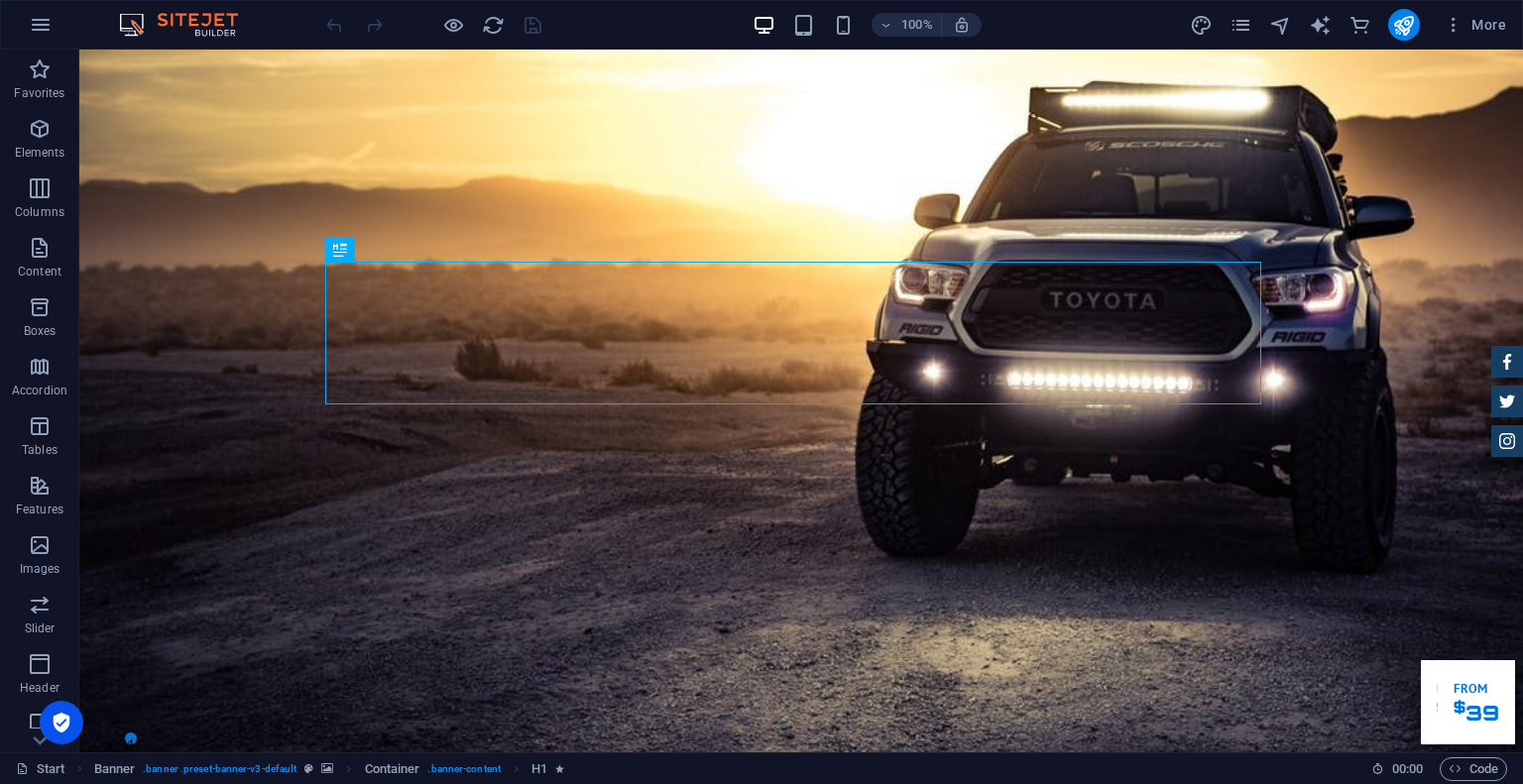 scroll, scrollTop: 0, scrollLeft: 0, axis: both 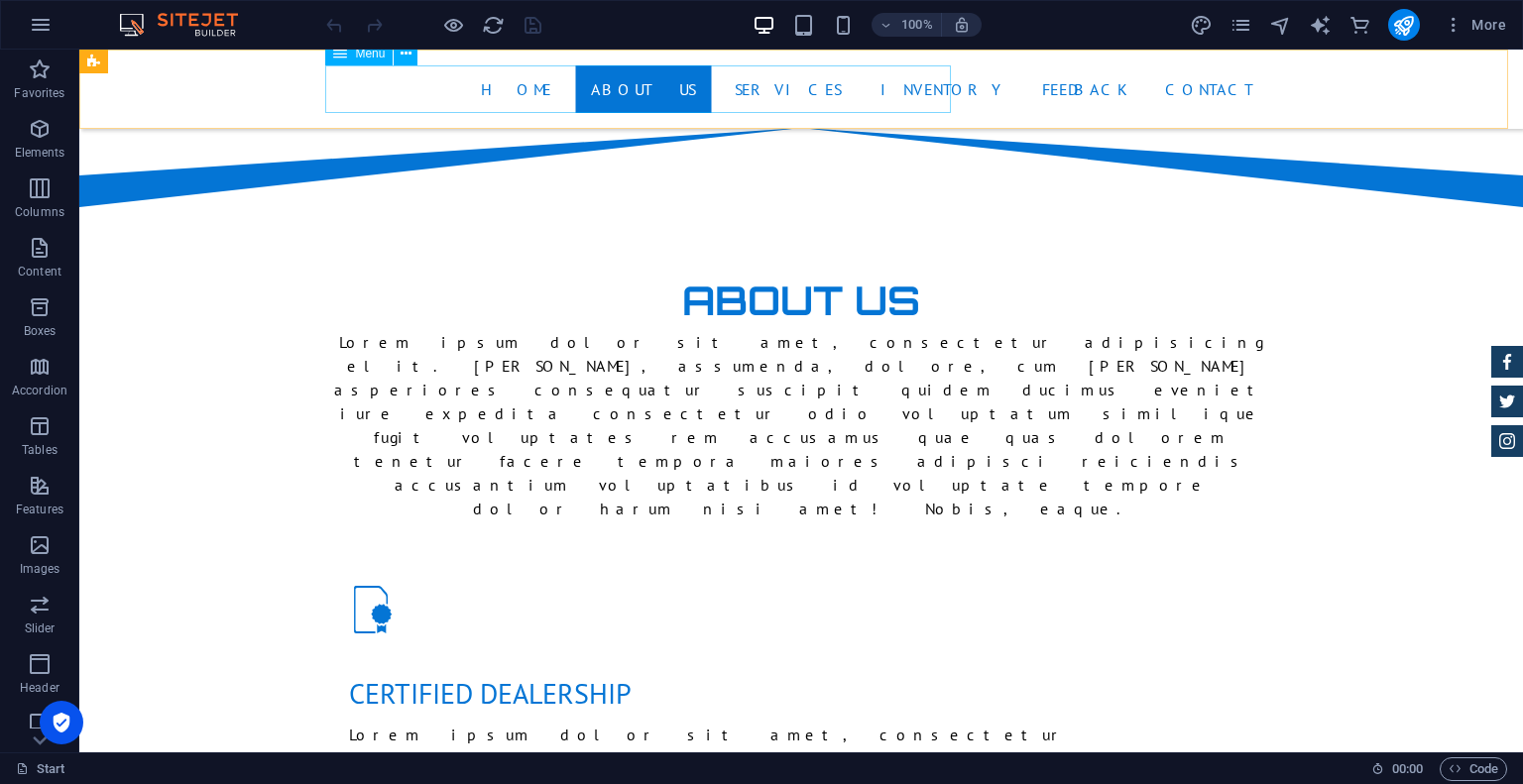 click on "Home About us Services Inventory Feedback Contact" at bounding box center [801, 89] 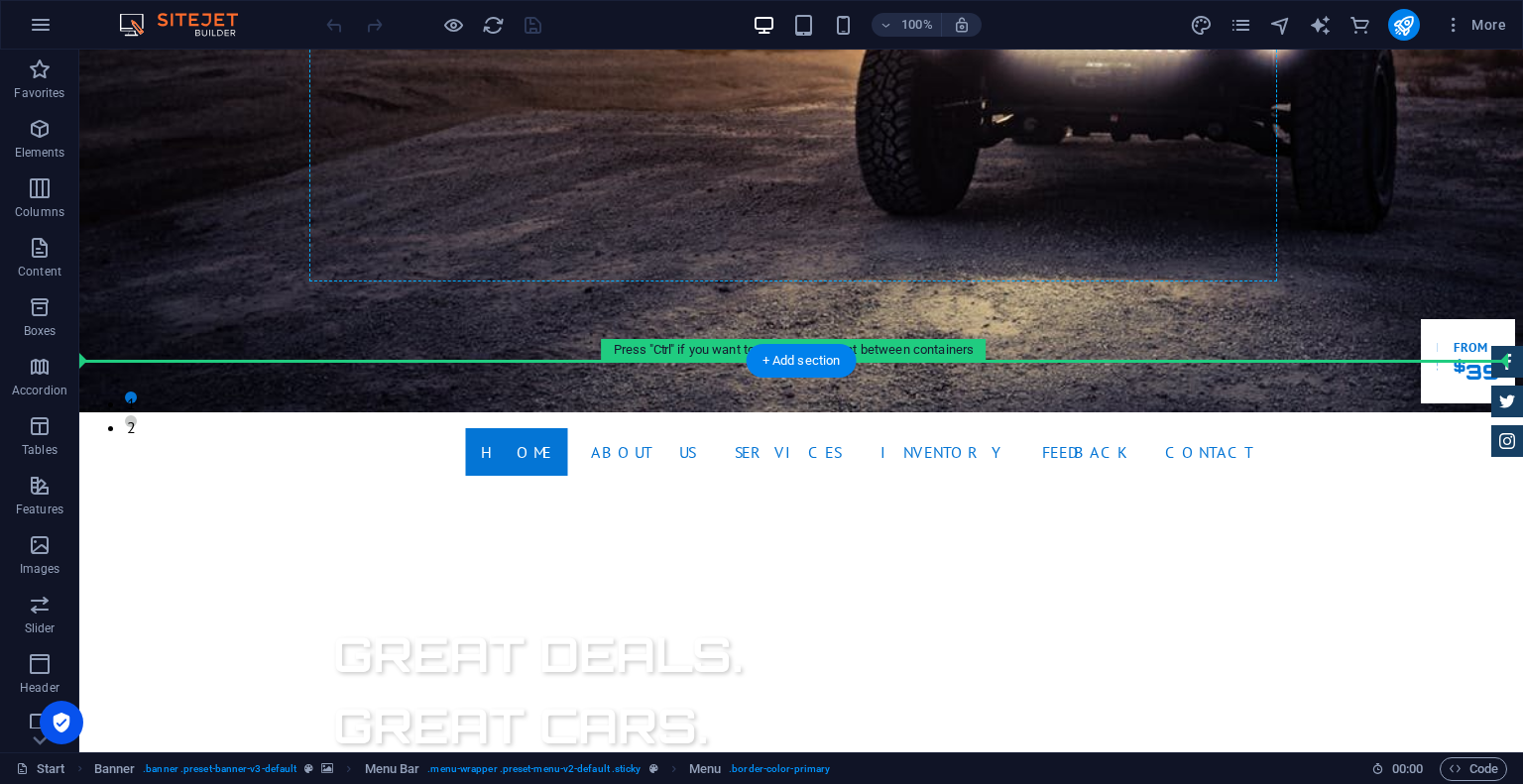 scroll, scrollTop: 88, scrollLeft: 0, axis: vertical 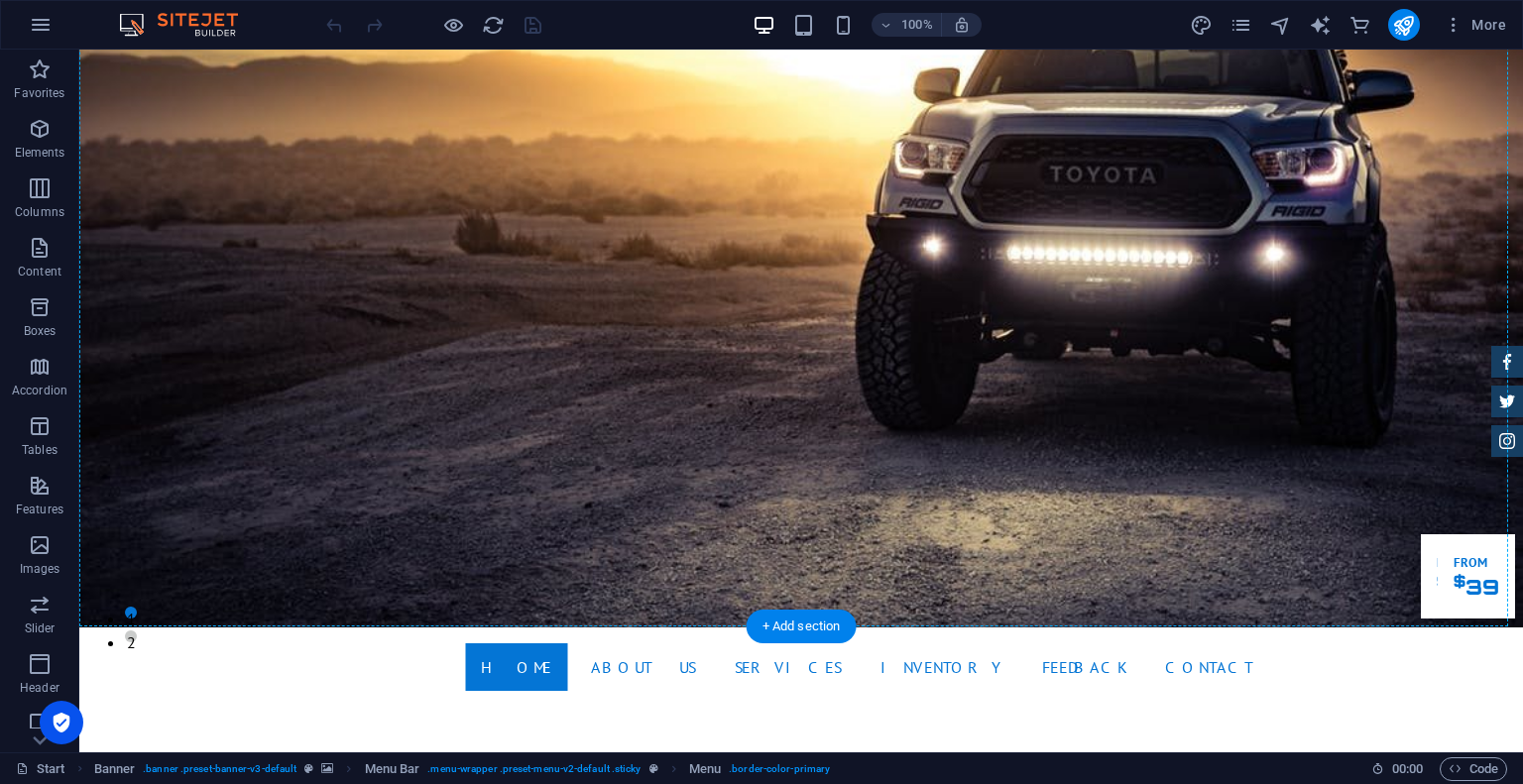 drag, startPoint x: 359, startPoint y: 95, endPoint x: 361, endPoint y: 85, distance: 10.198039 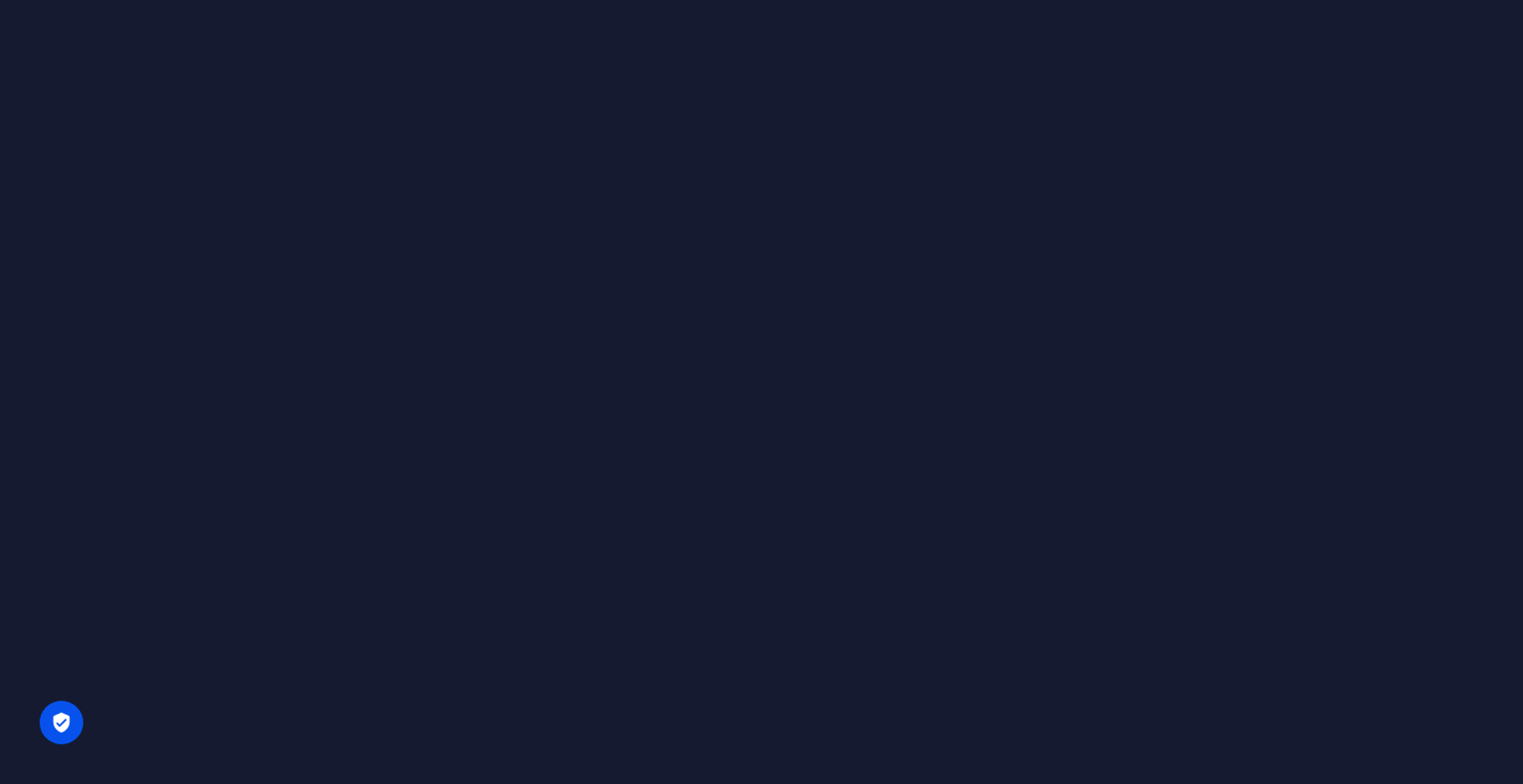 scroll, scrollTop: 0, scrollLeft: 0, axis: both 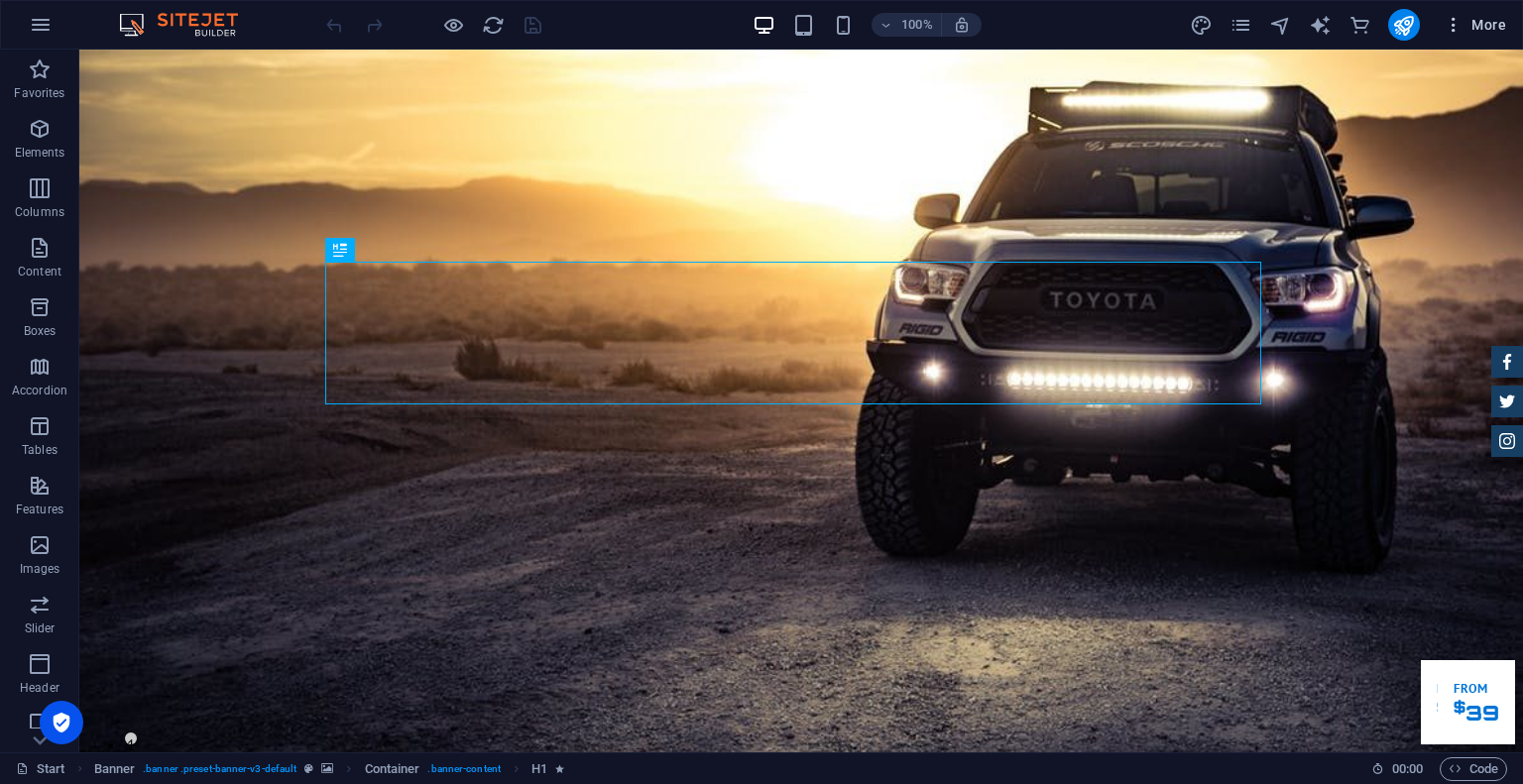 click at bounding box center [1454, 25] 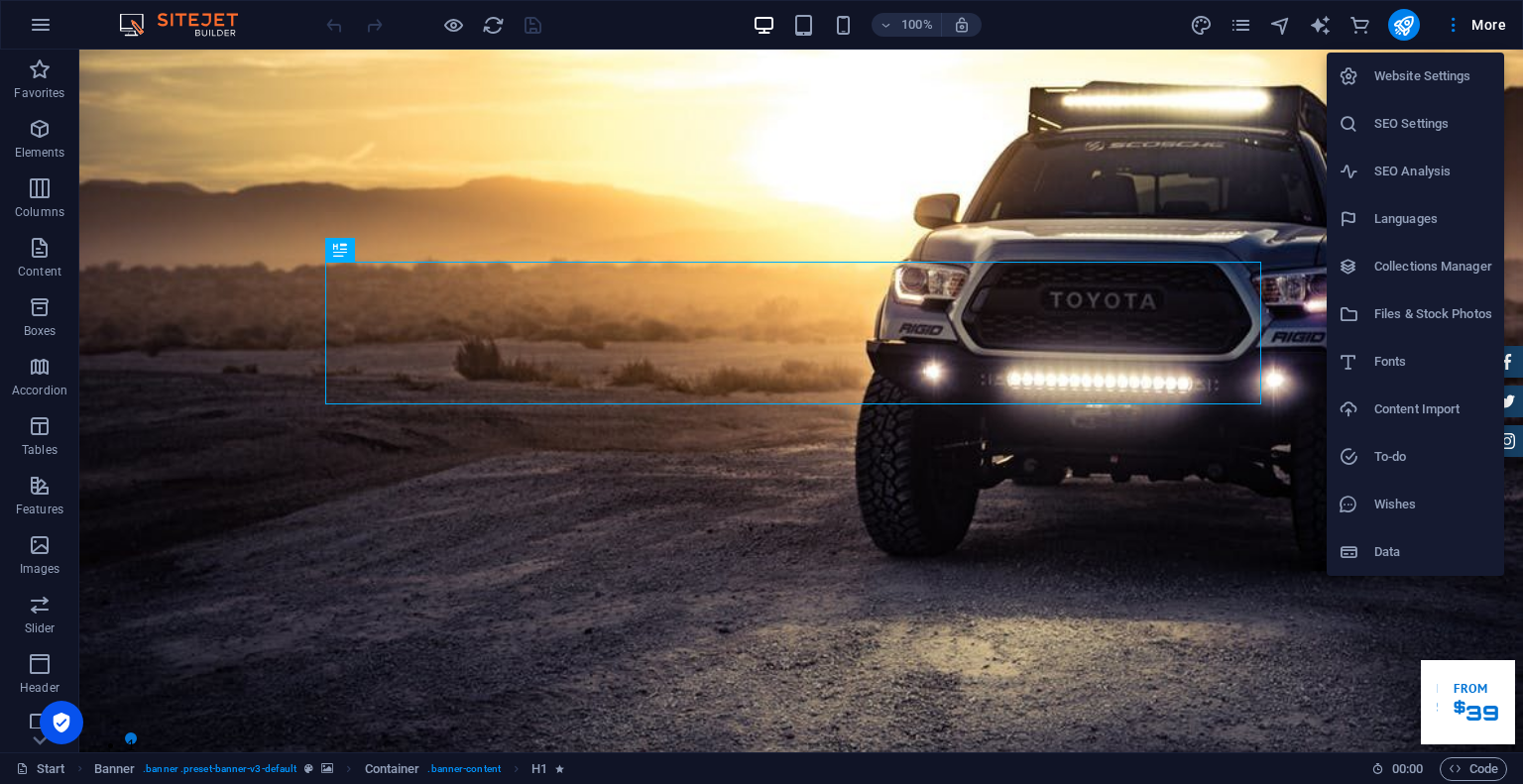click at bounding box center [762, 392] 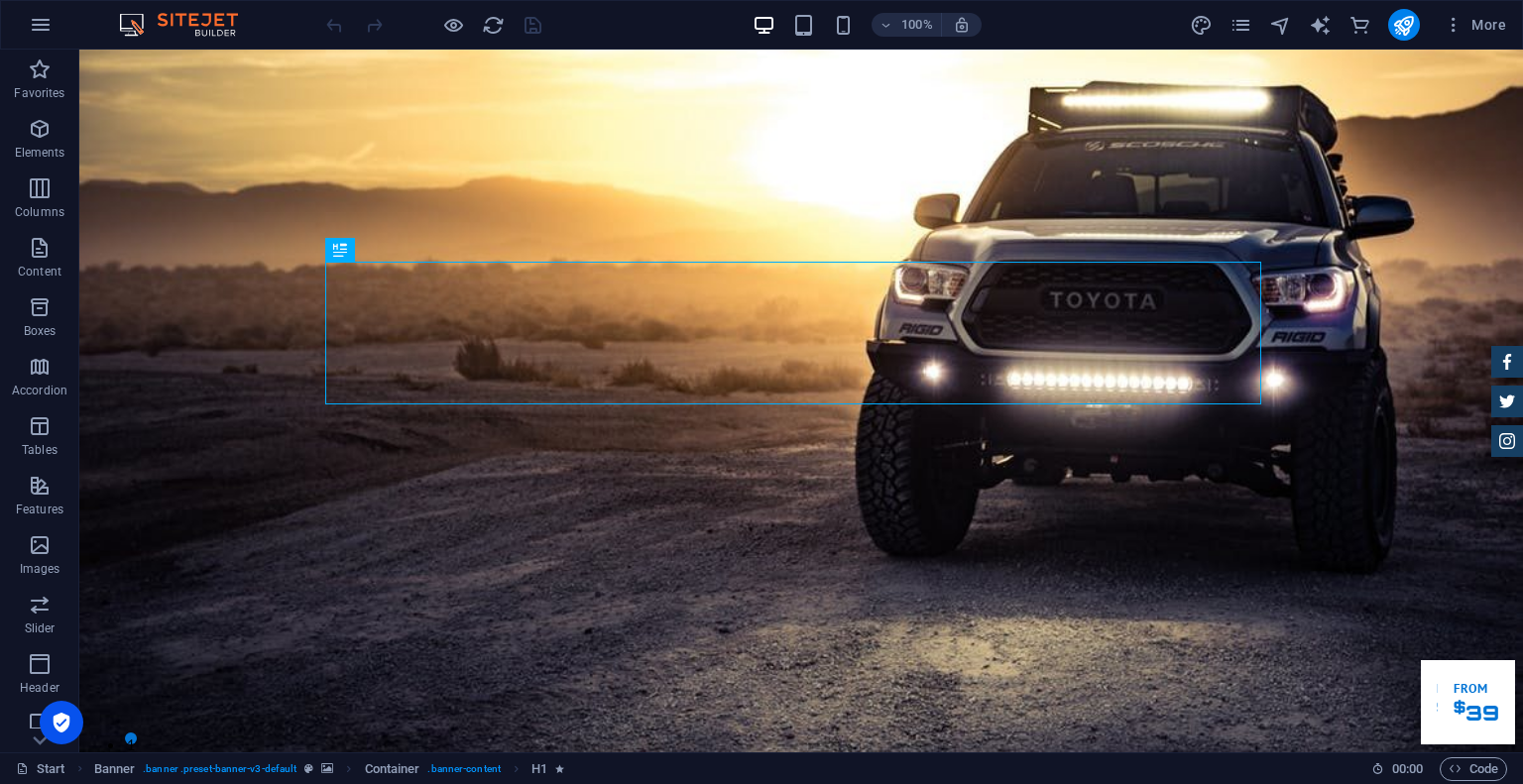 click on "More" at bounding box center (1351, 25) 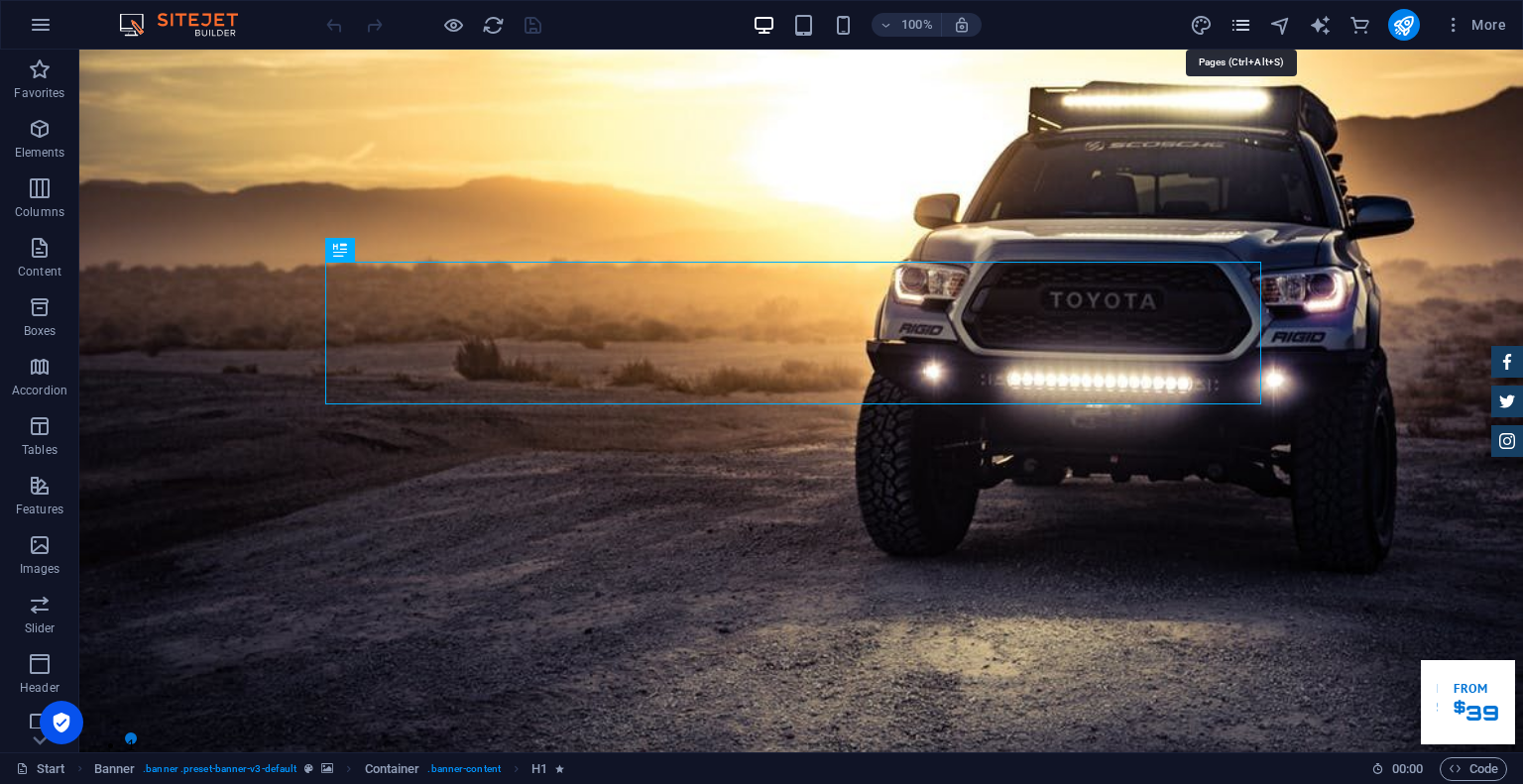 click at bounding box center [1240, 25] 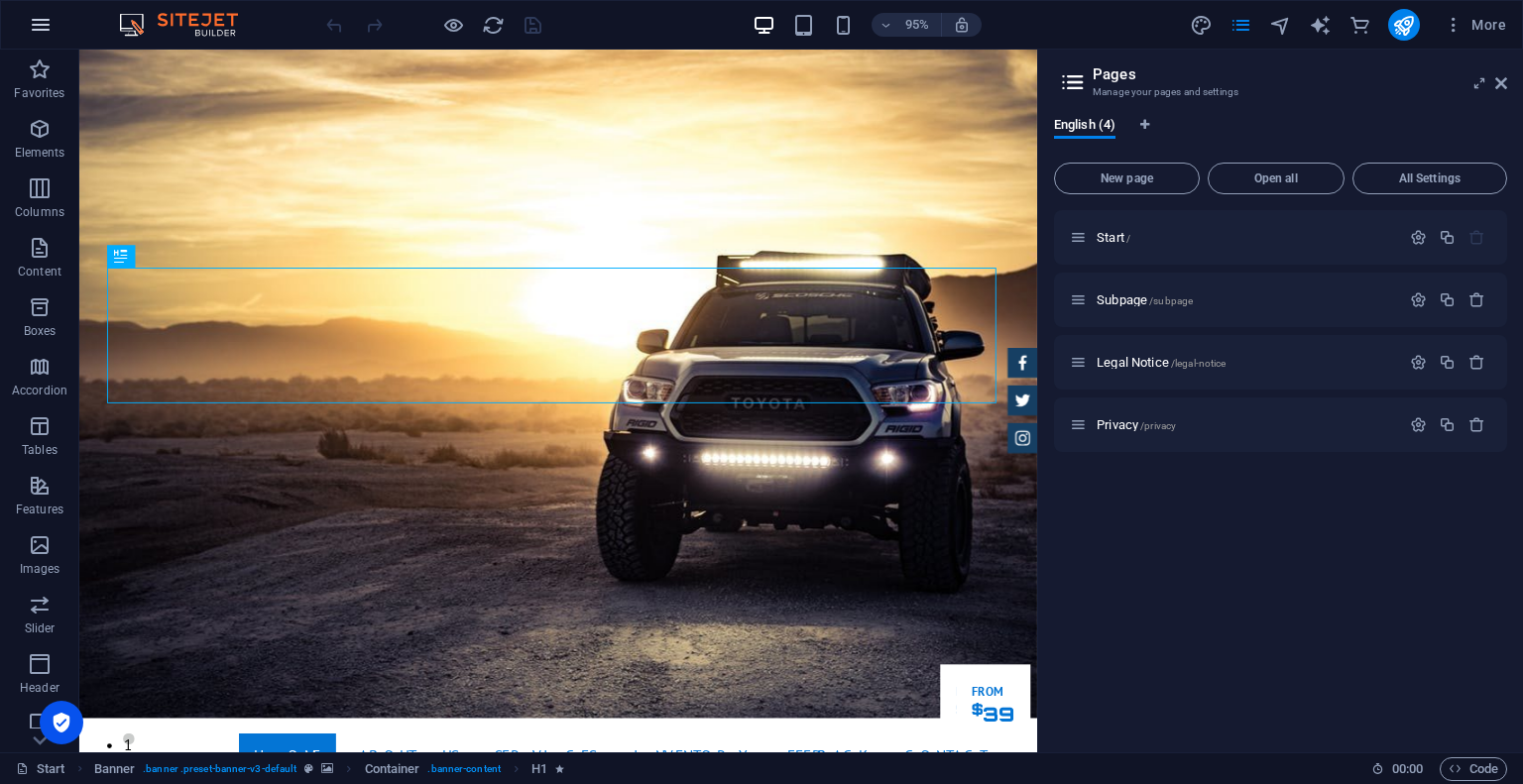 click at bounding box center [41, 25] 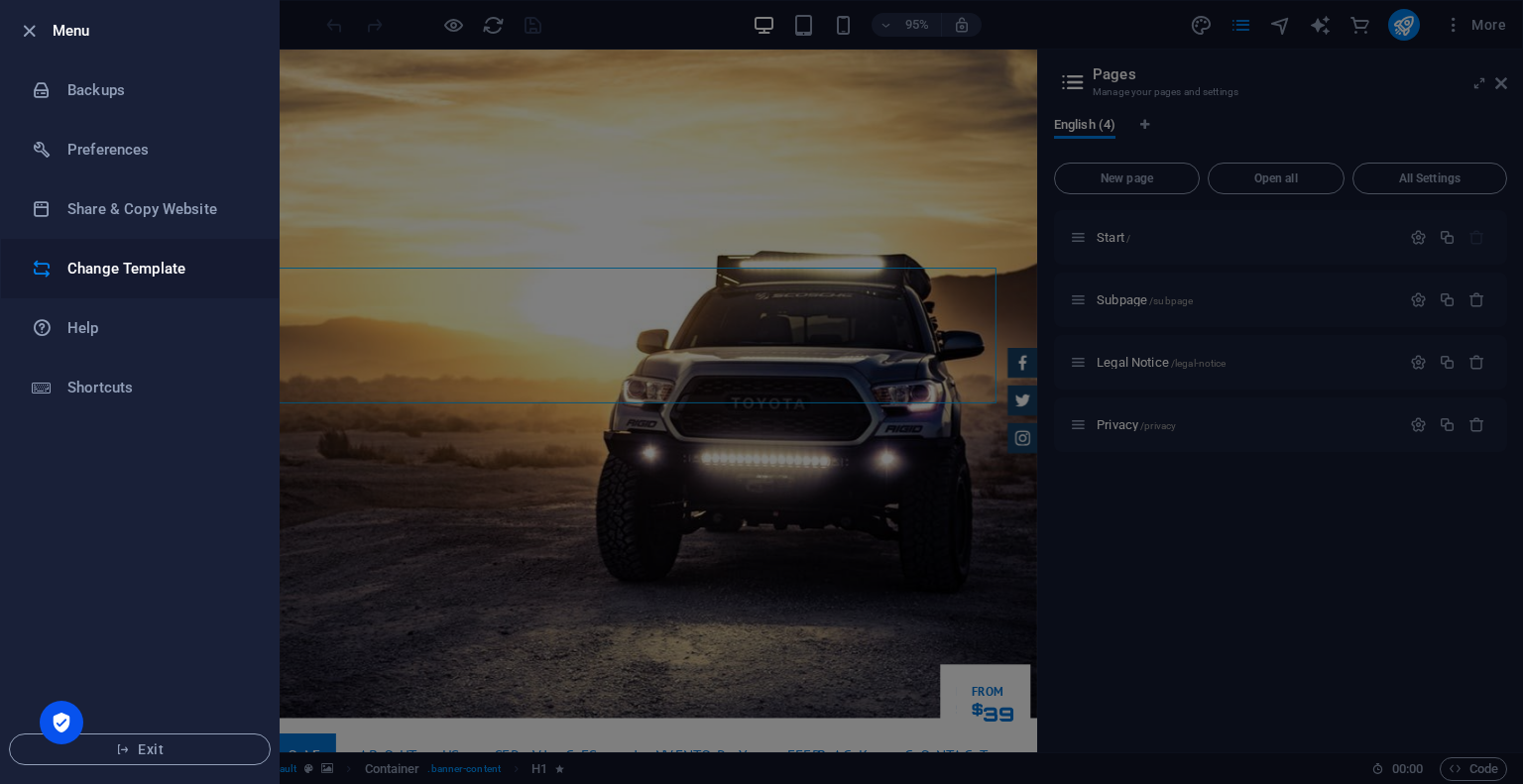 click on "Change Template" at bounding box center [159, 269] 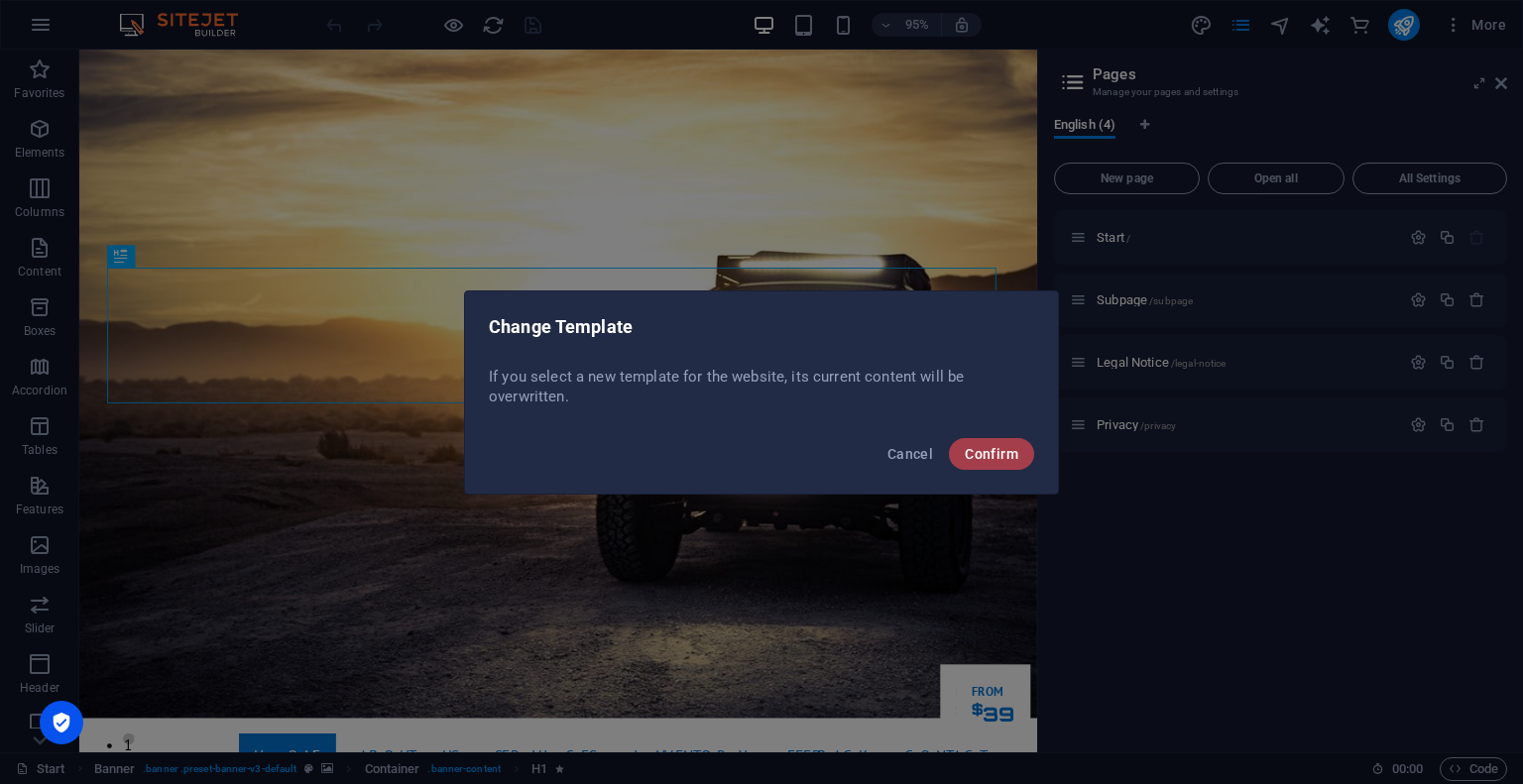 click on "Confirm" at bounding box center (992, 454) 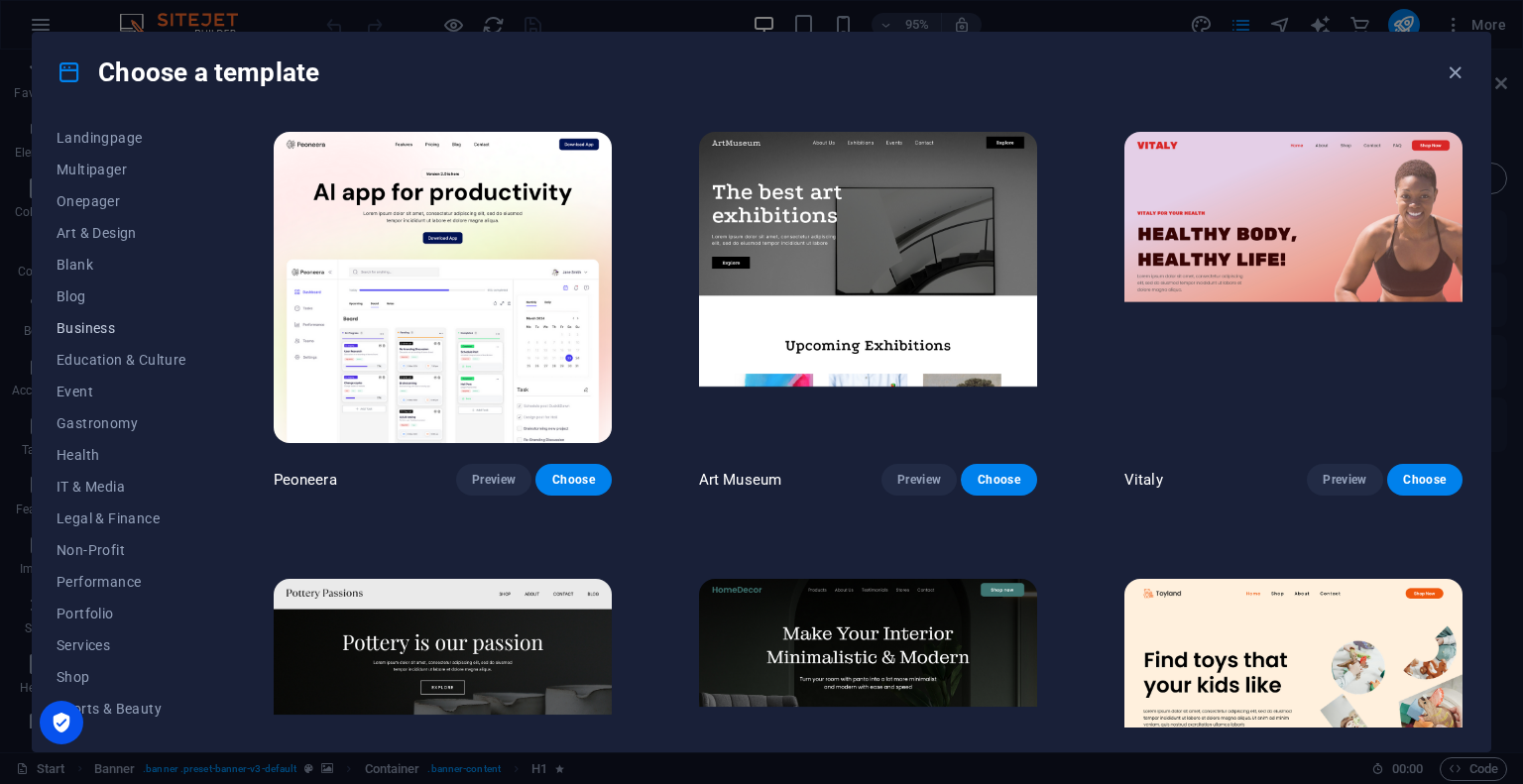 scroll, scrollTop: 224, scrollLeft: 0, axis: vertical 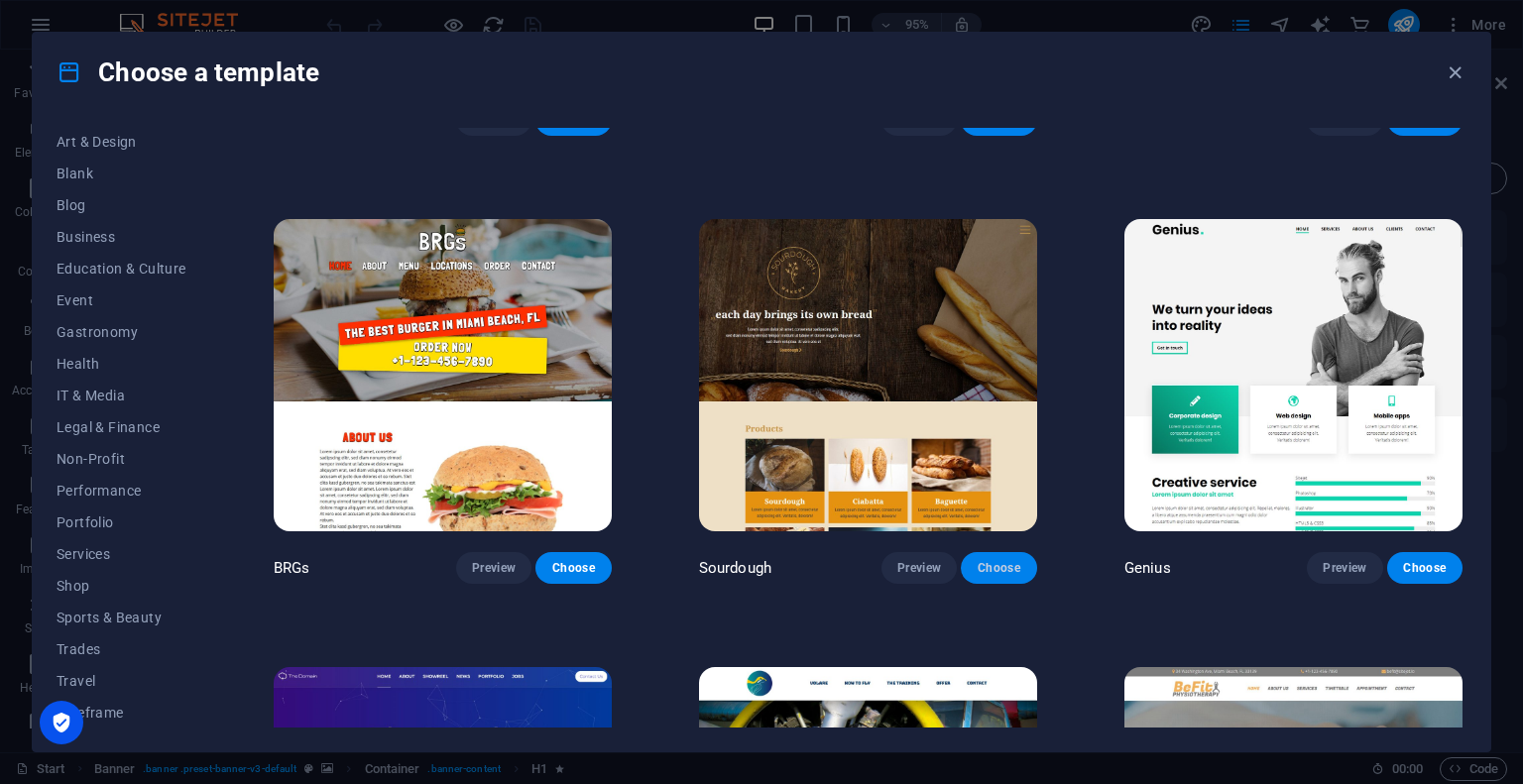 click on "Choose" at bounding box center (998, 568) 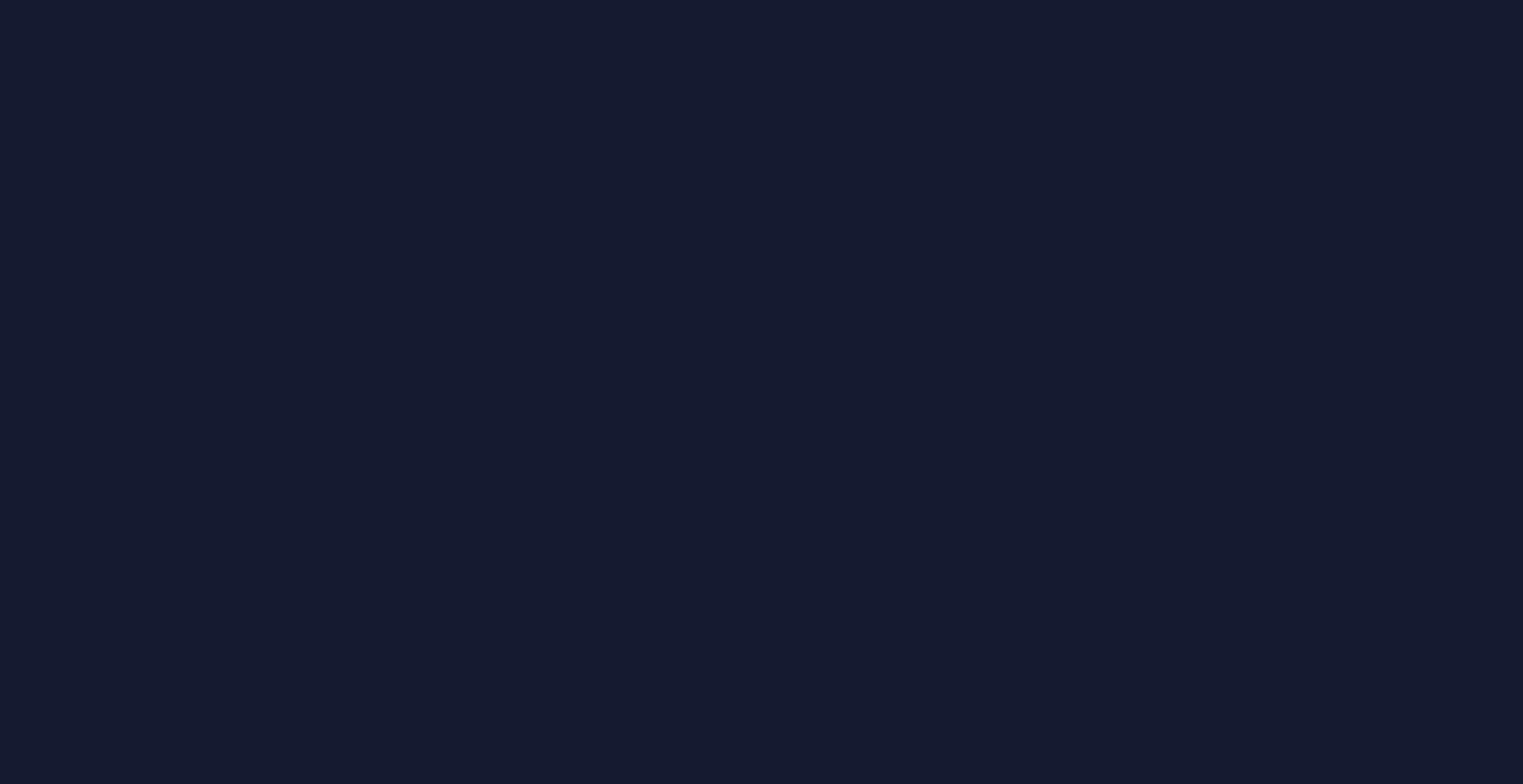 scroll, scrollTop: 0, scrollLeft: 0, axis: both 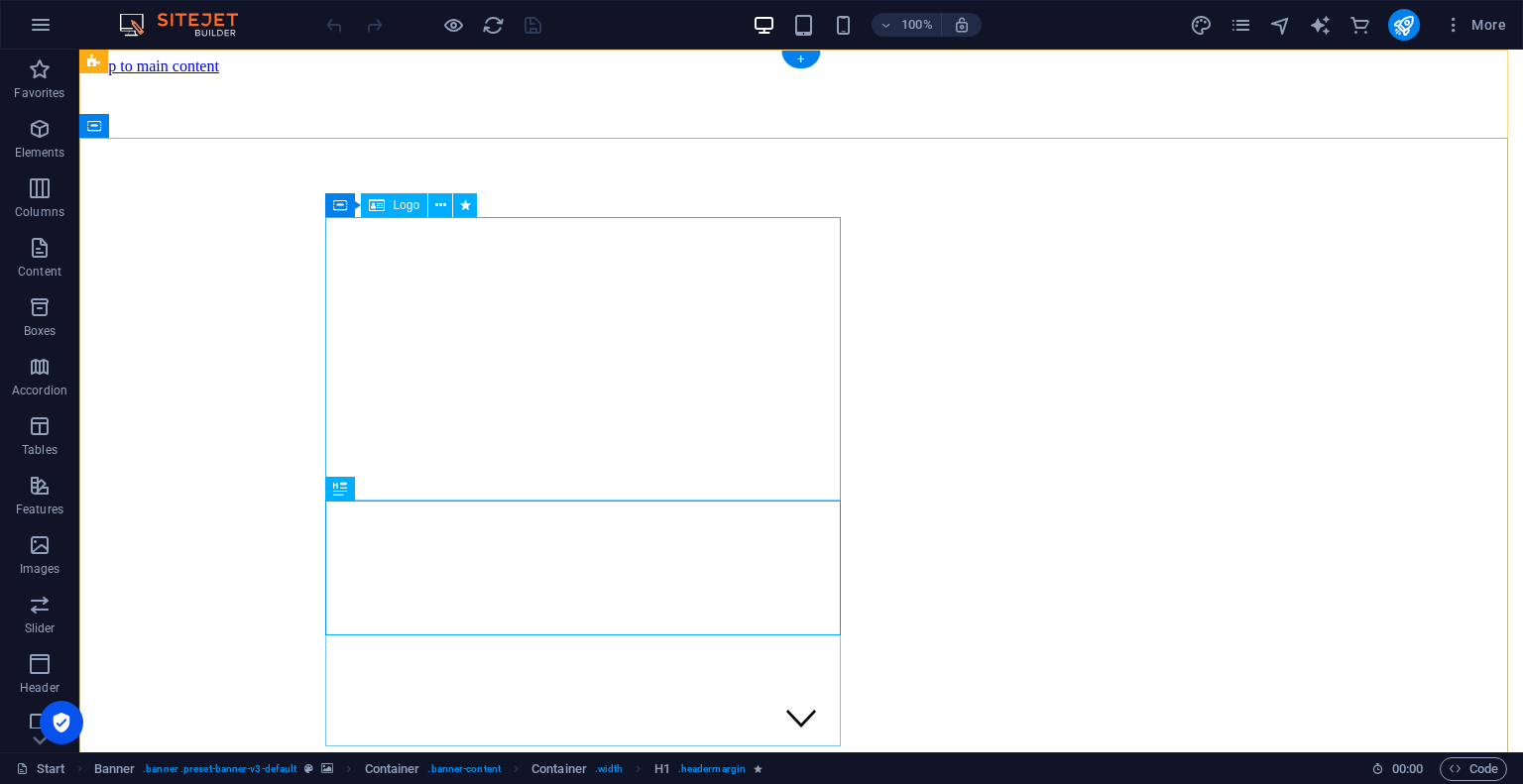click at bounding box center (801, 1110) 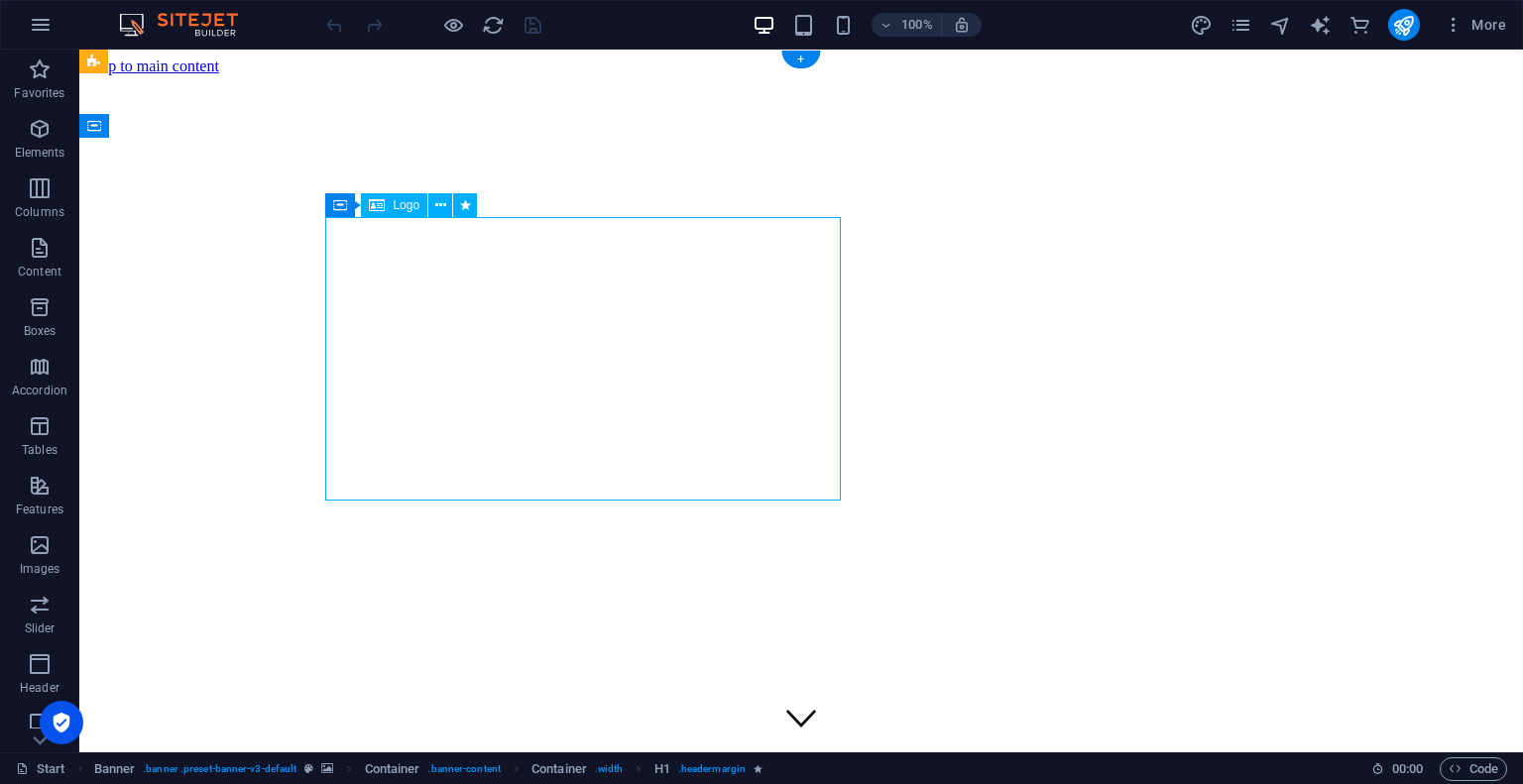 click at bounding box center (801, 1110) 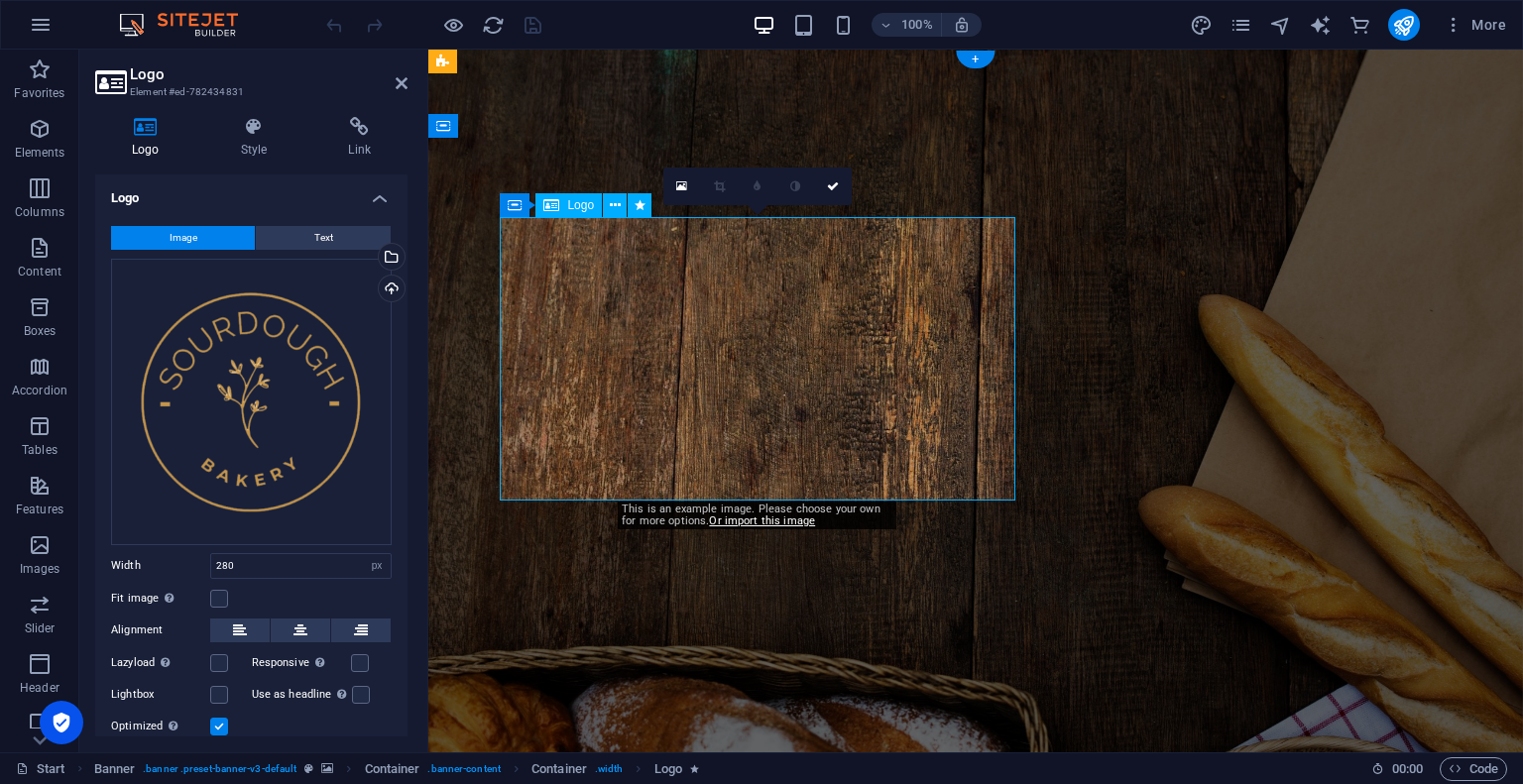 click at bounding box center [764, 1135] 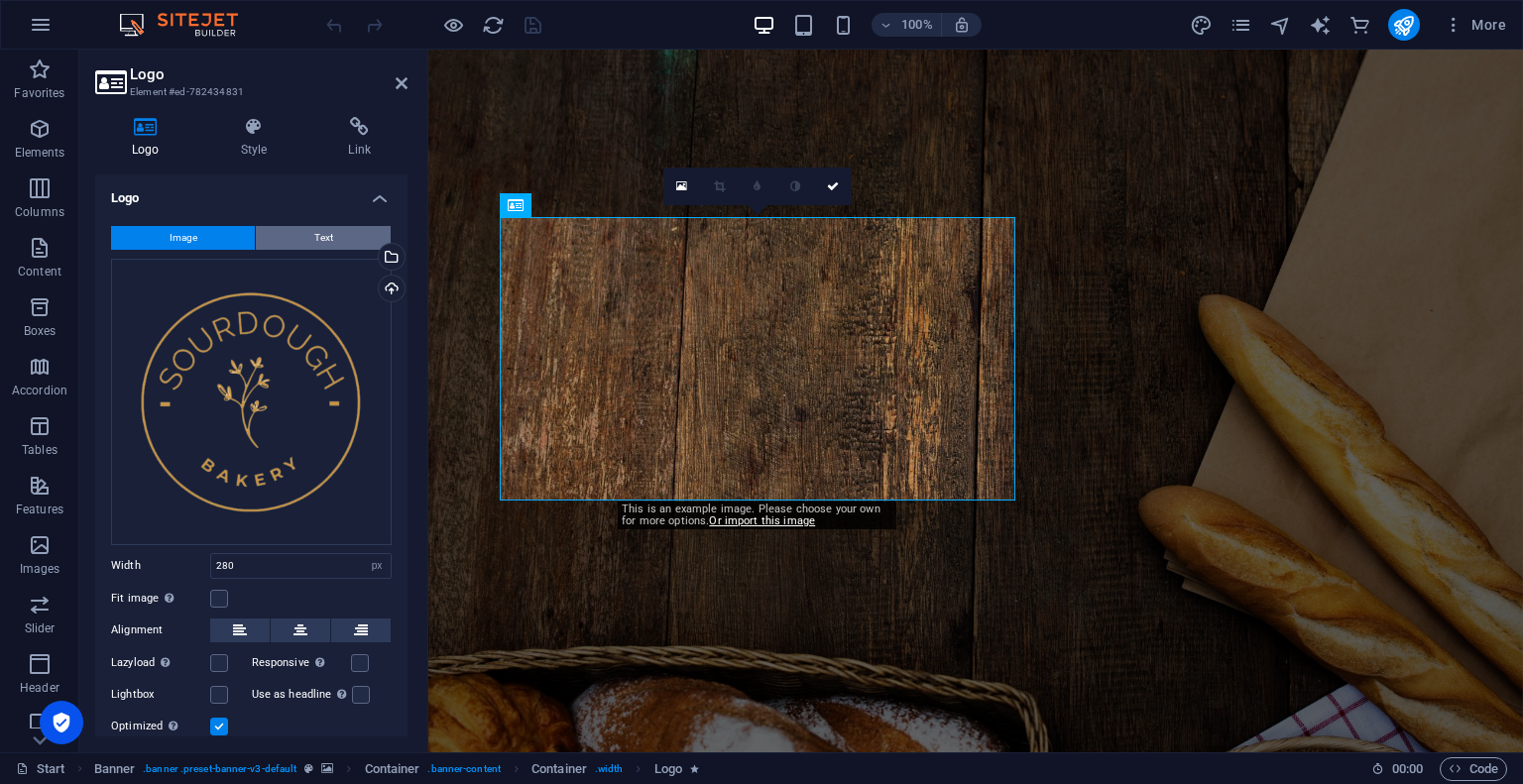 click on "Text" at bounding box center [323, 238] 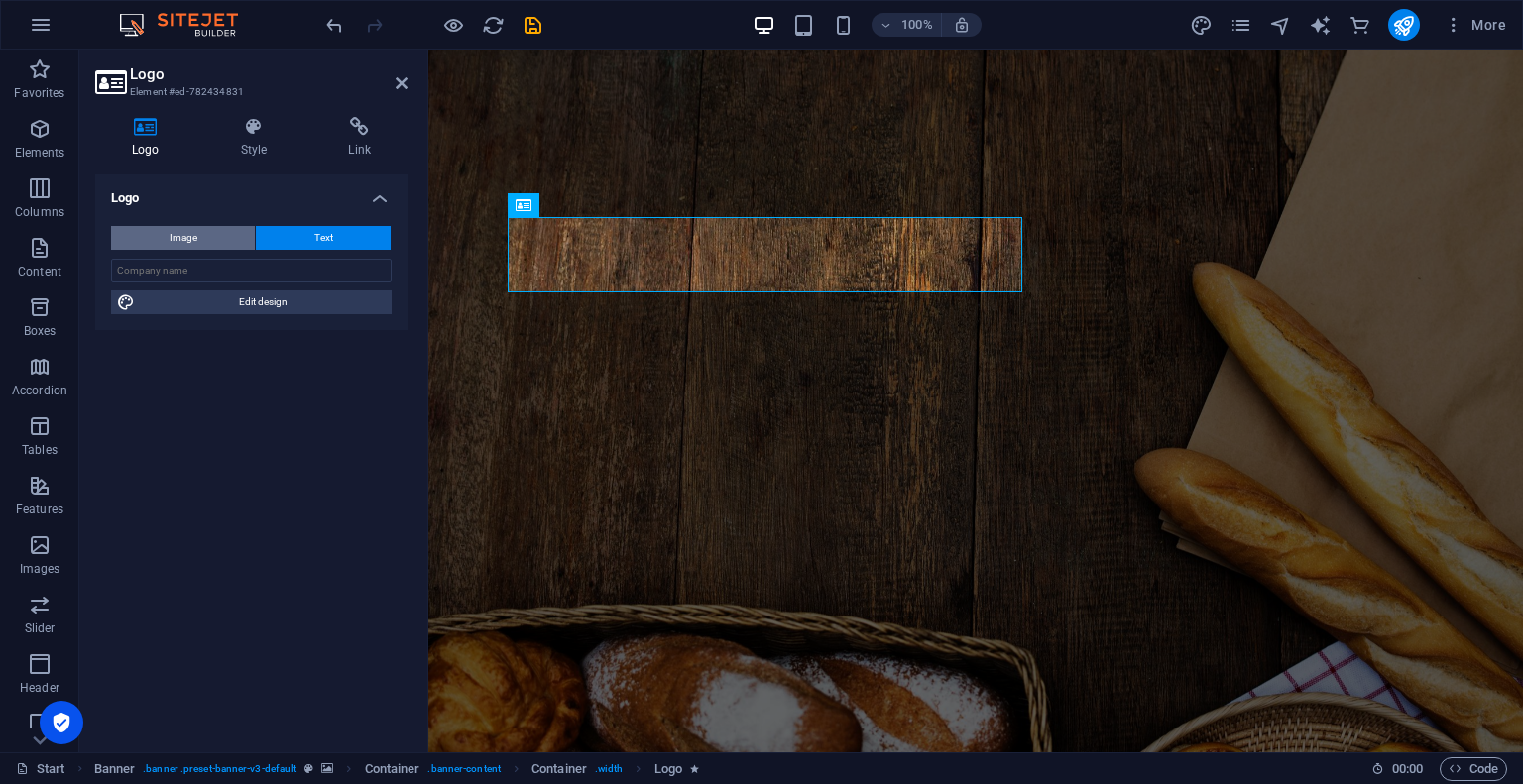 click on "Image" at bounding box center (182, 238) 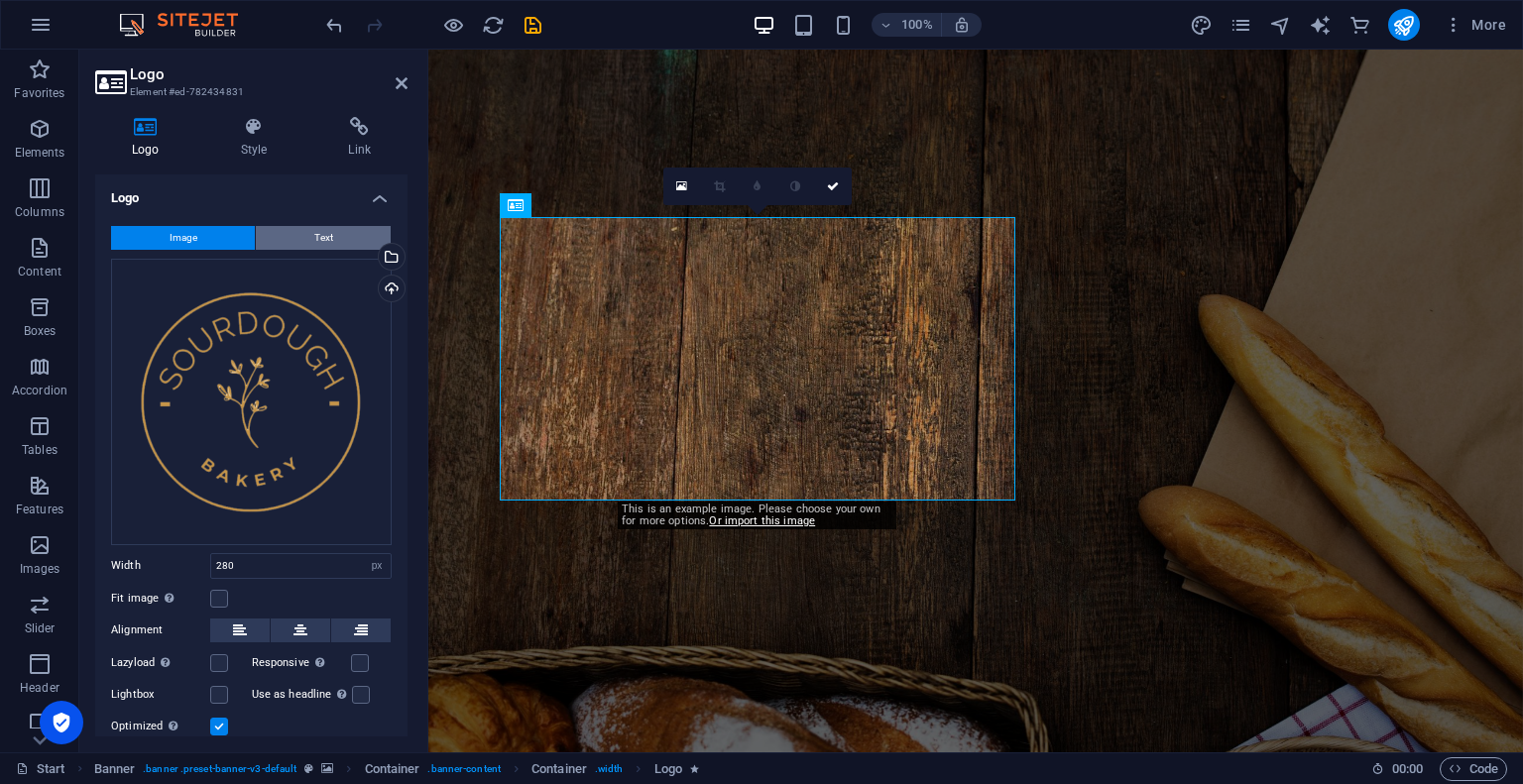 click on "Text" at bounding box center [323, 238] 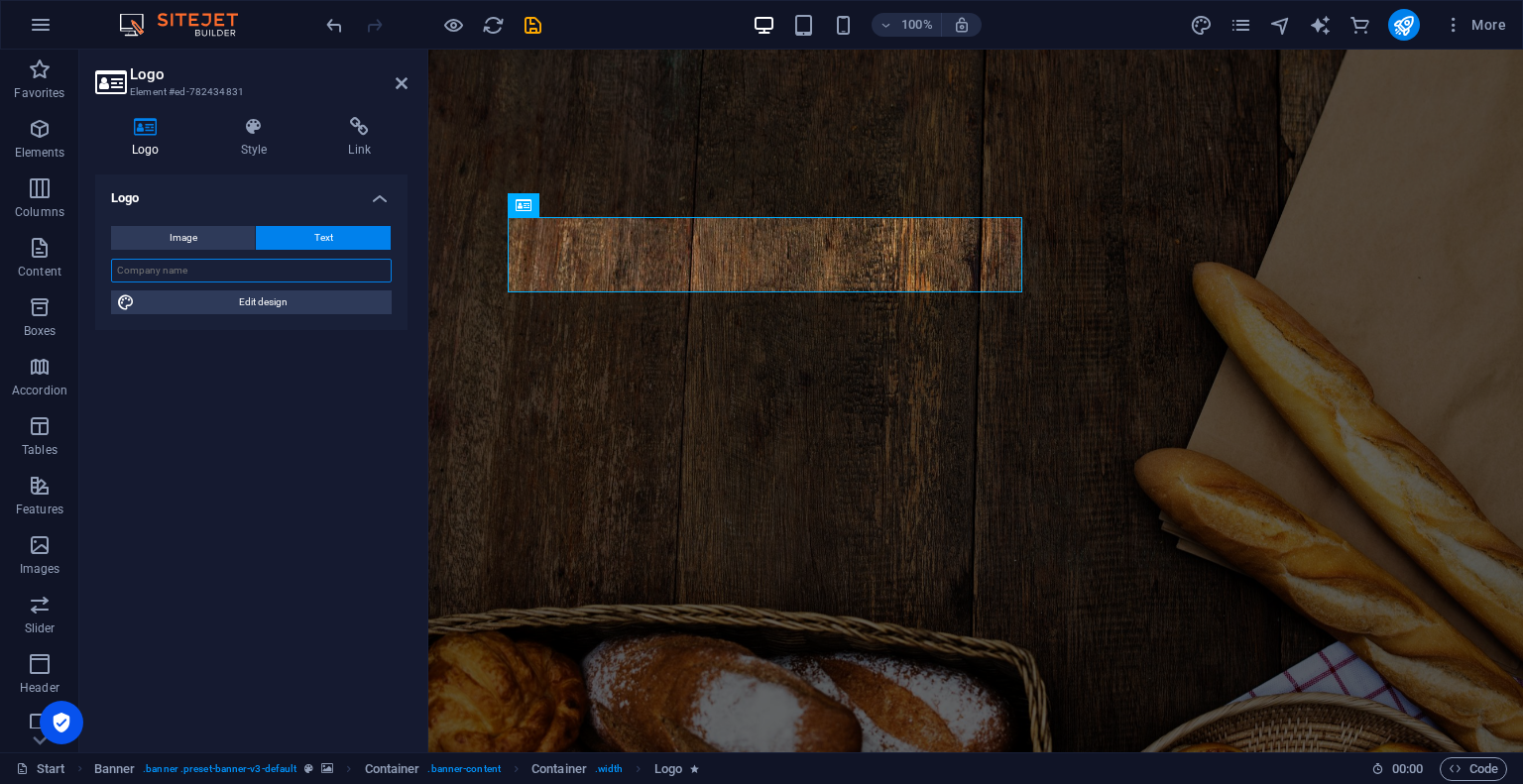 click at bounding box center [251, 271] 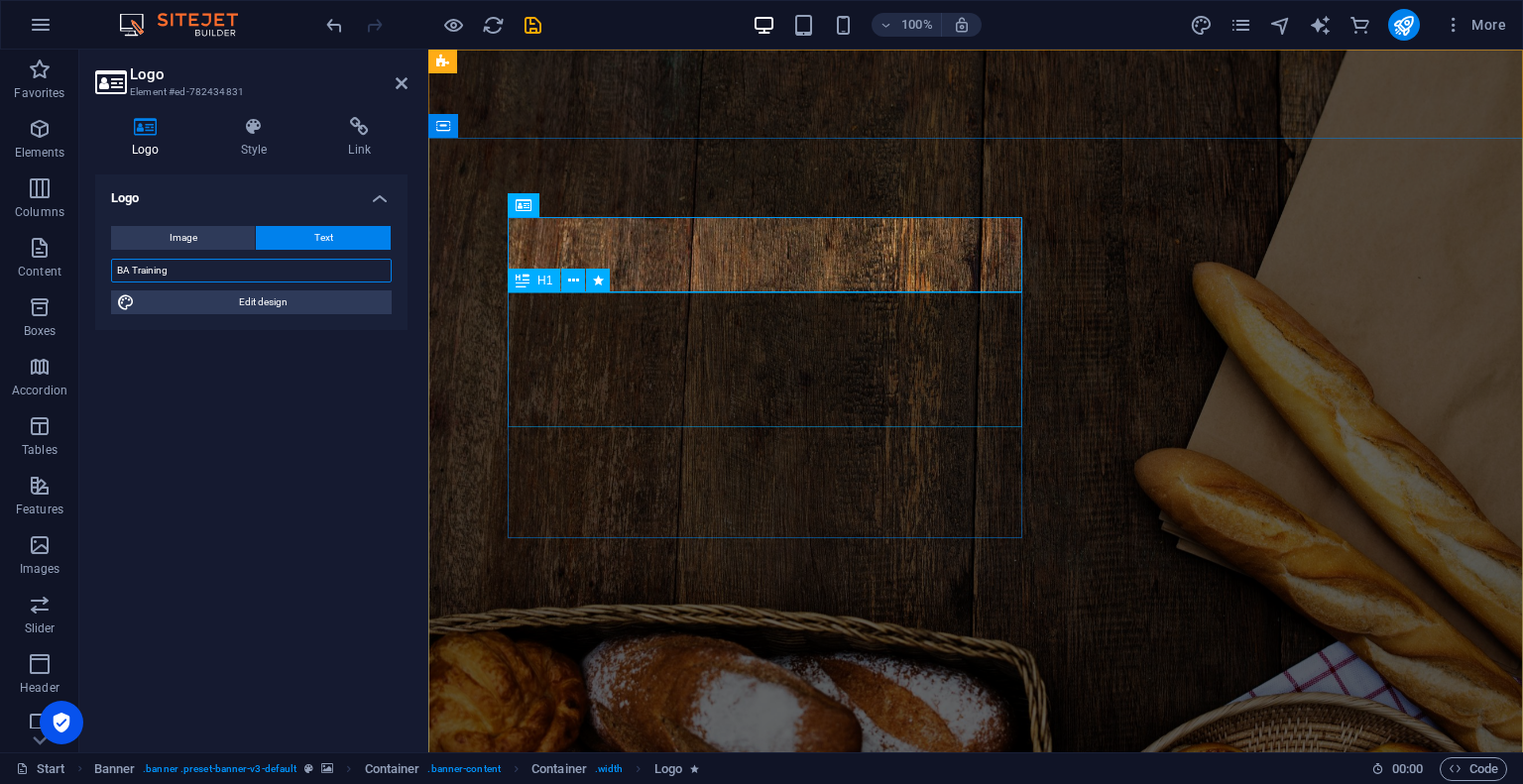 type on "BA Training" 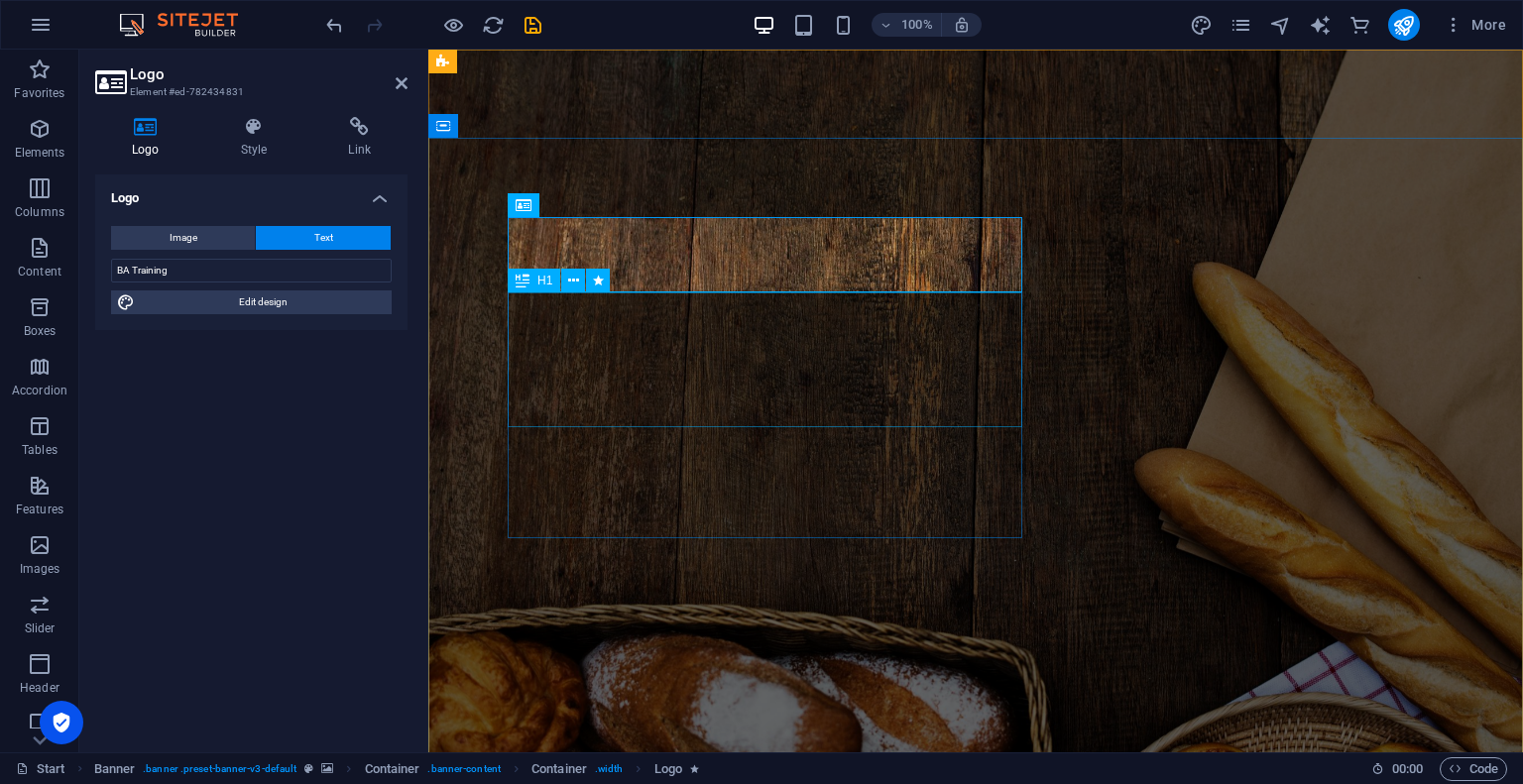 click on "each day brings its own bread" at bounding box center [764, 1064] 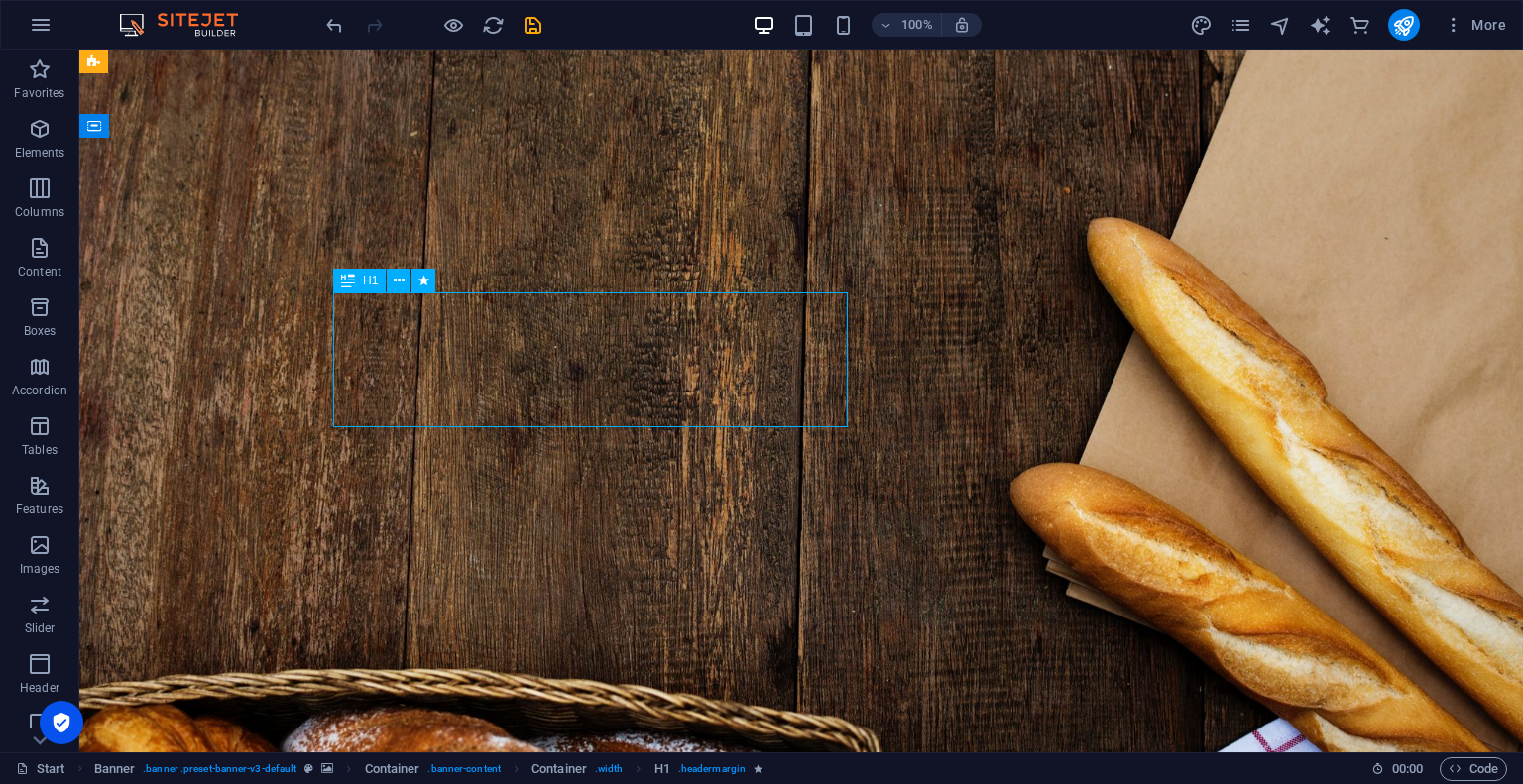 click on "each day brings its own bread" at bounding box center [590, 1064] 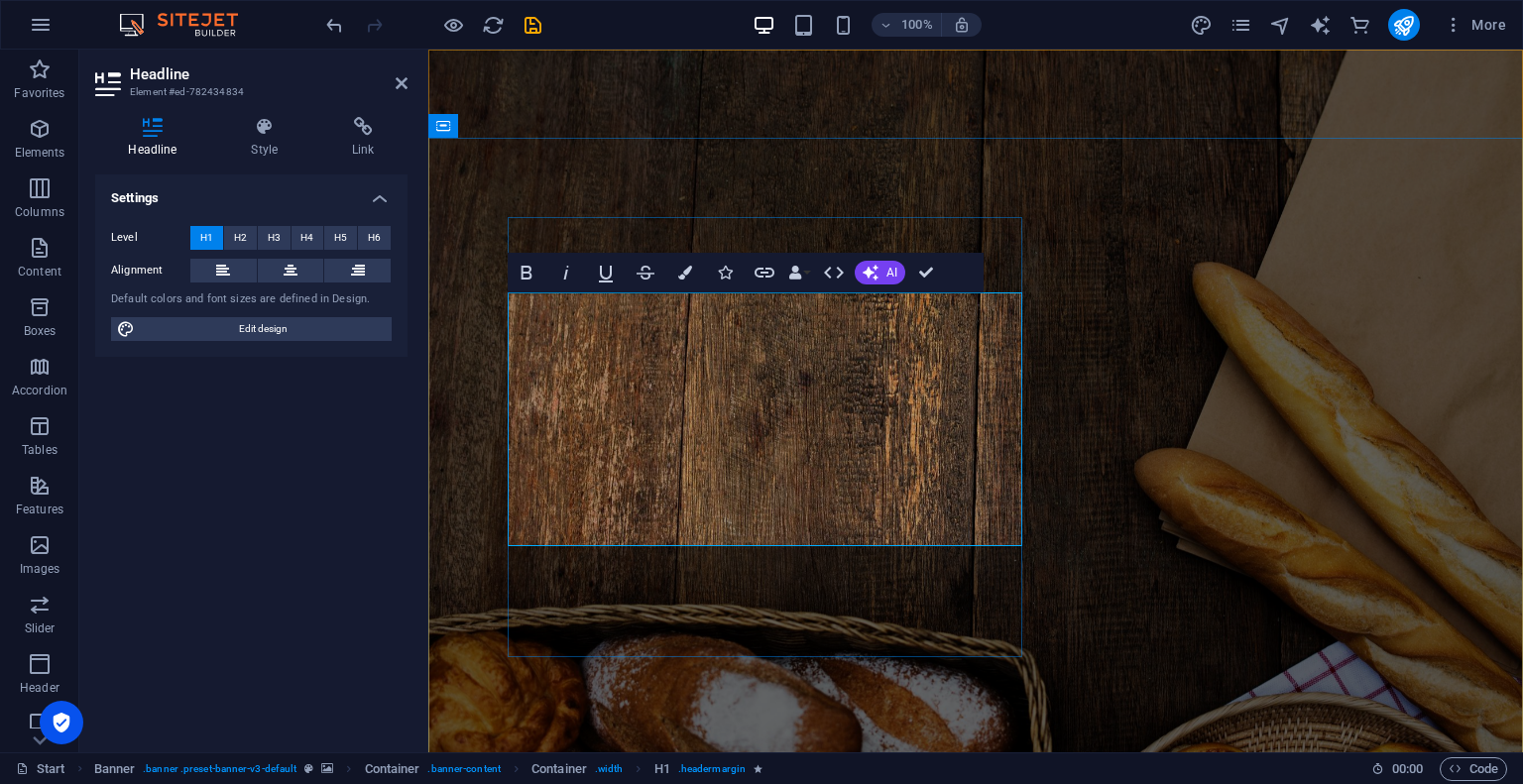click on "Train to become a Business Analyst and work on SDLC projects" at bounding box center [764, 1115] 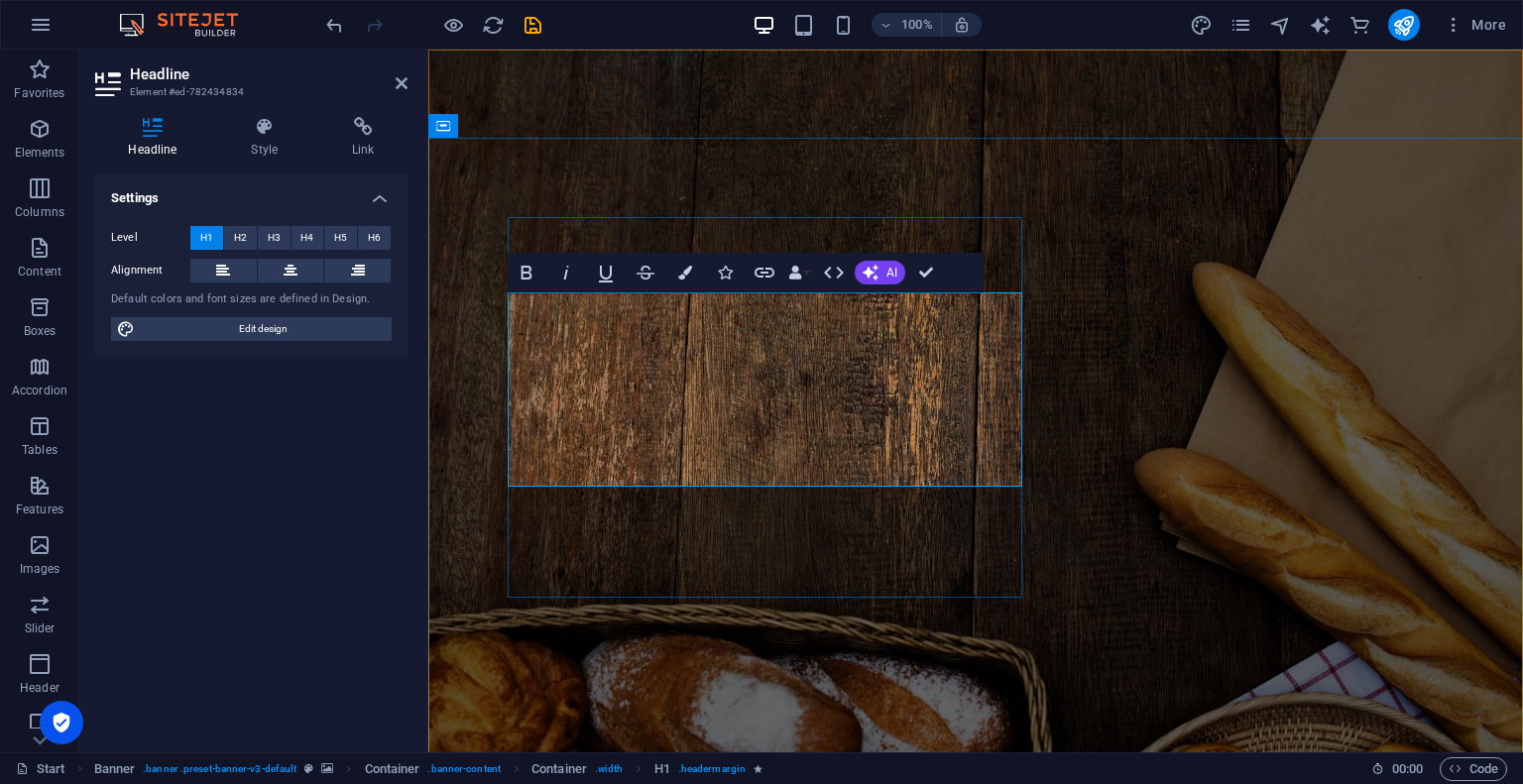 click on "Become a Business Analyst" at bounding box center [764, 1085] 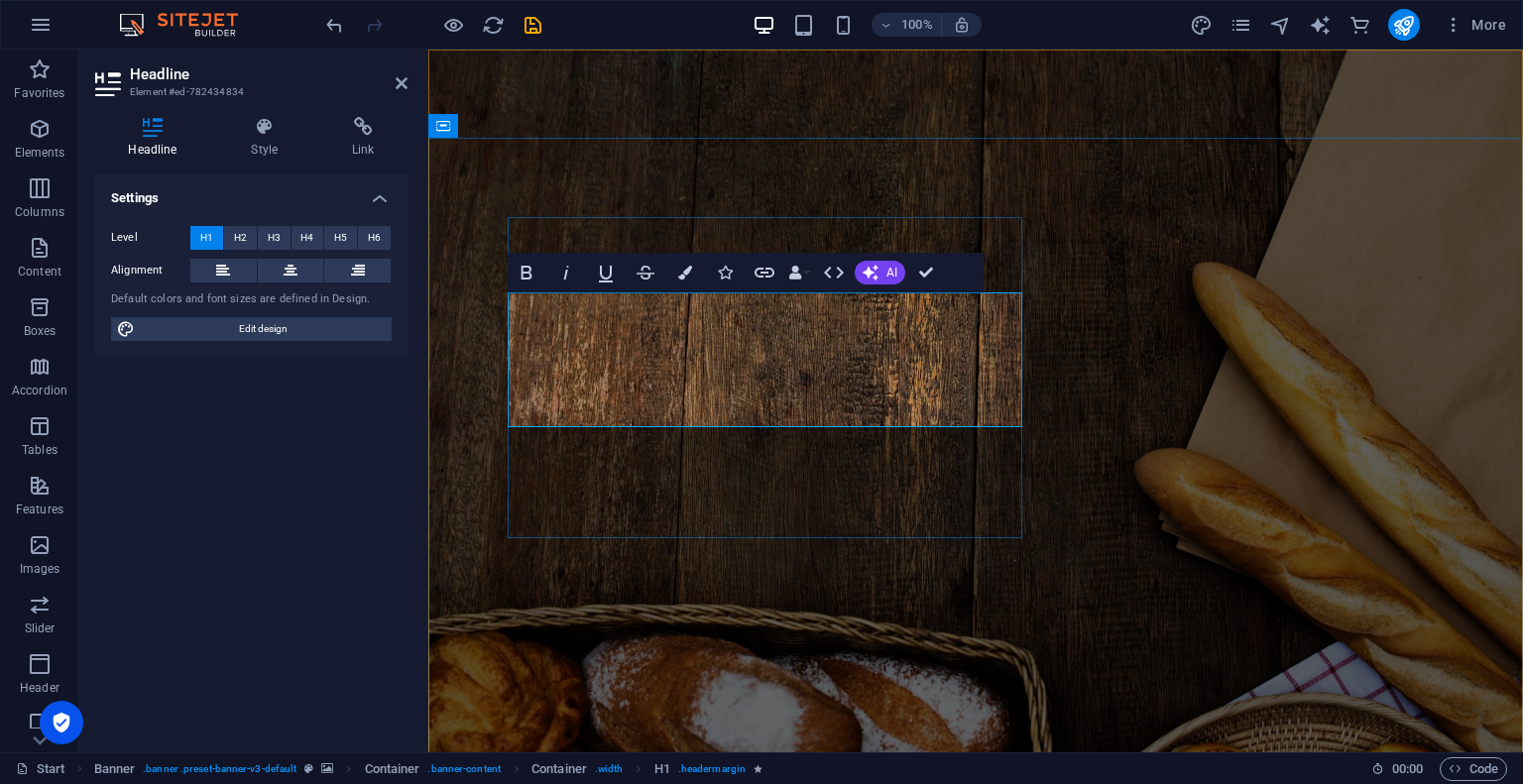 click on "Become a  ‌Business Analyst" at bounding box center [765, 1056] 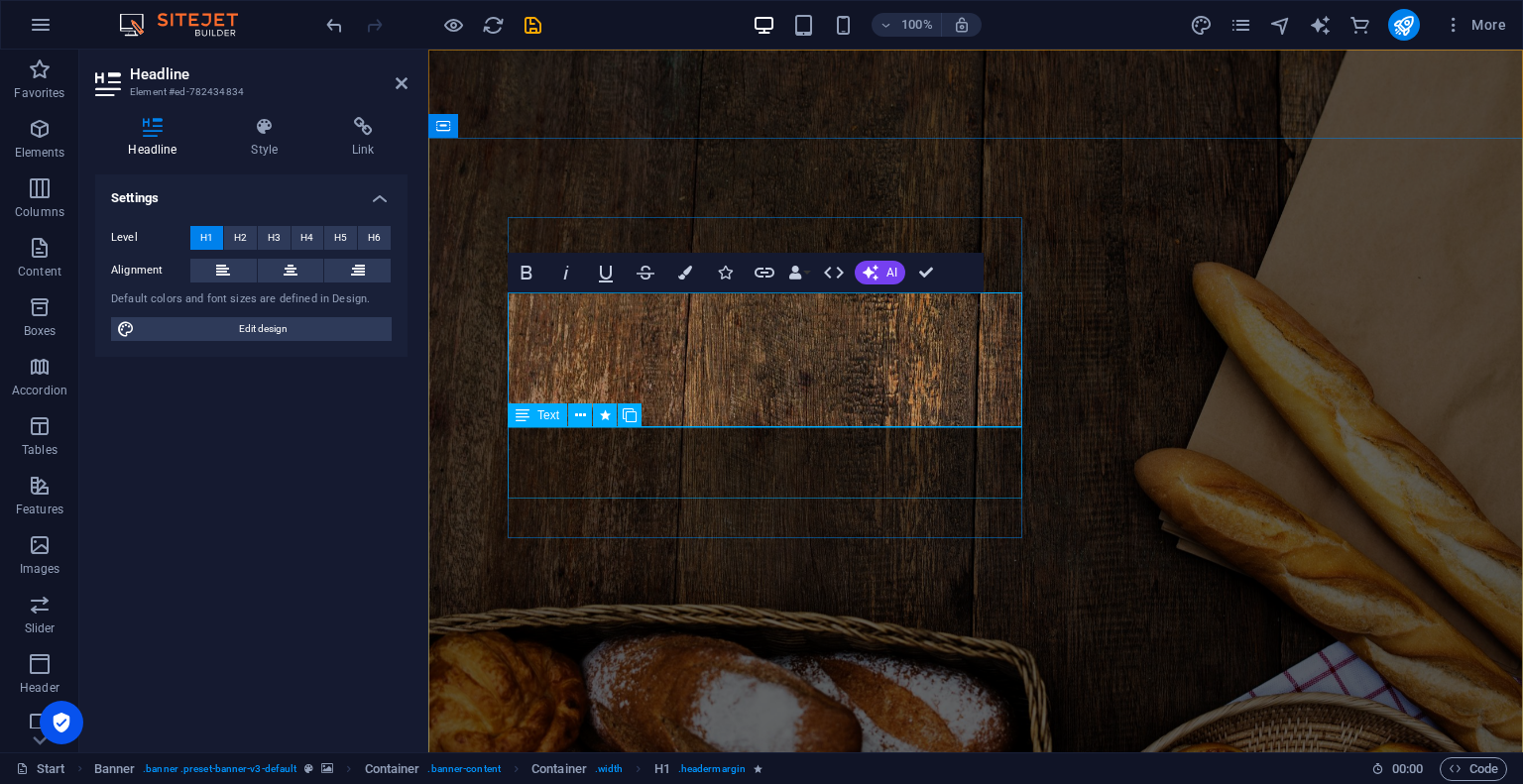 click on "Lorem ipsum dolor sit amet, consetetur sadipscing elitr,  sed diam nonumy eirmod tempor invidunt ut labore et dolore magna aliquyam erat,  sed diam voluptua. At vero eos et" at bounding box center (764, 1167) 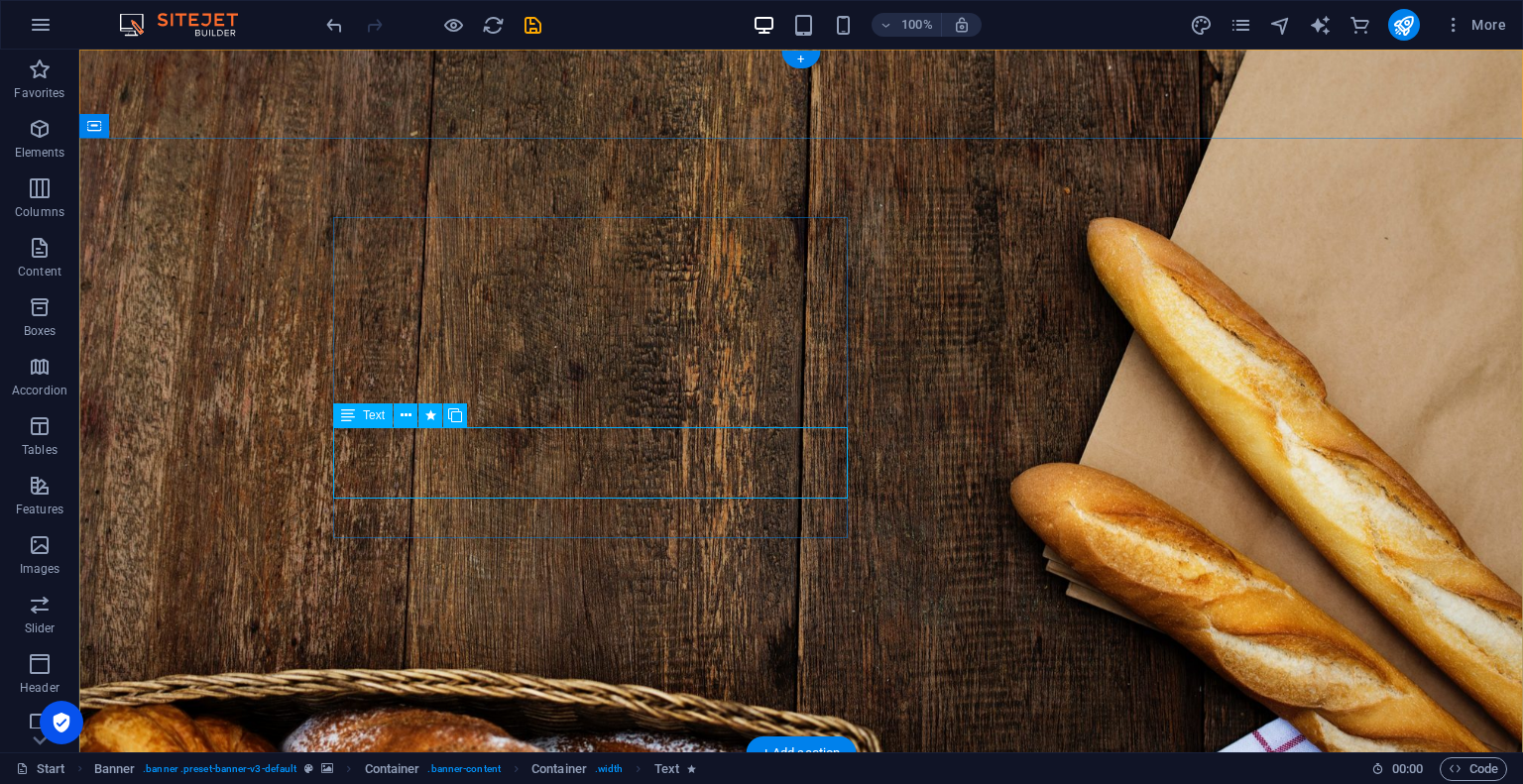click on "Lorem ipsum dolor sit amet, consetetur sadipscing elitr,  sed diam nonumy eirmod tempor invidunt ut labore et dolore magna aliquyam erat,  sed diam voluptua. At vero eos et" at bounding box center (590, 1167) 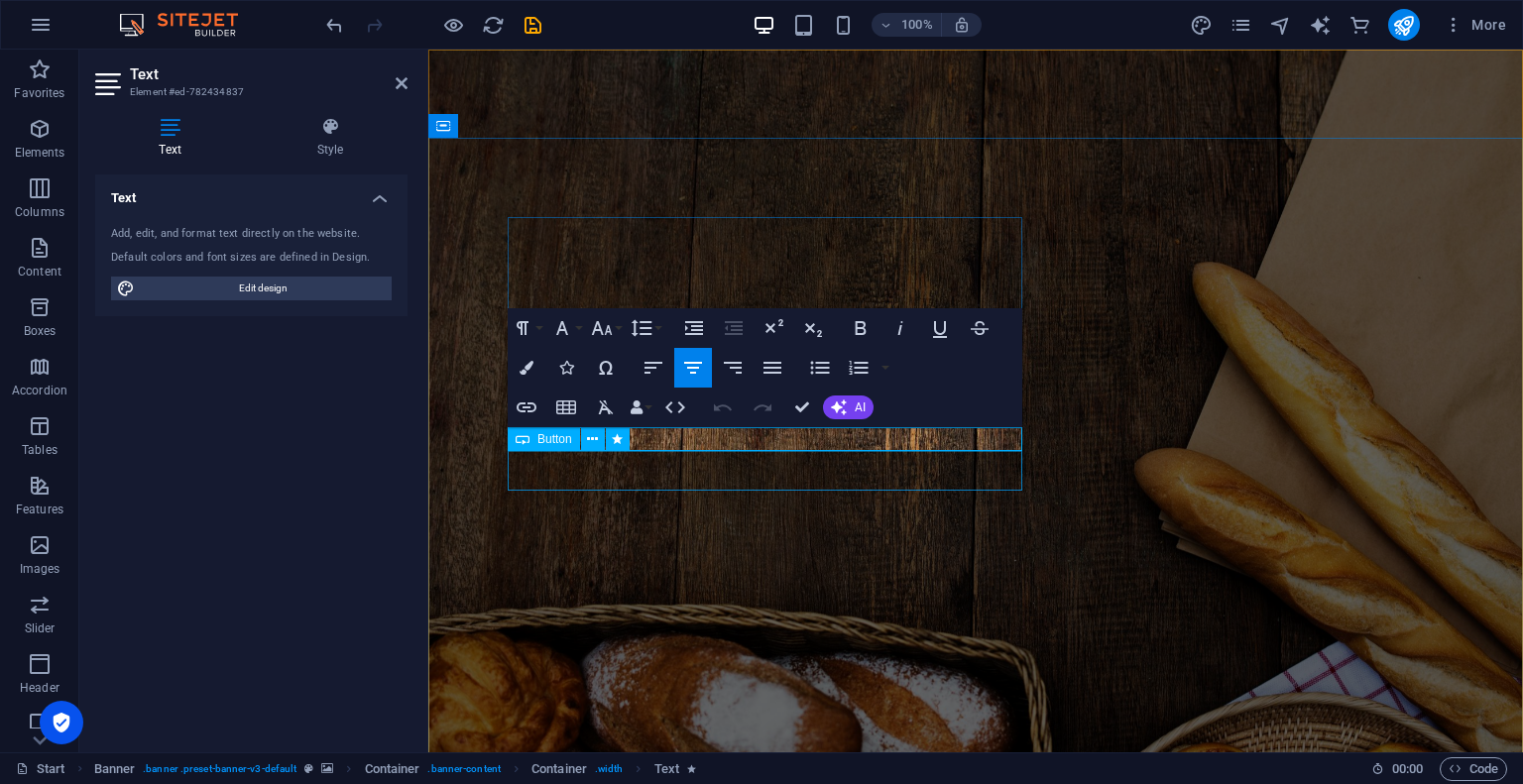 type 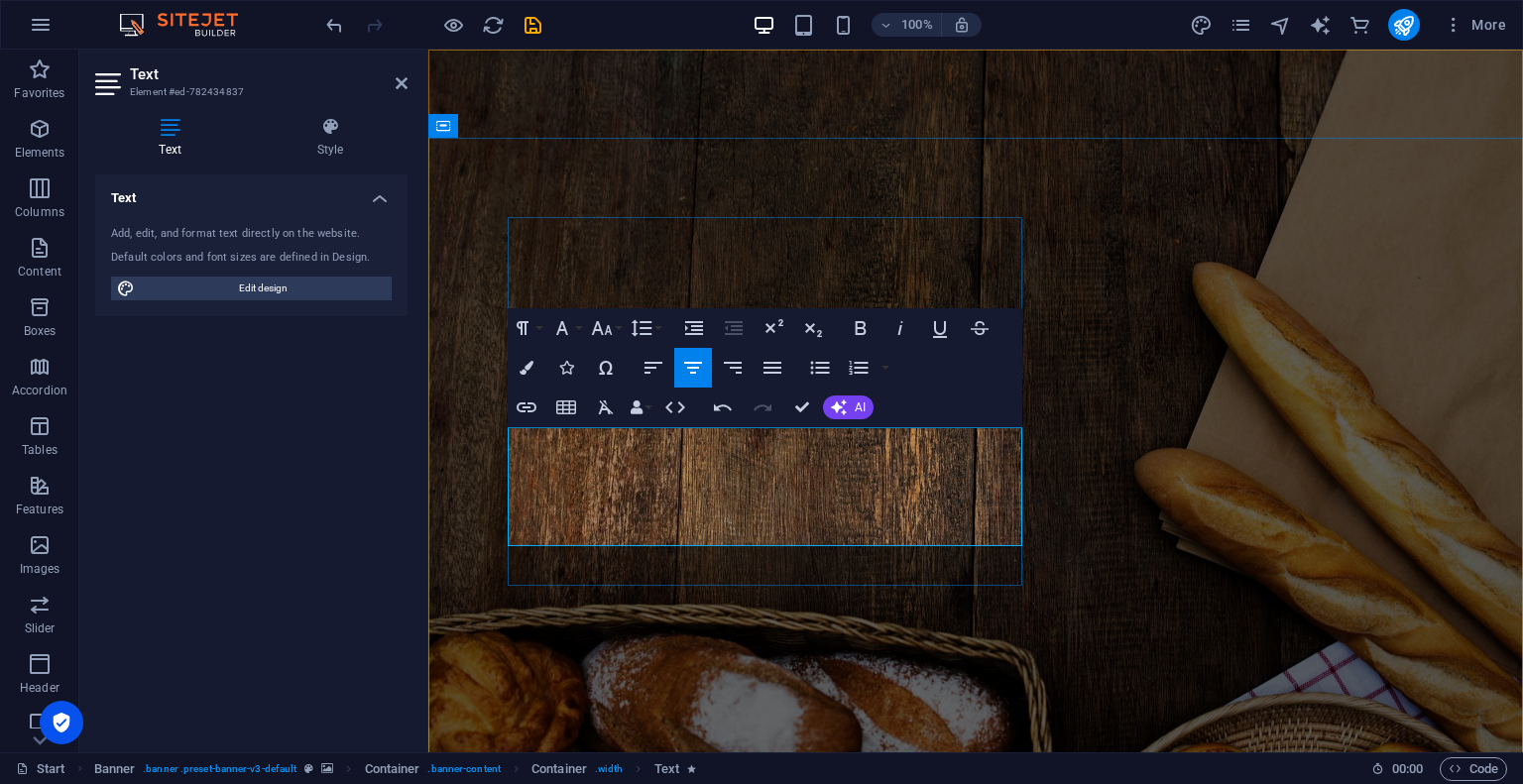 click on "Train to become a Business Analyst and work on SDLC projects" at bounding box center (764, 1192) 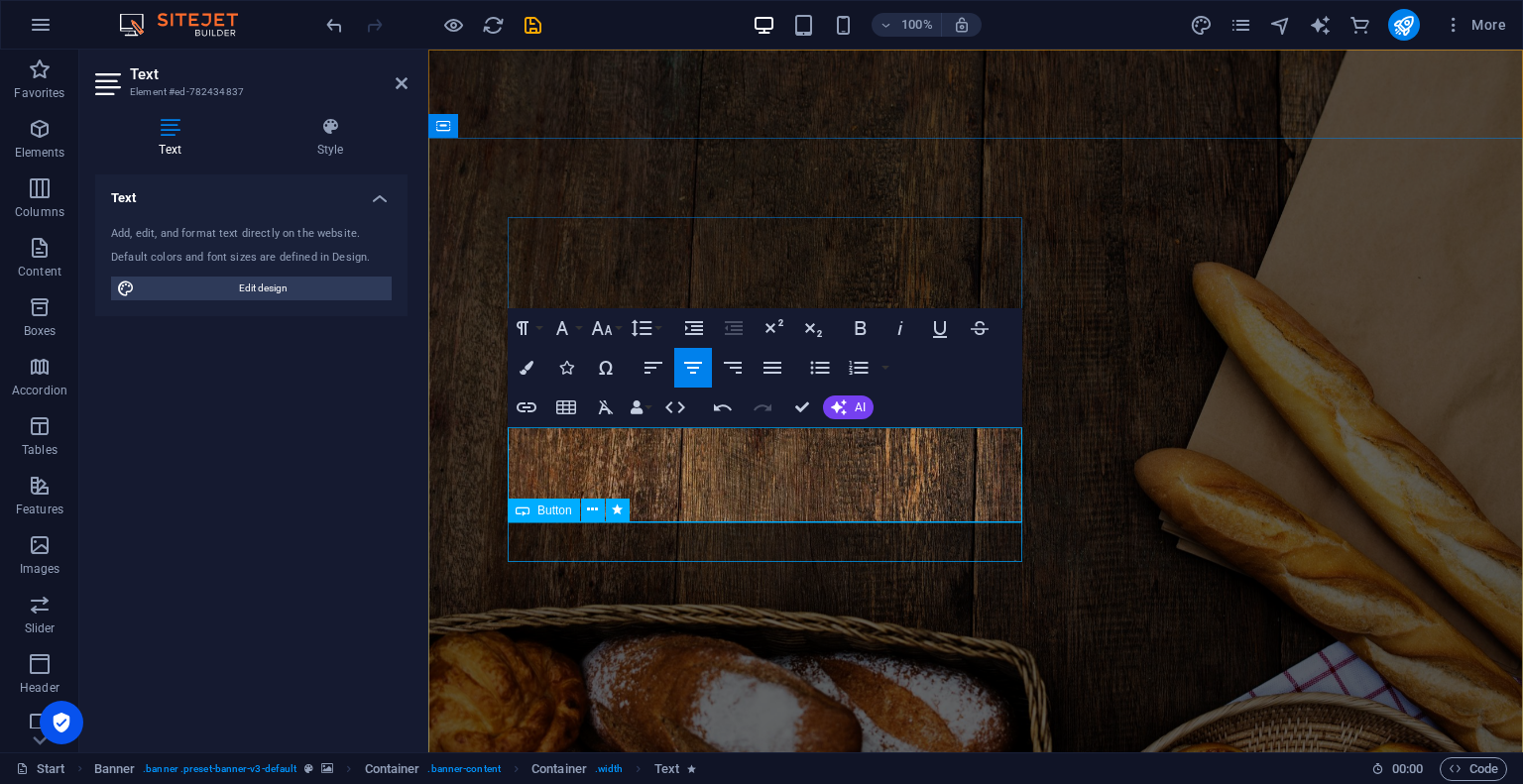 click on "[DOMAIN_NAME]" at bounding box center (764, 1246) 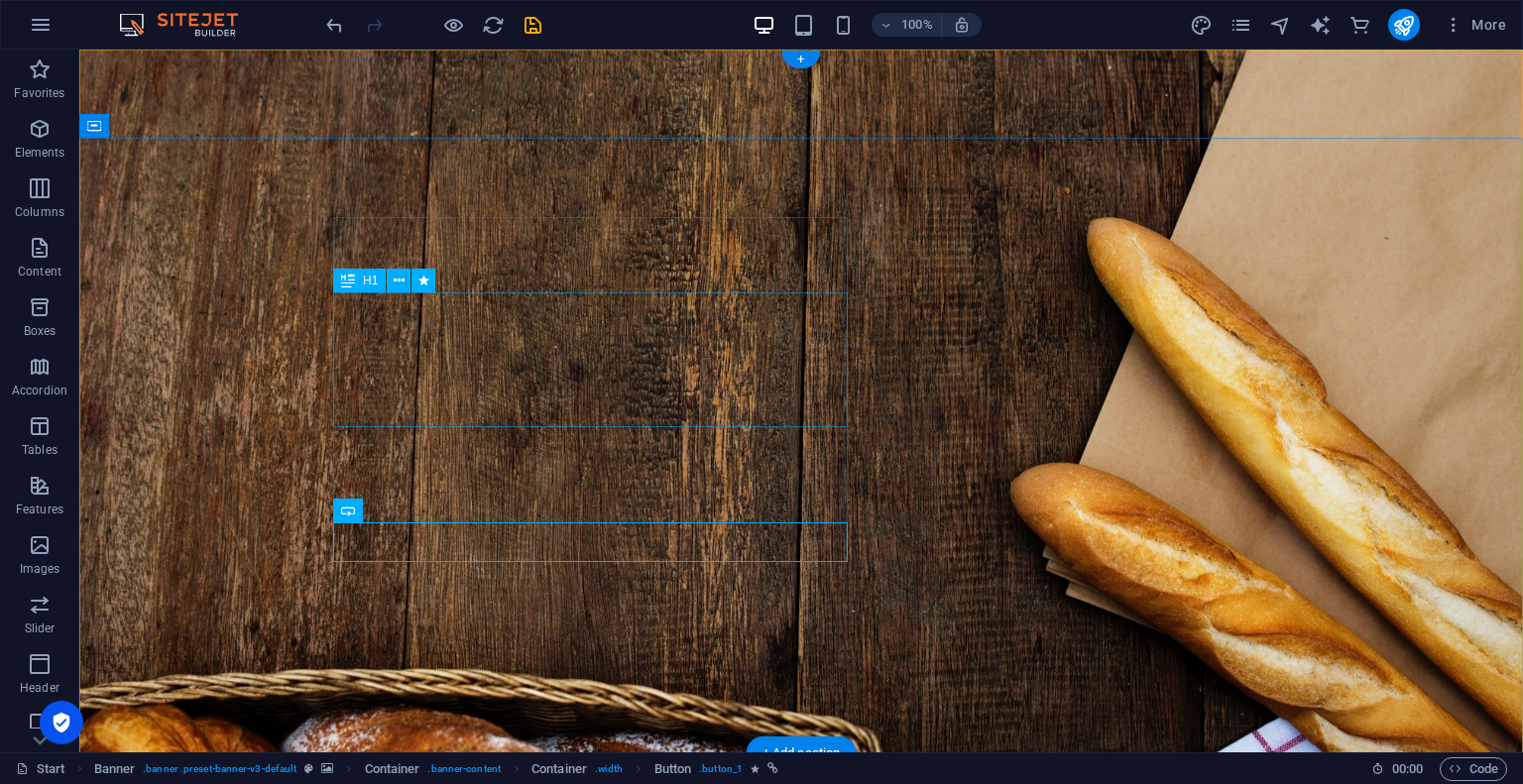 click on "Become a  Business Analyst" at bounding box center [590, 1064] 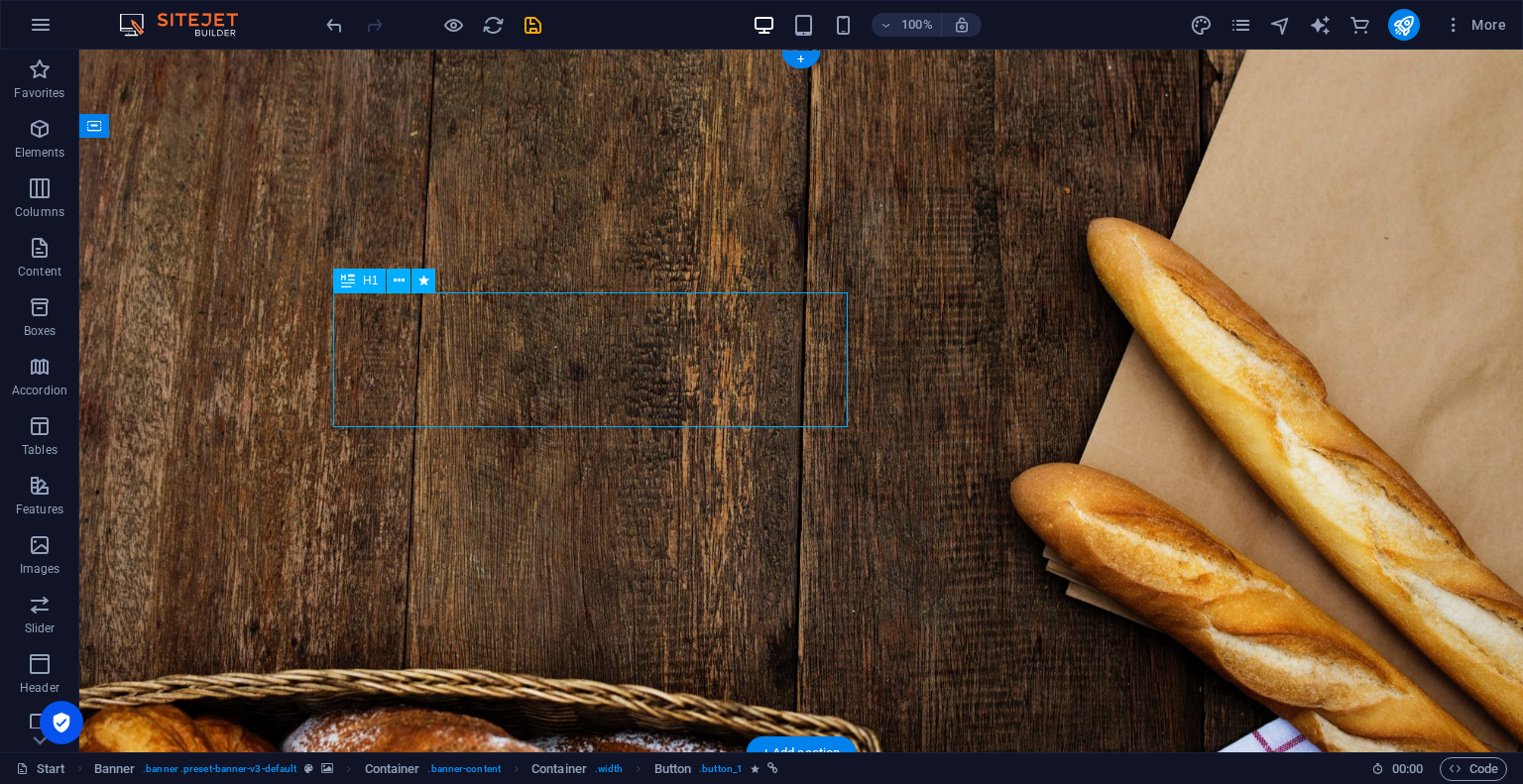 click on "Become a  Business Analyst" at bounding box center [590, 1064] 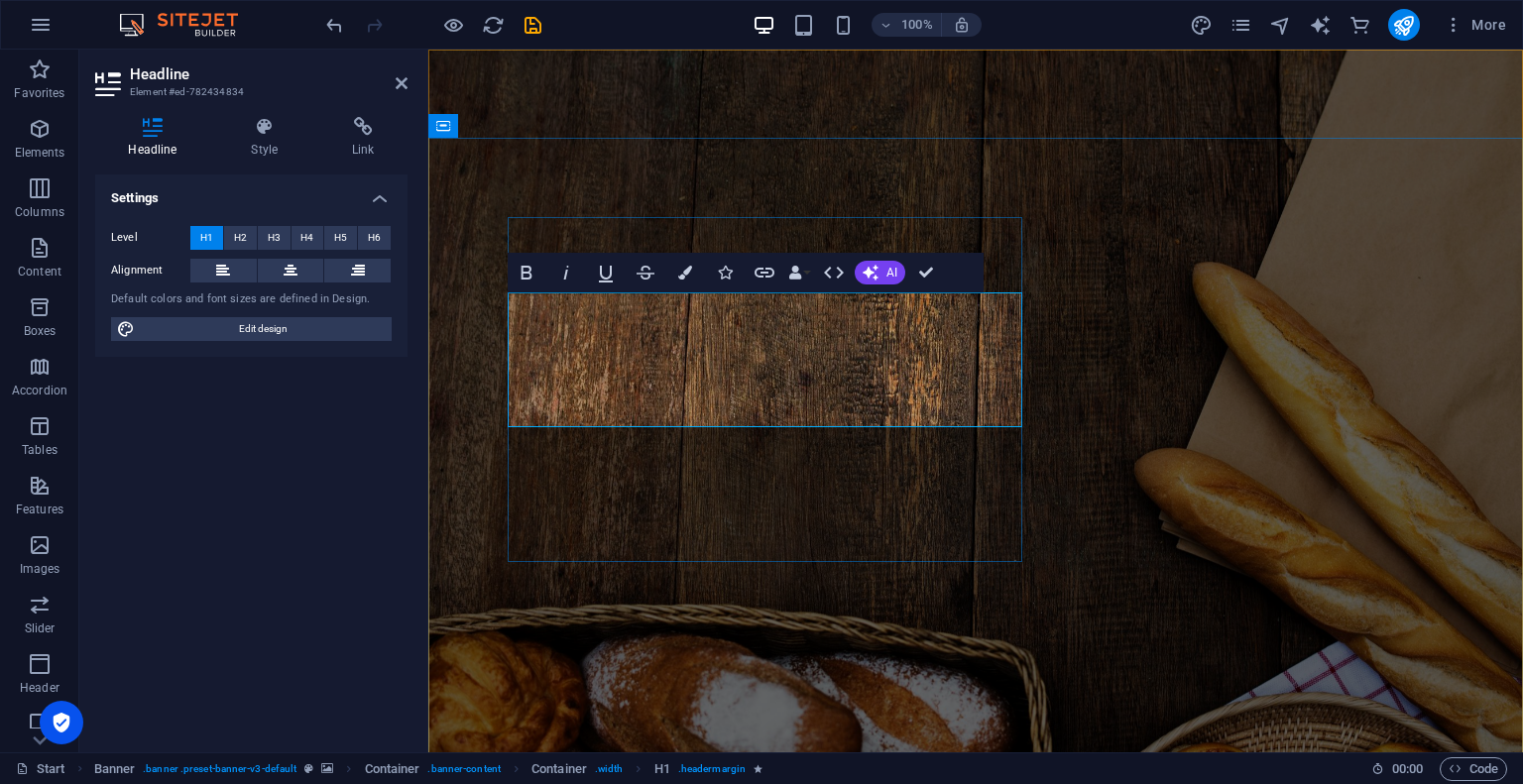 click on "Become a Business Analyst" at bounding box center (765, 1056) 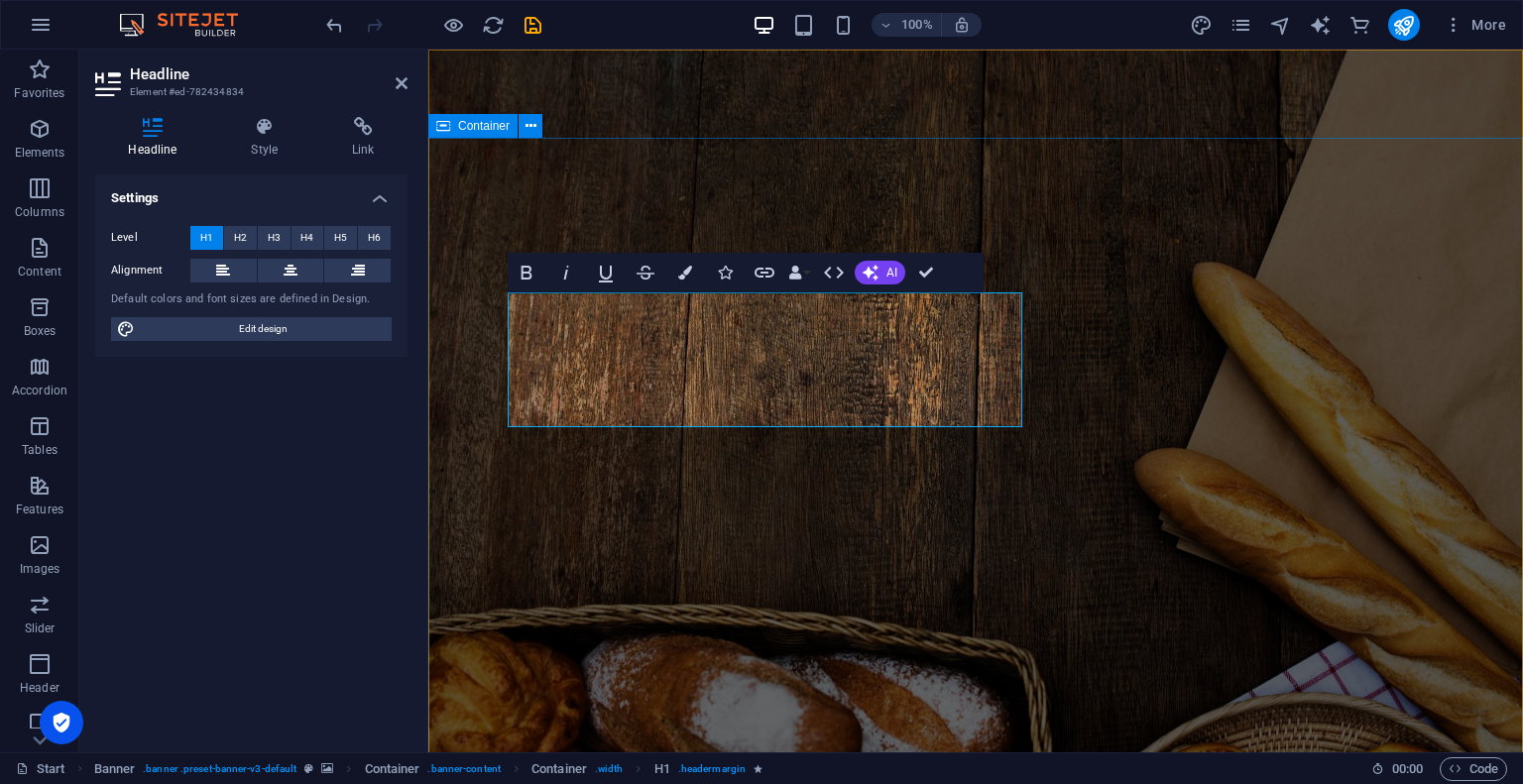 click on "BA Training Become a Business Analyst Get trained to become a Business Analyst and work on SDLC projects batraining.ca" at bounding box center (976, 1093) 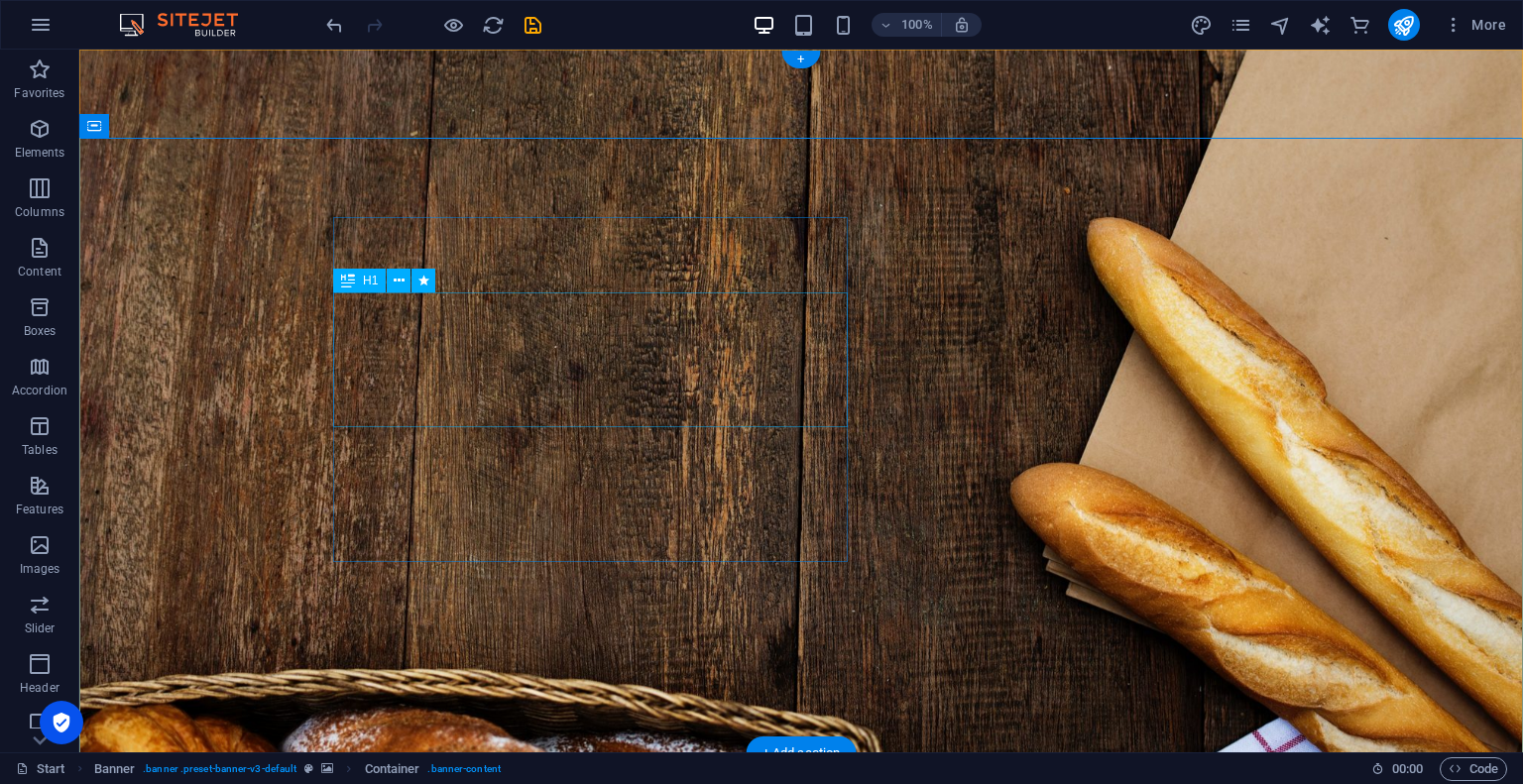 click on "Become a Business Analyst" at bounding box center (590, 1064) 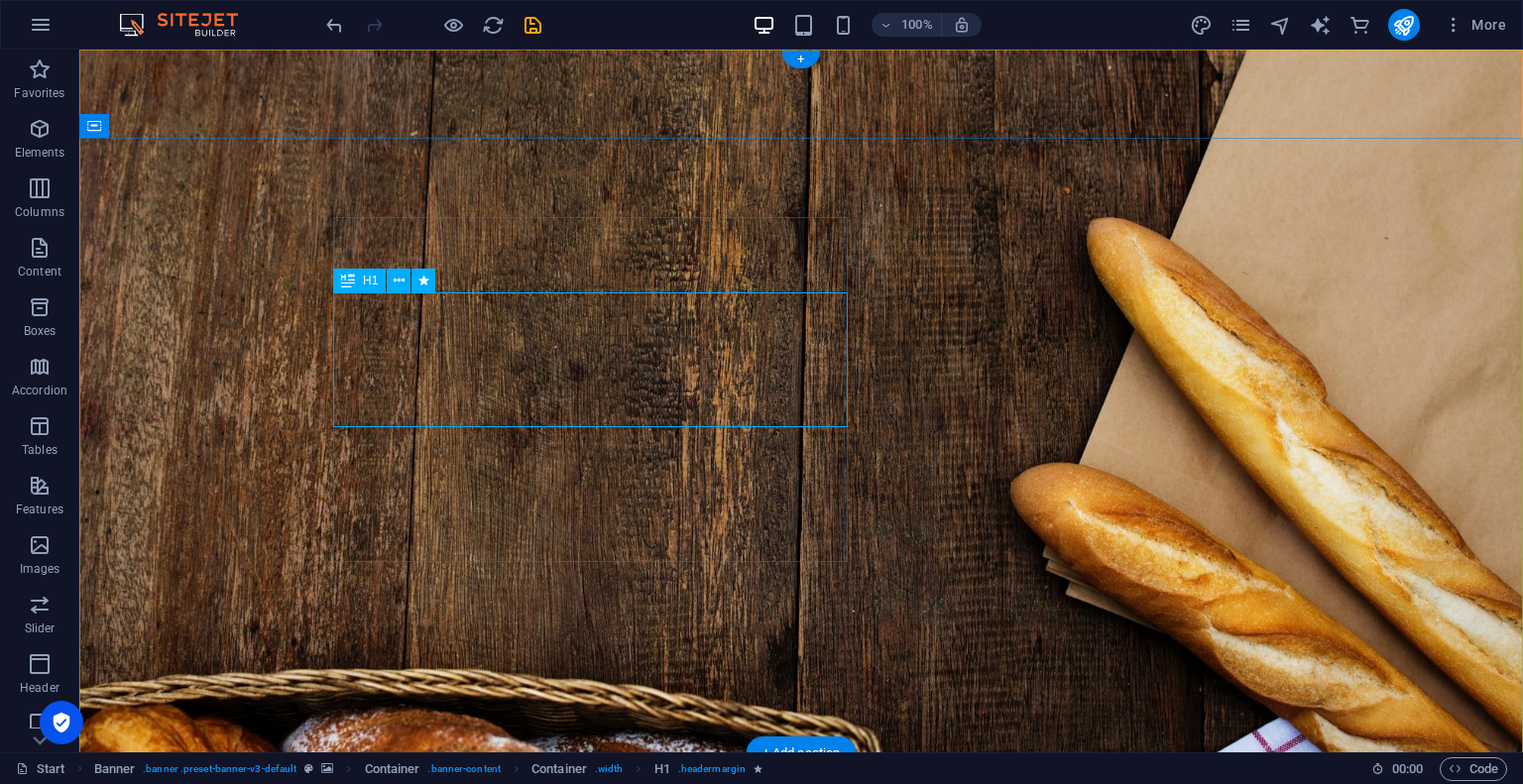 click on "Become a Business Analyst" at bounding box center (590, 1064) 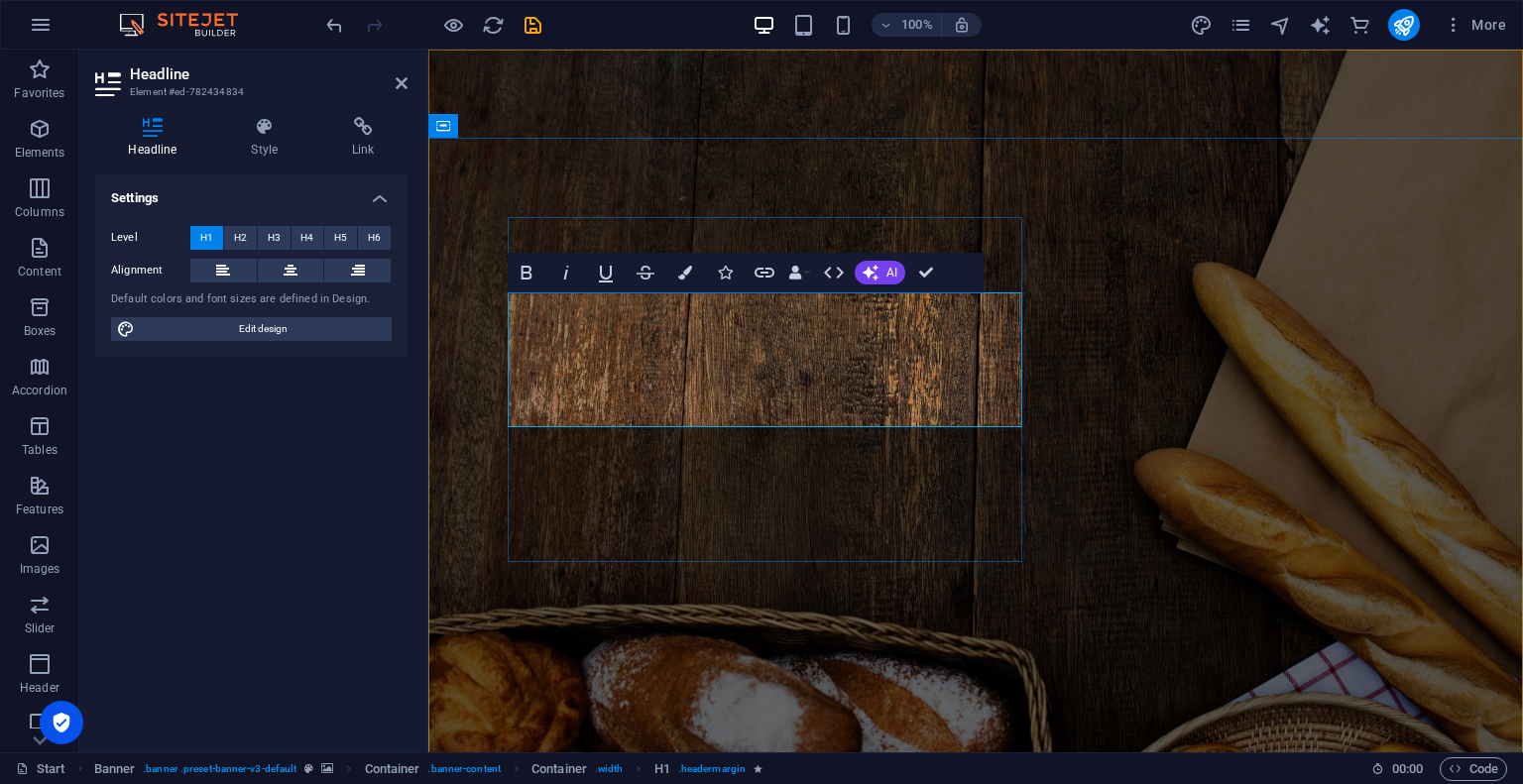 click on "Become a Business Analyst" at bounding box center (765, 1056) 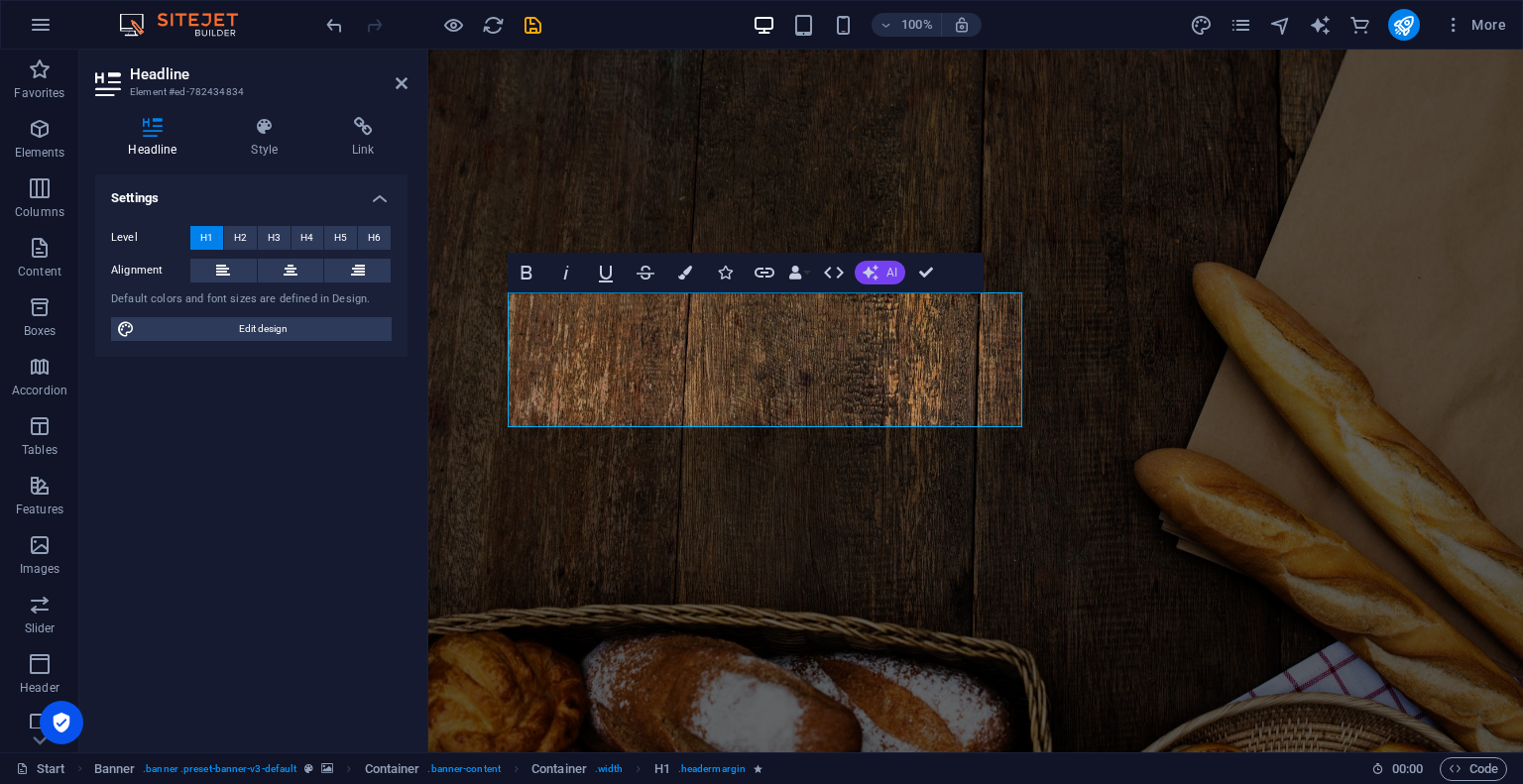 click on "AI" at bounding box center [879, 273] 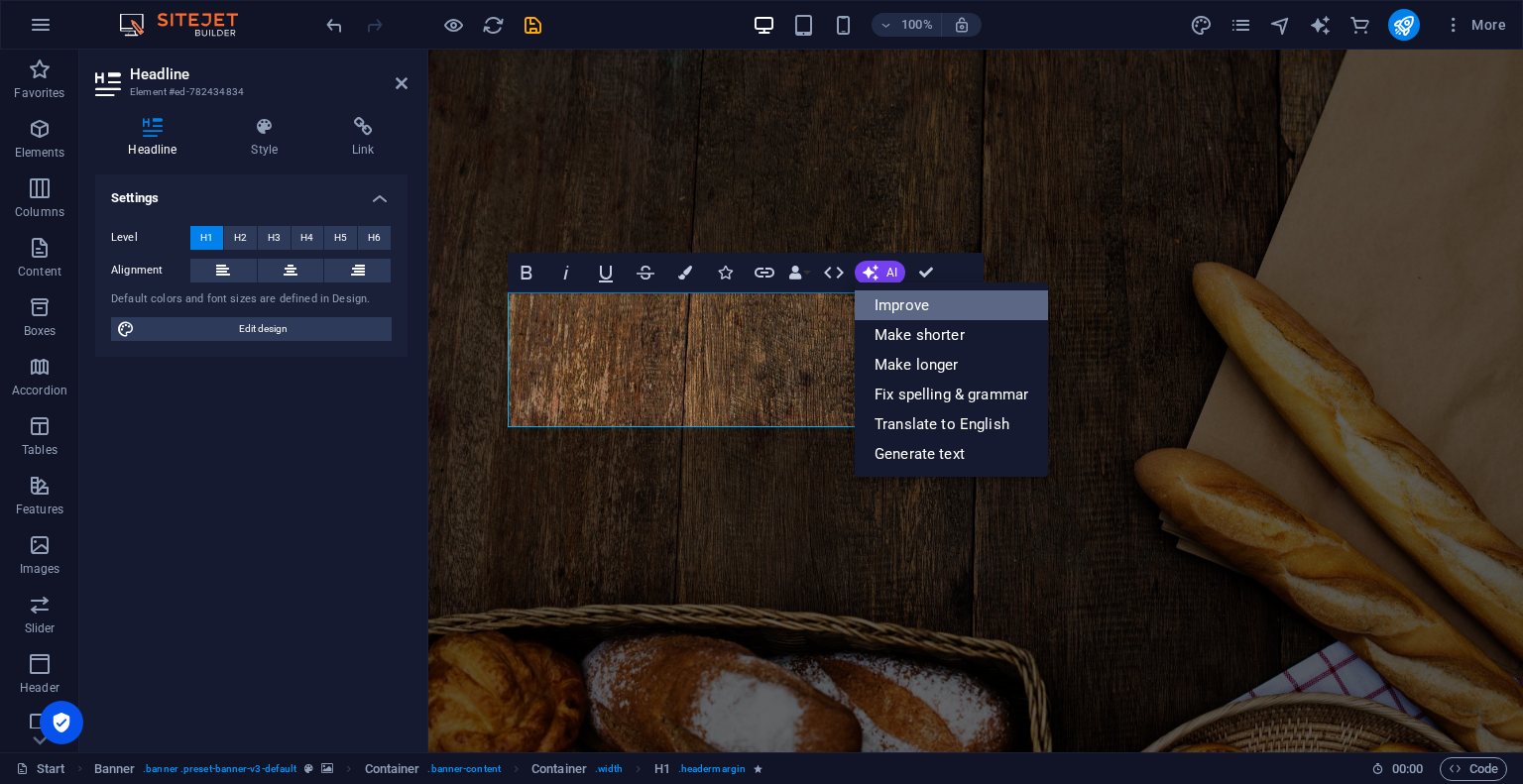 click on "Improve" at bounding box center [951, 305] 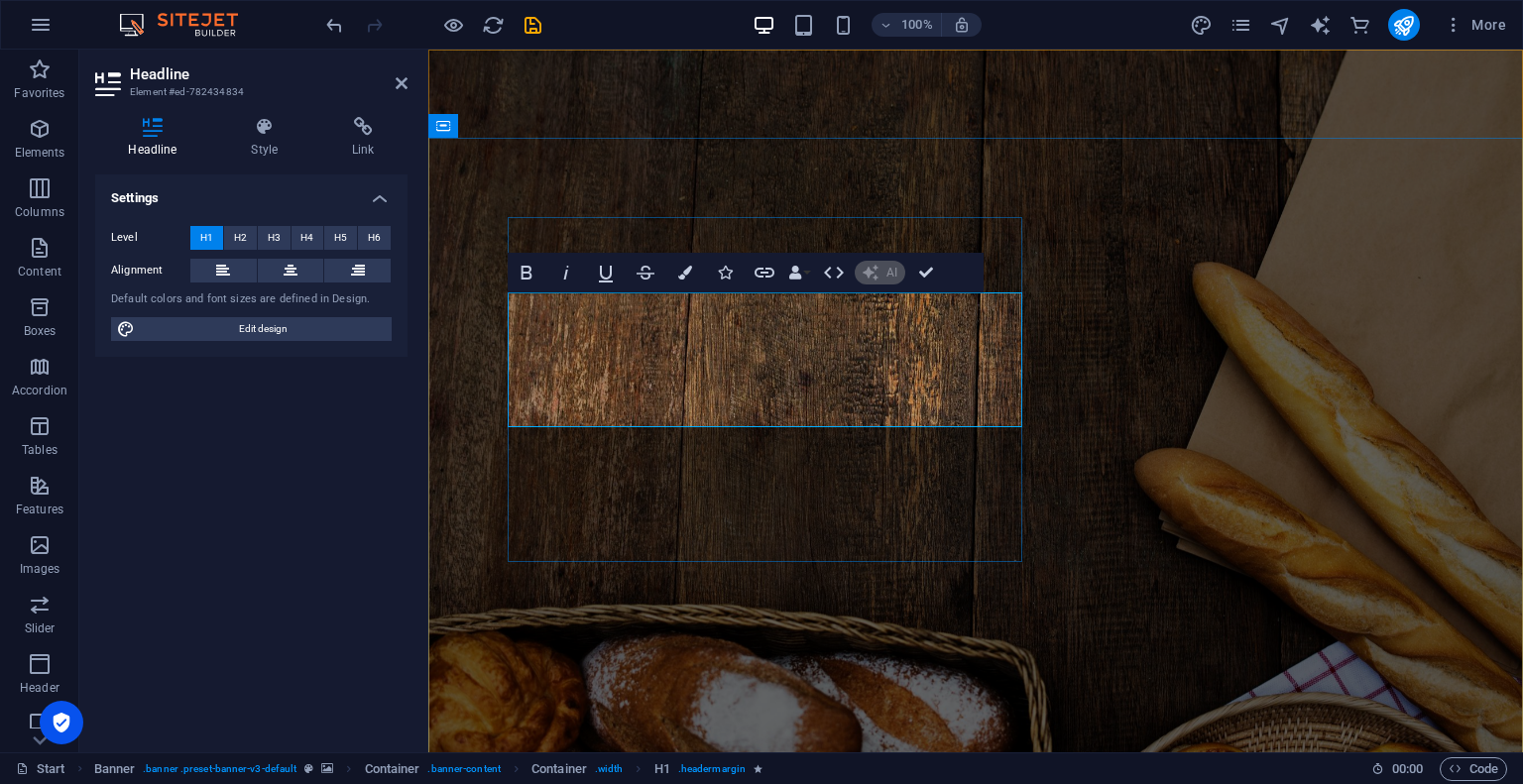 type 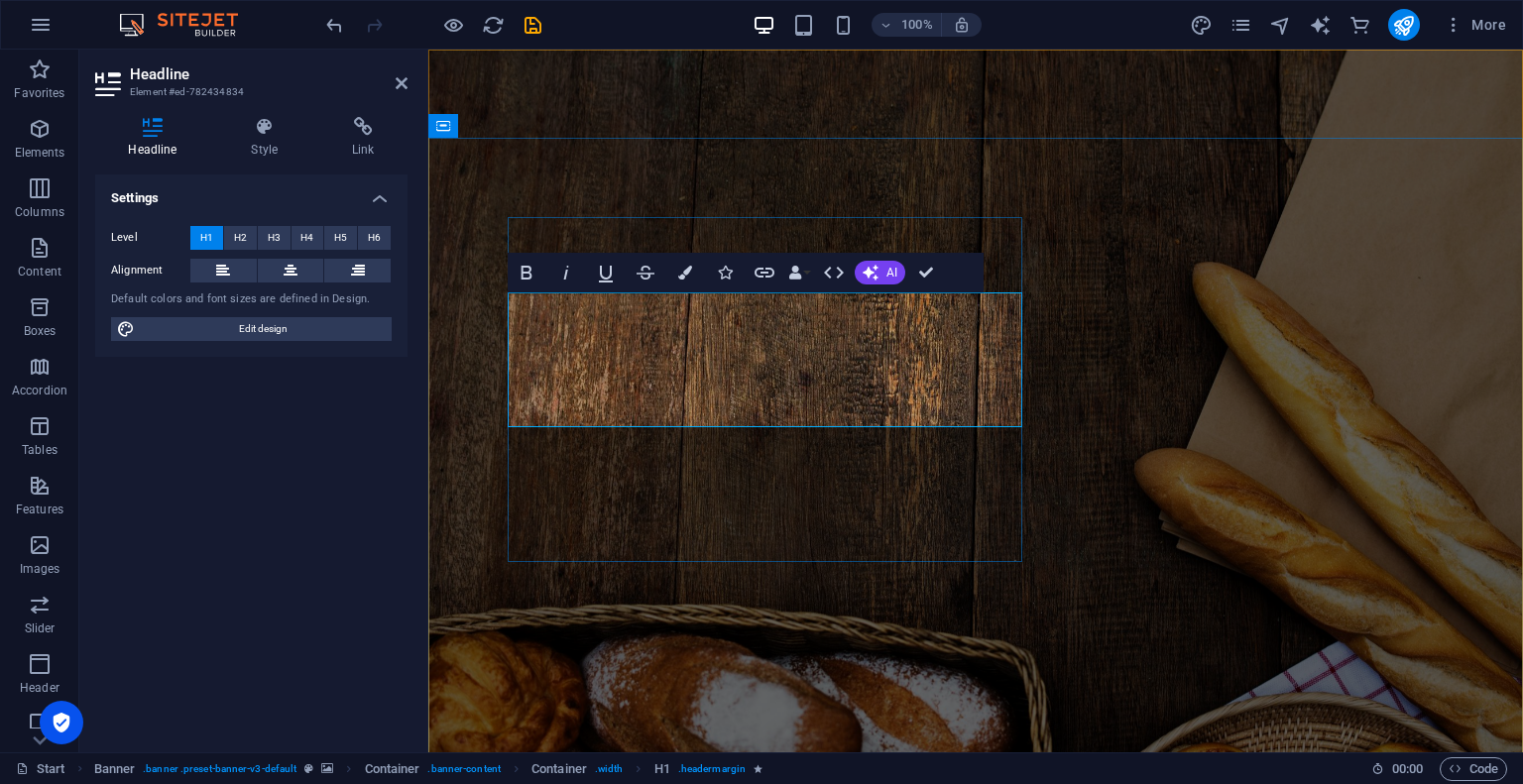 click on "Become a Business Analyst" at bounding box center [764, 1056] 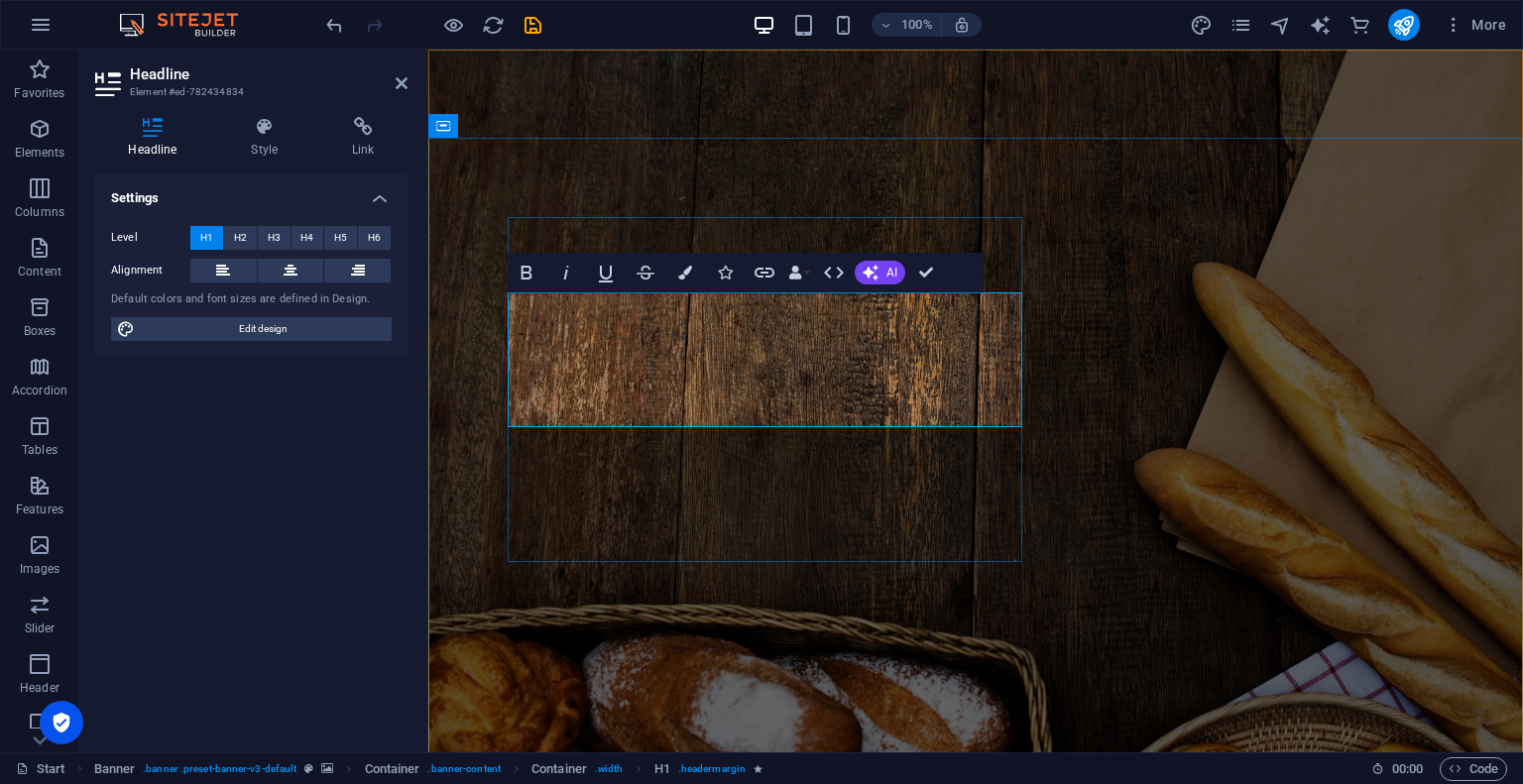 click on "Become a Business Analyst" at bounding box center (764, 1056) 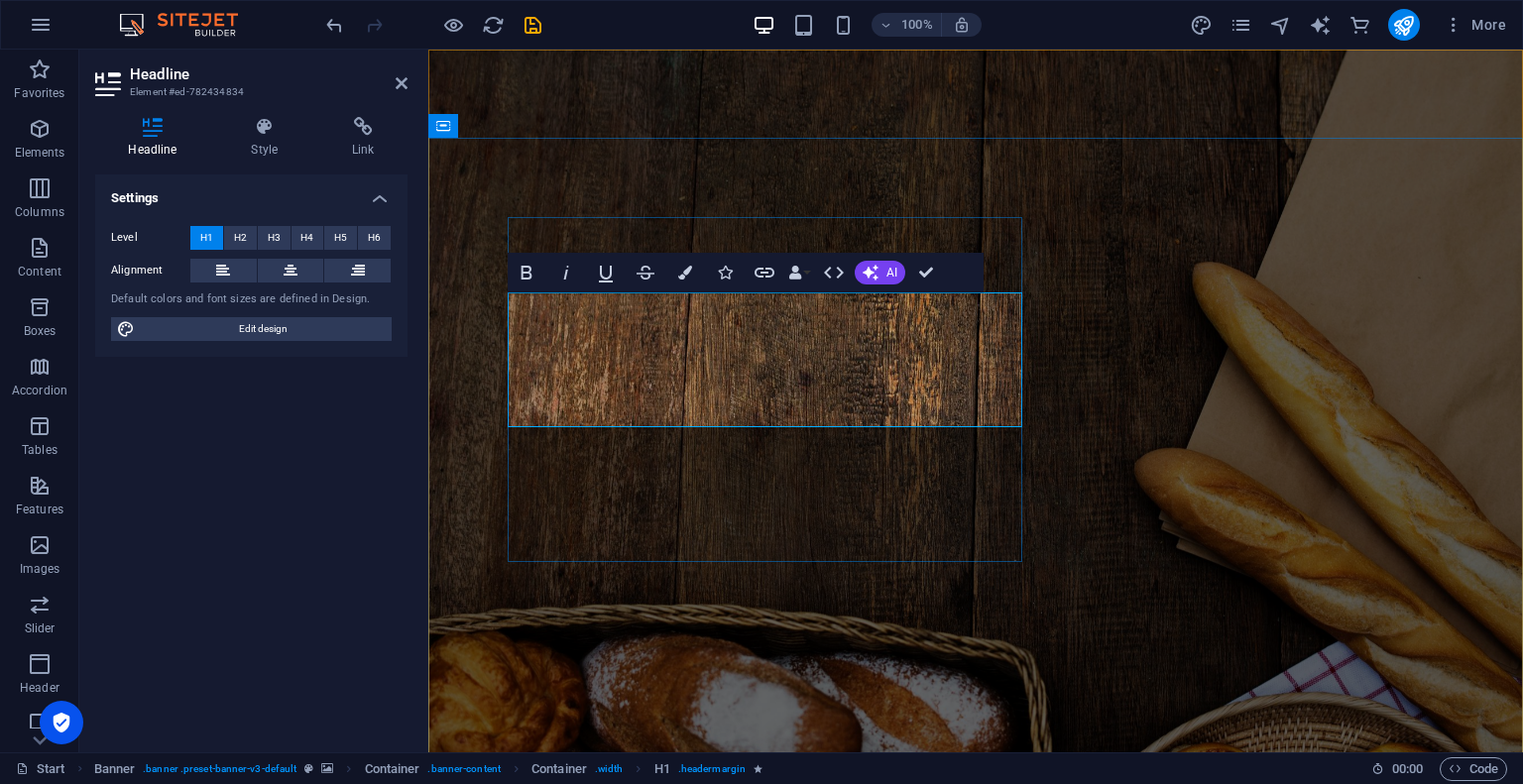 type 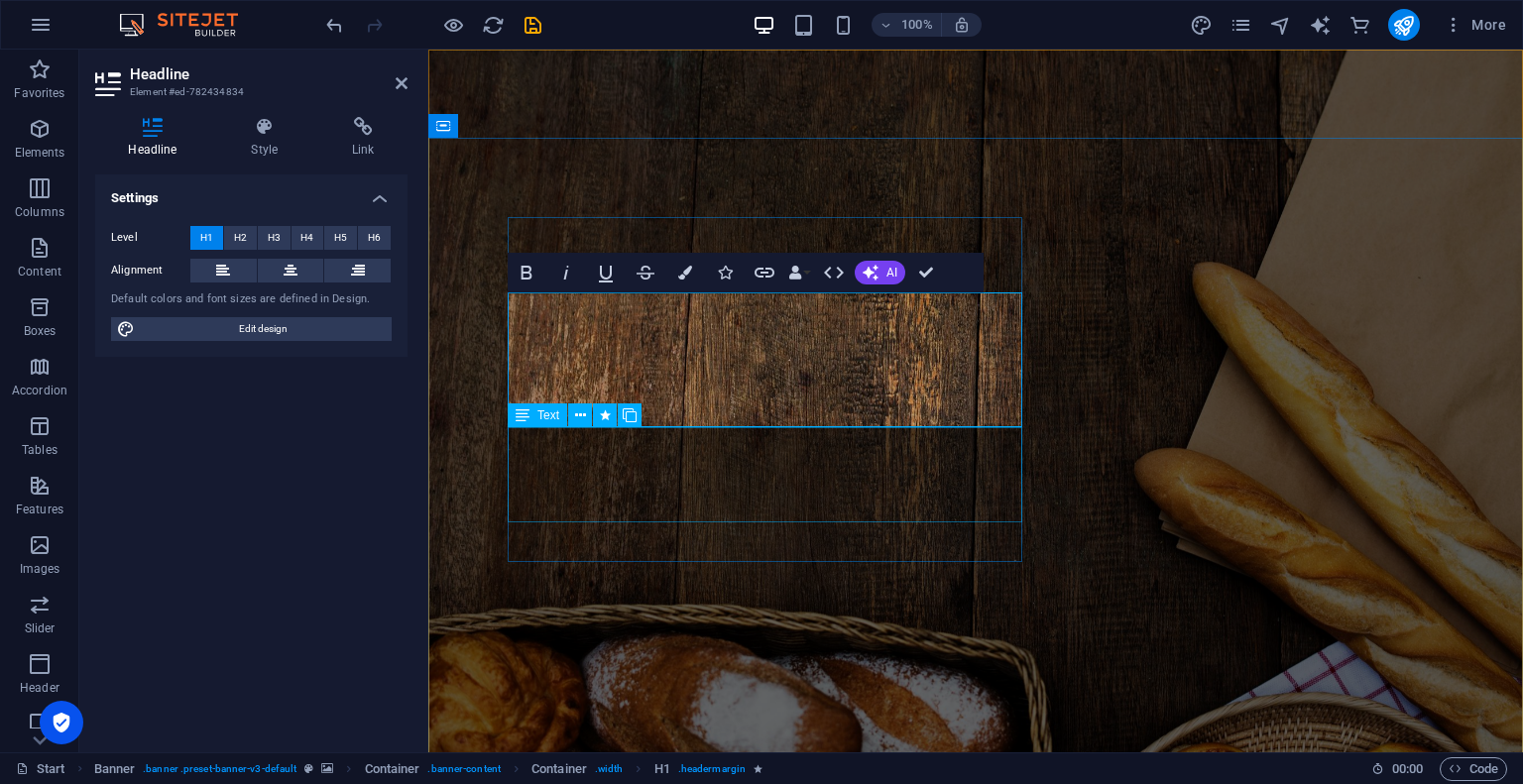 click on "Get trained to become a Business Analyst and work on SDLC projects" at bounding box center (764, 1169) 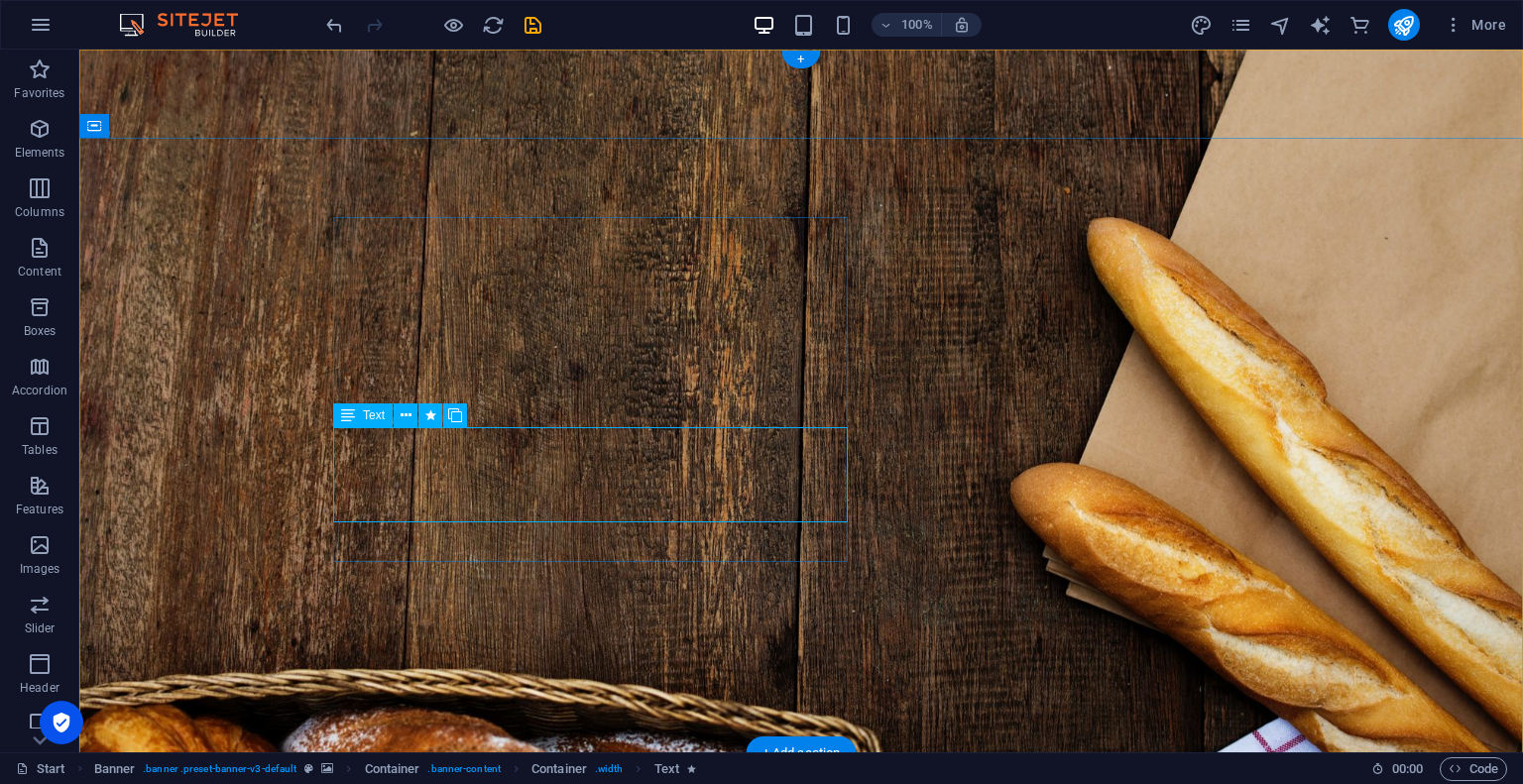 click on "Get trained to become a Business Analyst and work on SDLC projects" at bounding box center (590, 1169) 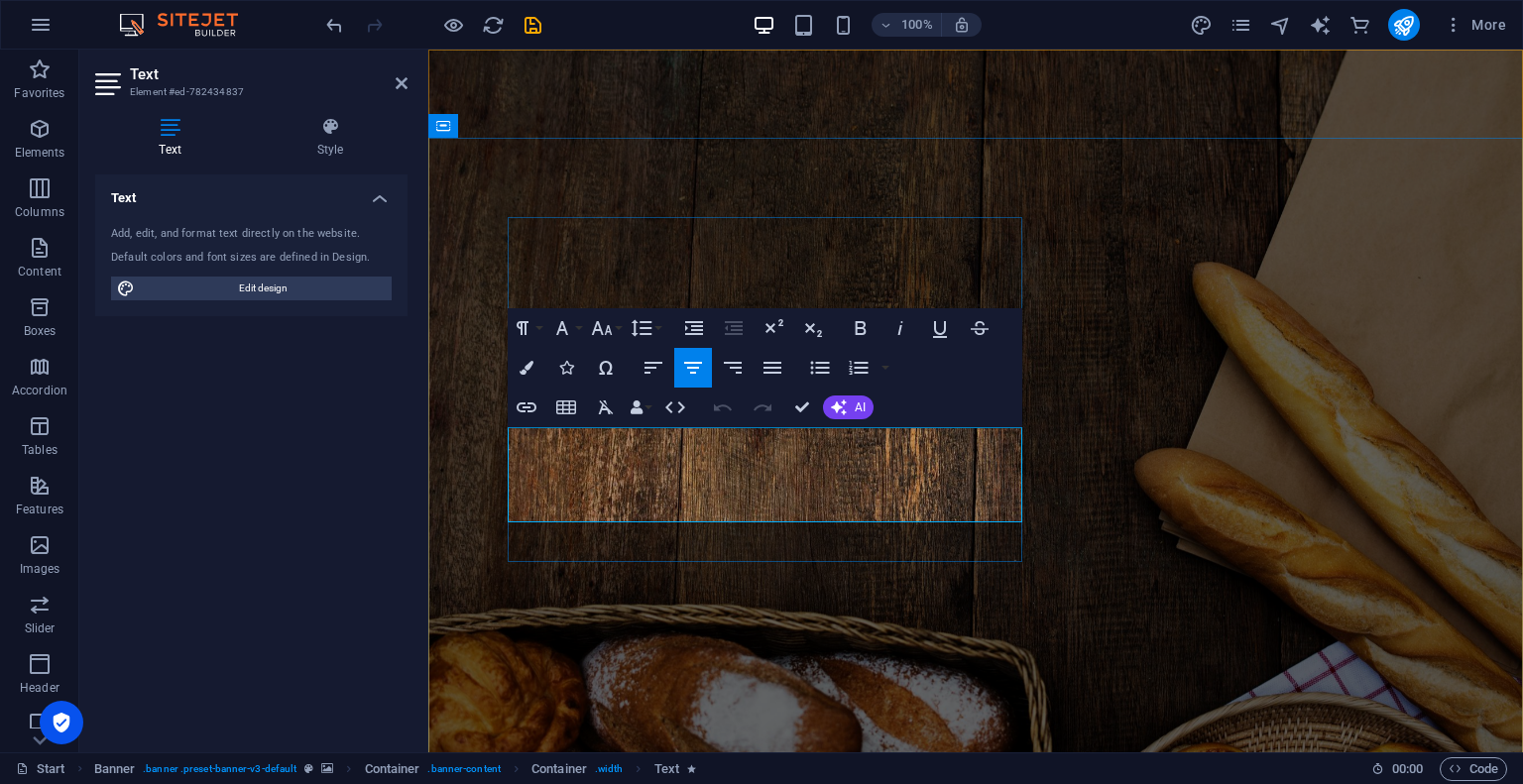 drag, startPoint x: 731, startPoint y: 443, endPoint x: 533, endPoint y: 449, distance: 198.09089 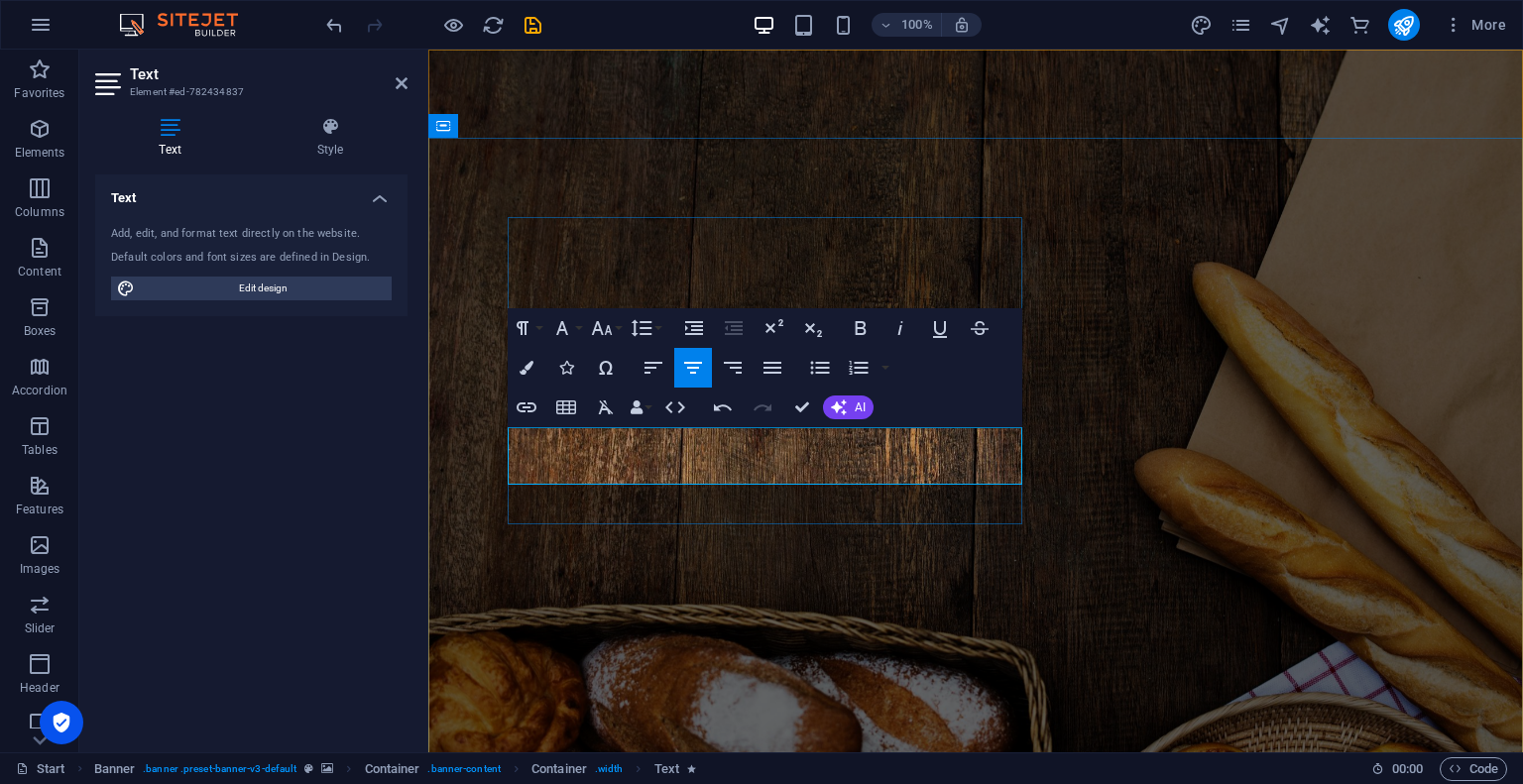 type 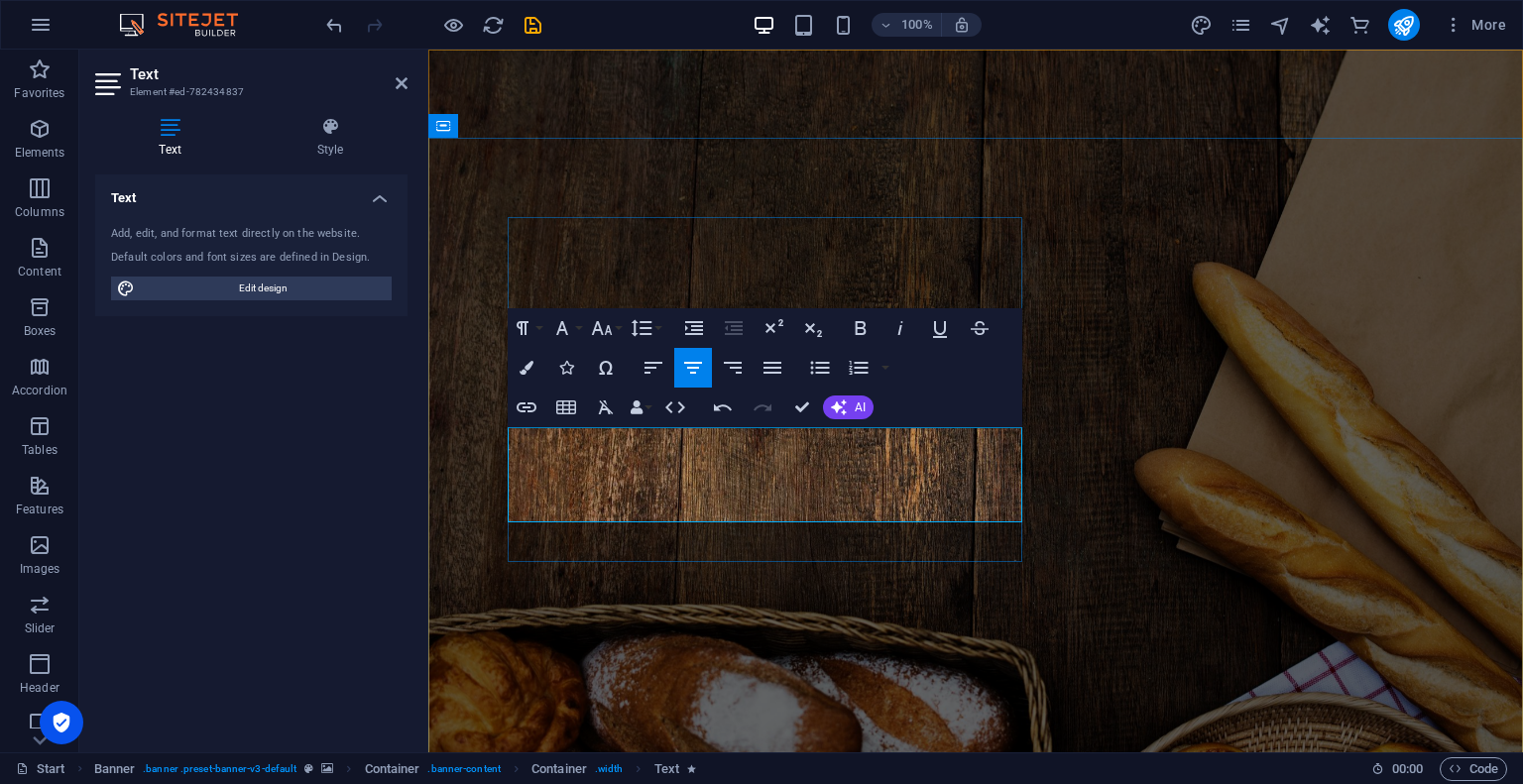drag, startPoint x: 824, startPoint y: 446, endPoint x: 911, endPoint y: 443, distance: 87.051709 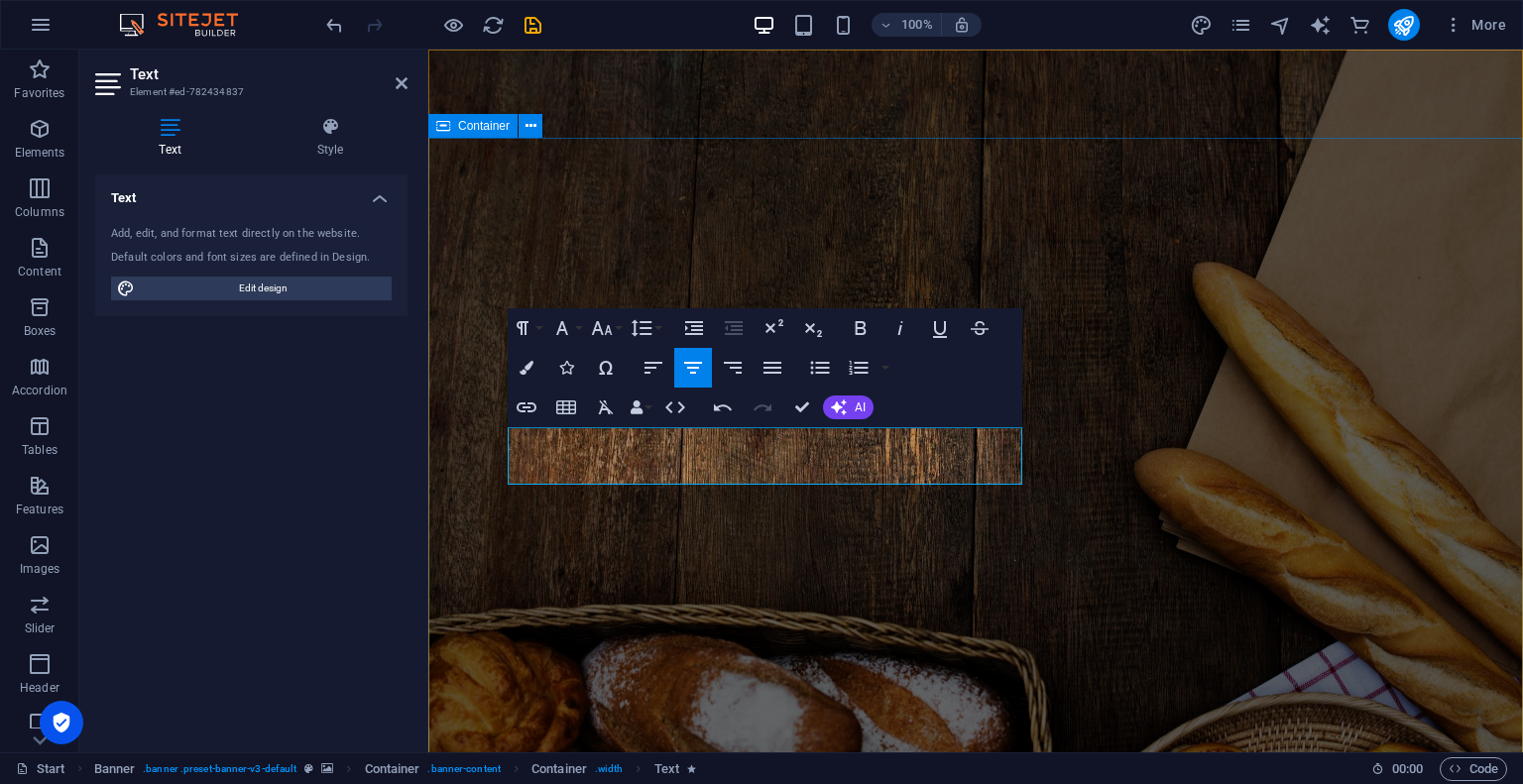 click on "BA Training Get Trained to Become a Business Analyst Work as a Business Analyst on SDLC projects batraining.ca" at bounding box center (976, 1074) 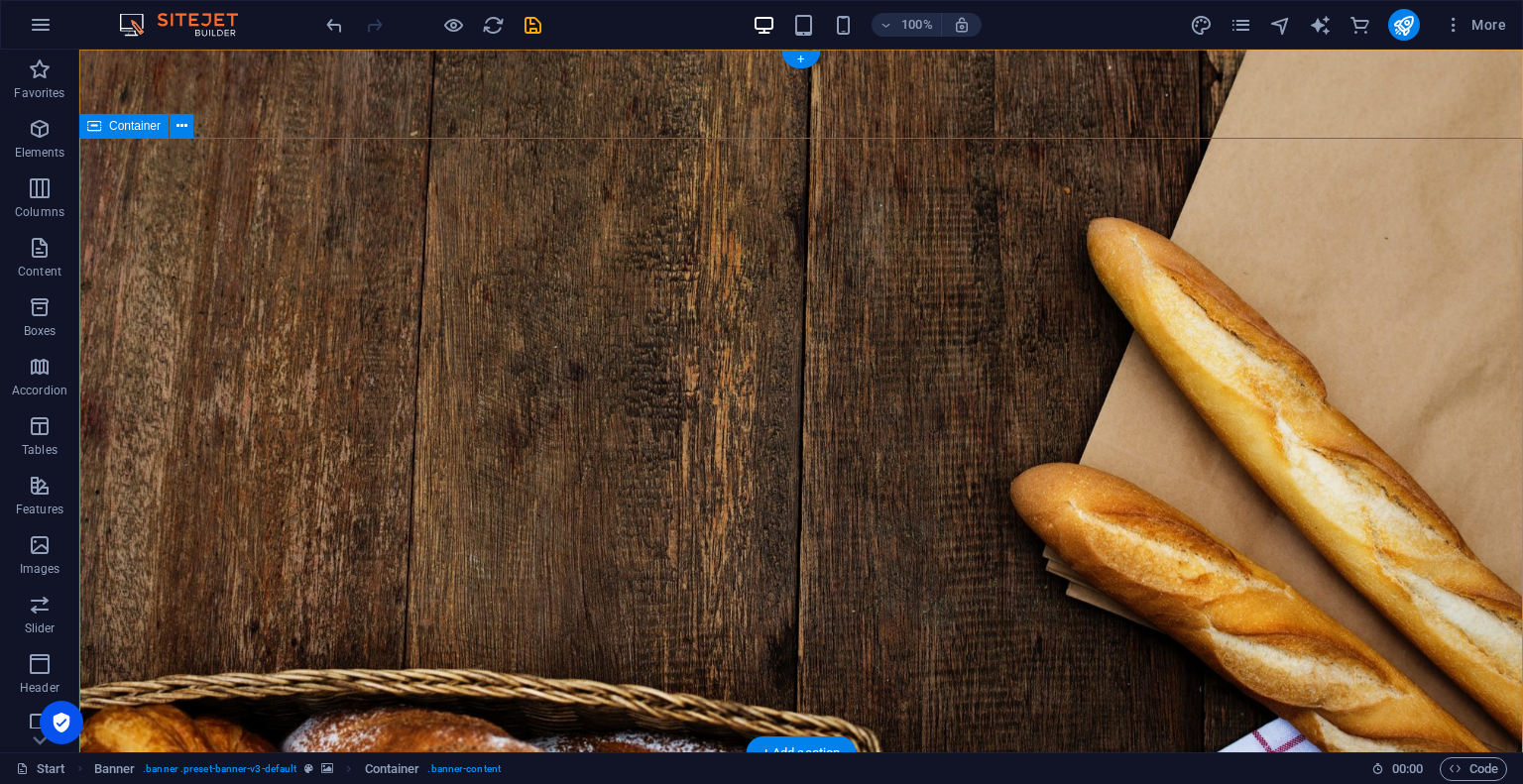 click on "BA Training Get Trained to Become a Business Analyst Work as a Business Analyst on SDLC projects batraining.ca" at bounding box center [801, 1074] 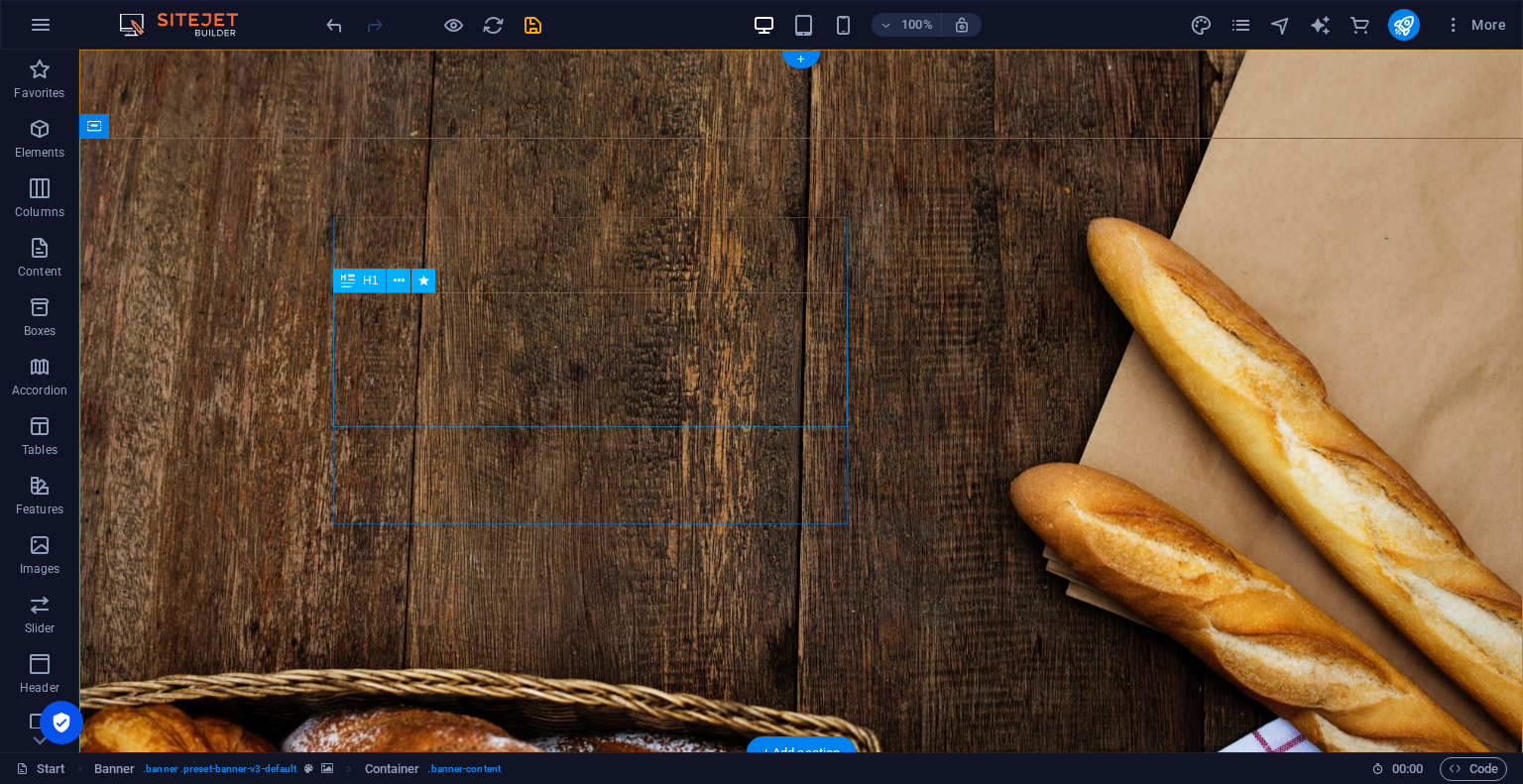 click on "Get Trained to Become a Business Analyst" at bounding box center (590, 1064) 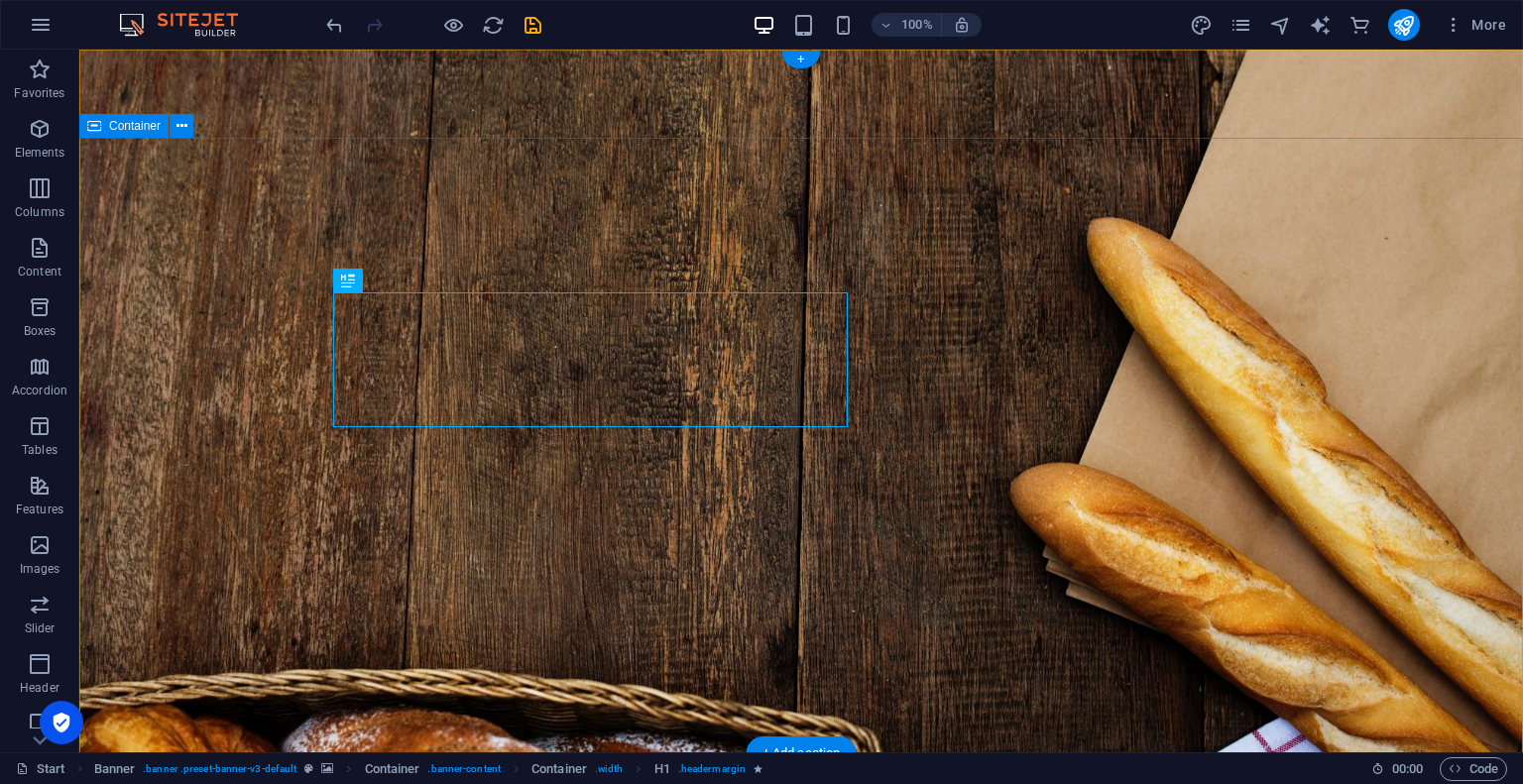 click on "BA Training Get Trained to Become a Business Analyst Work as a Business Analyst on SDLC projects batraining.ca" at bounding box center [801, 1074] 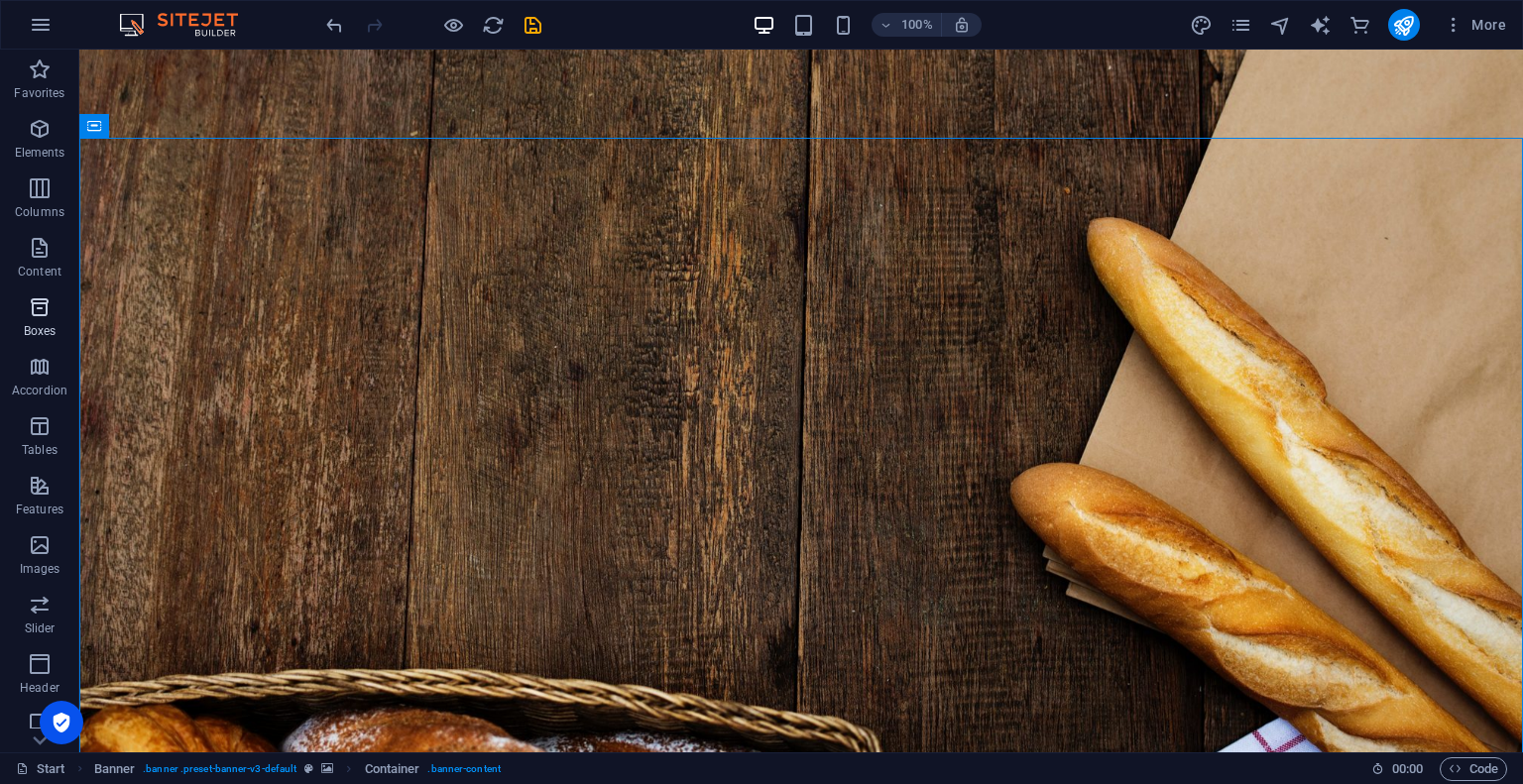 click at bounding box center [40, 307] 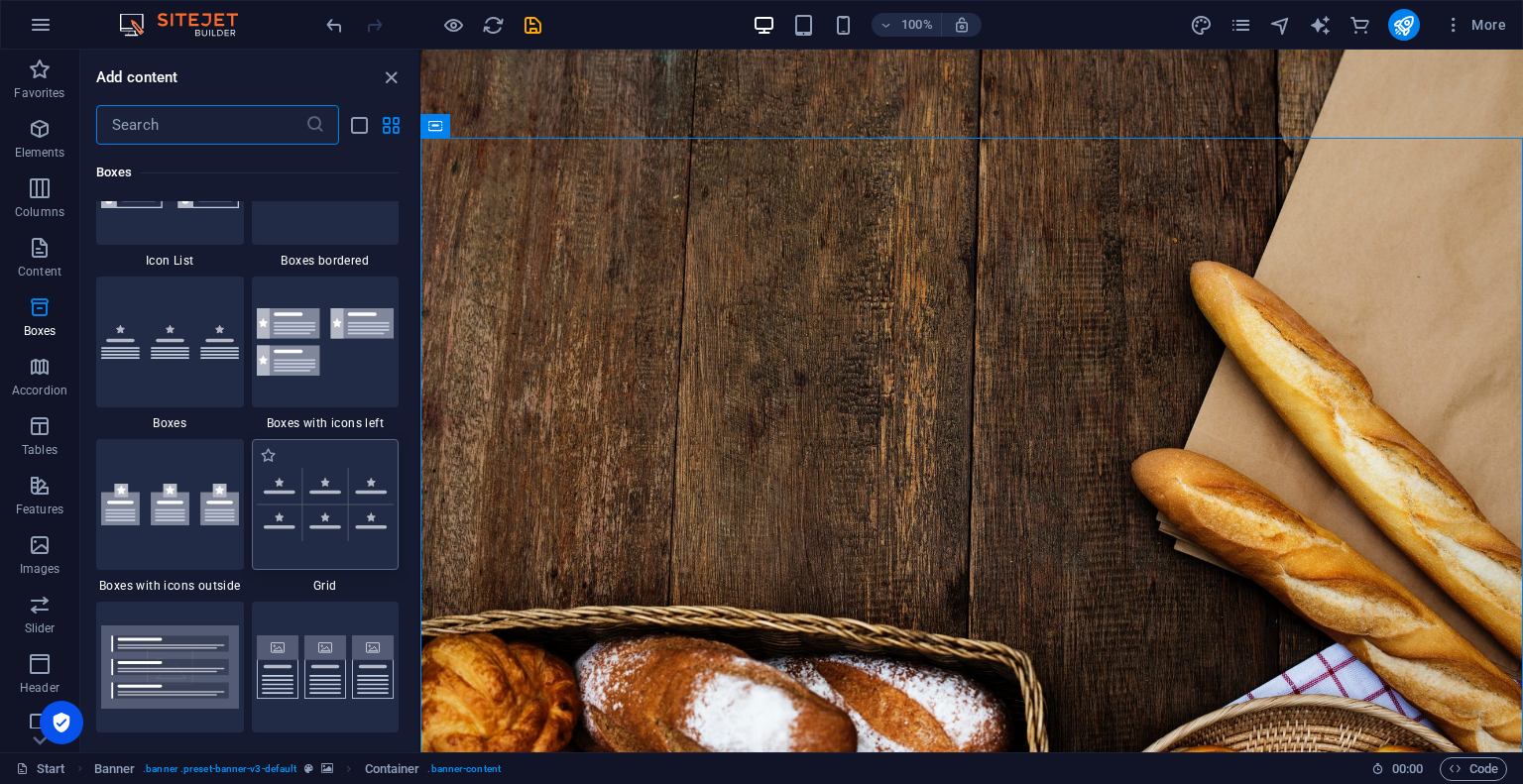 scroll, scrollTop: 5394, scrollLeft: 0, axis: vertical 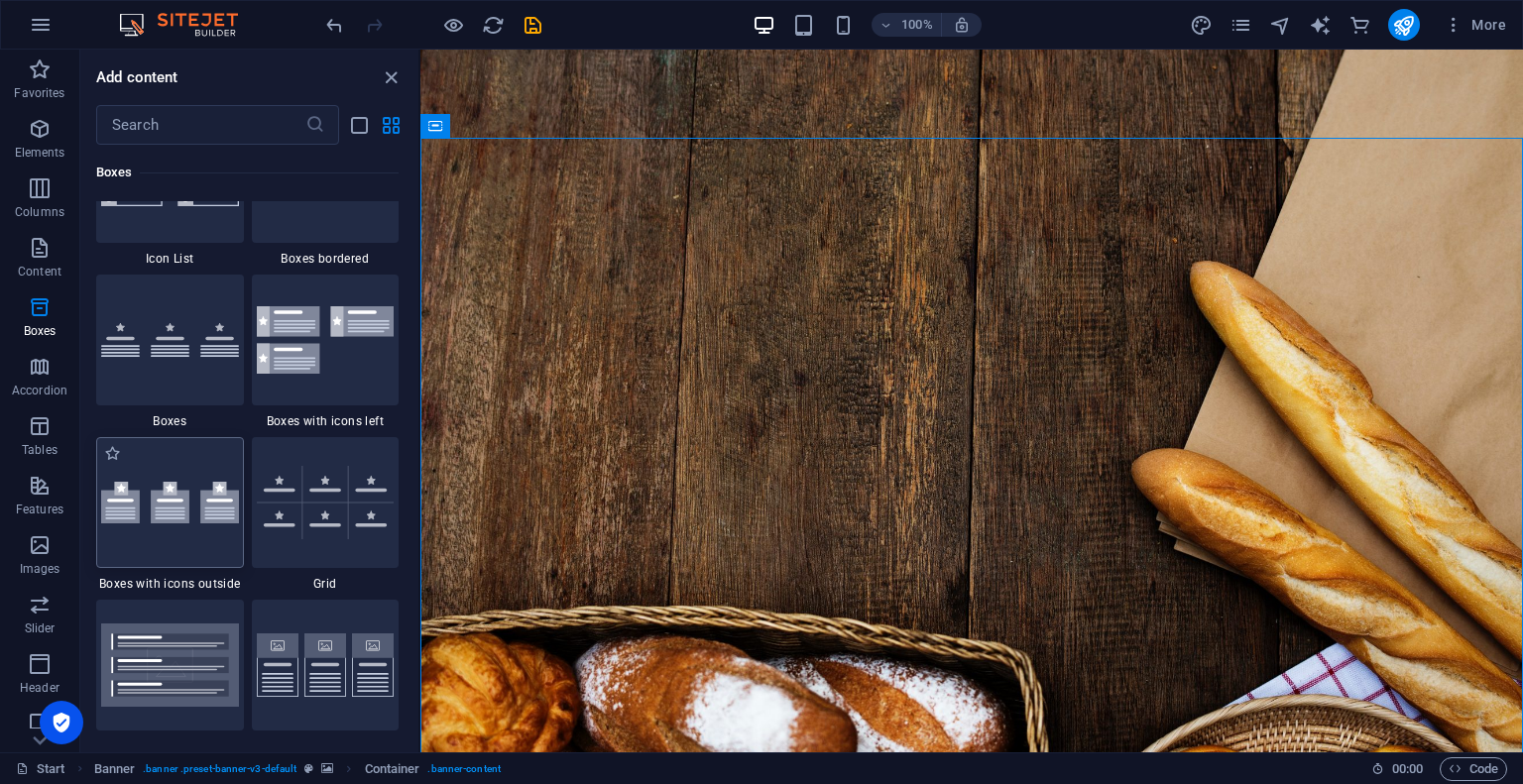 click at bounding box center (170, 503) 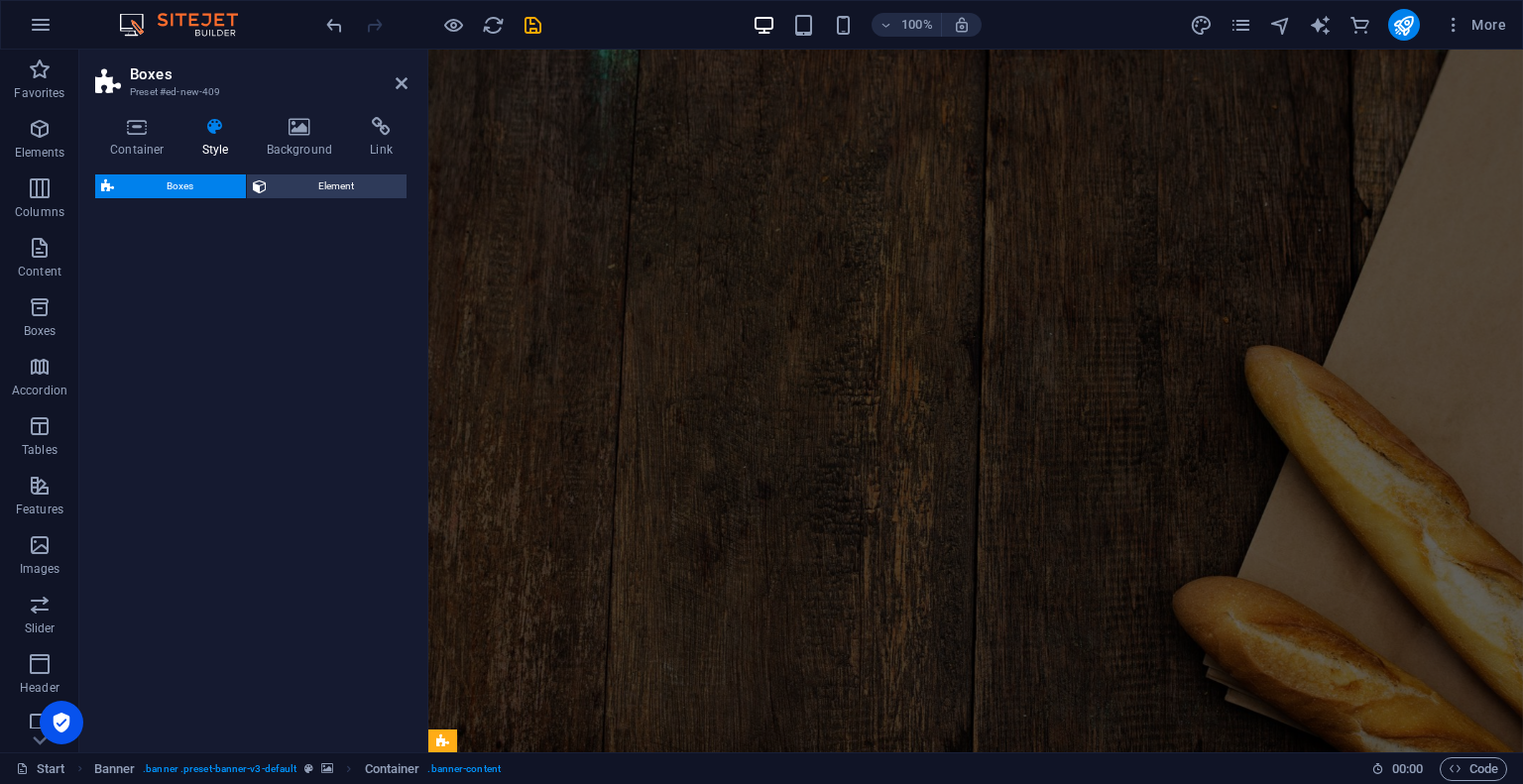 select on "rem" 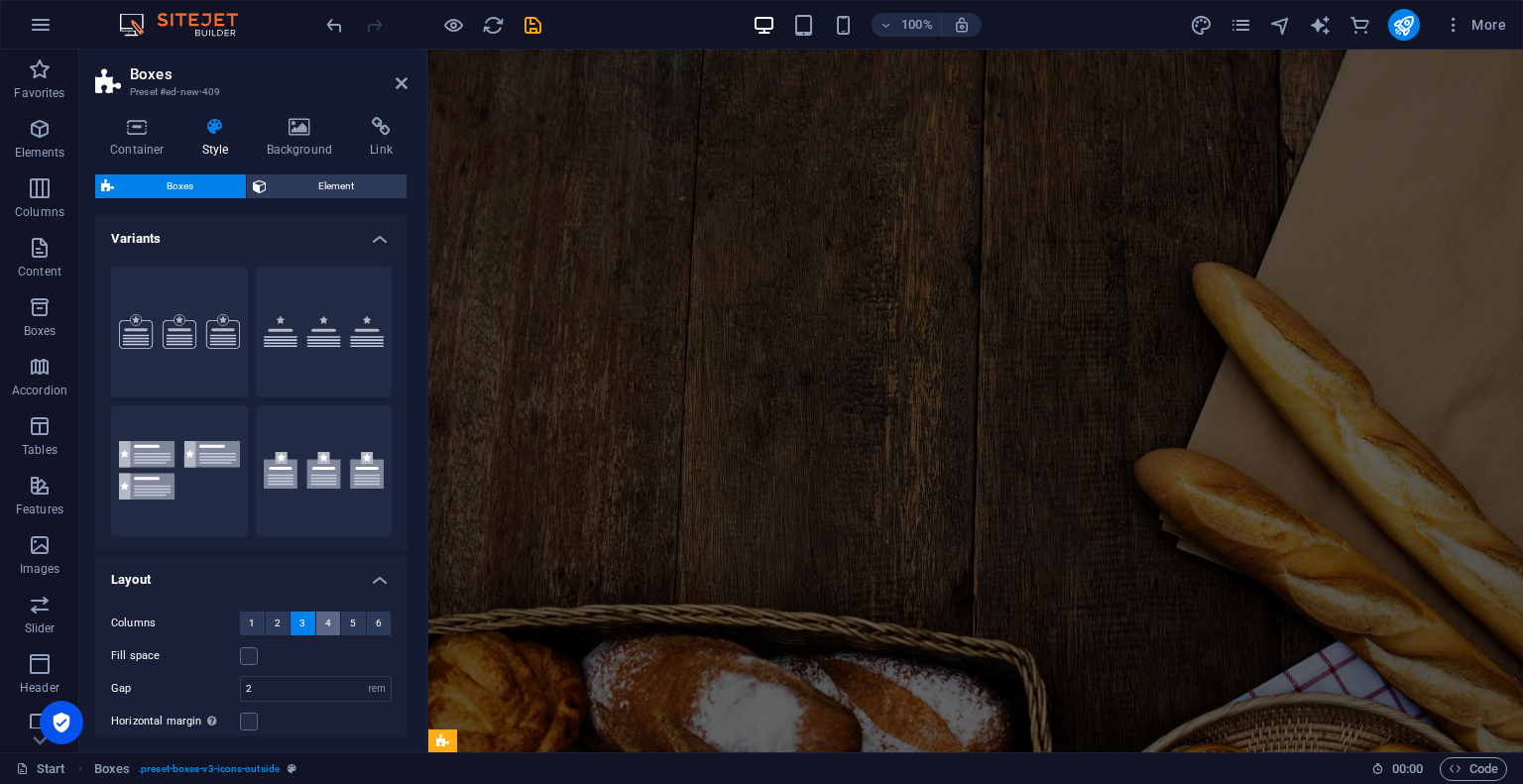 click on "4" at bounding box center [328, 623] 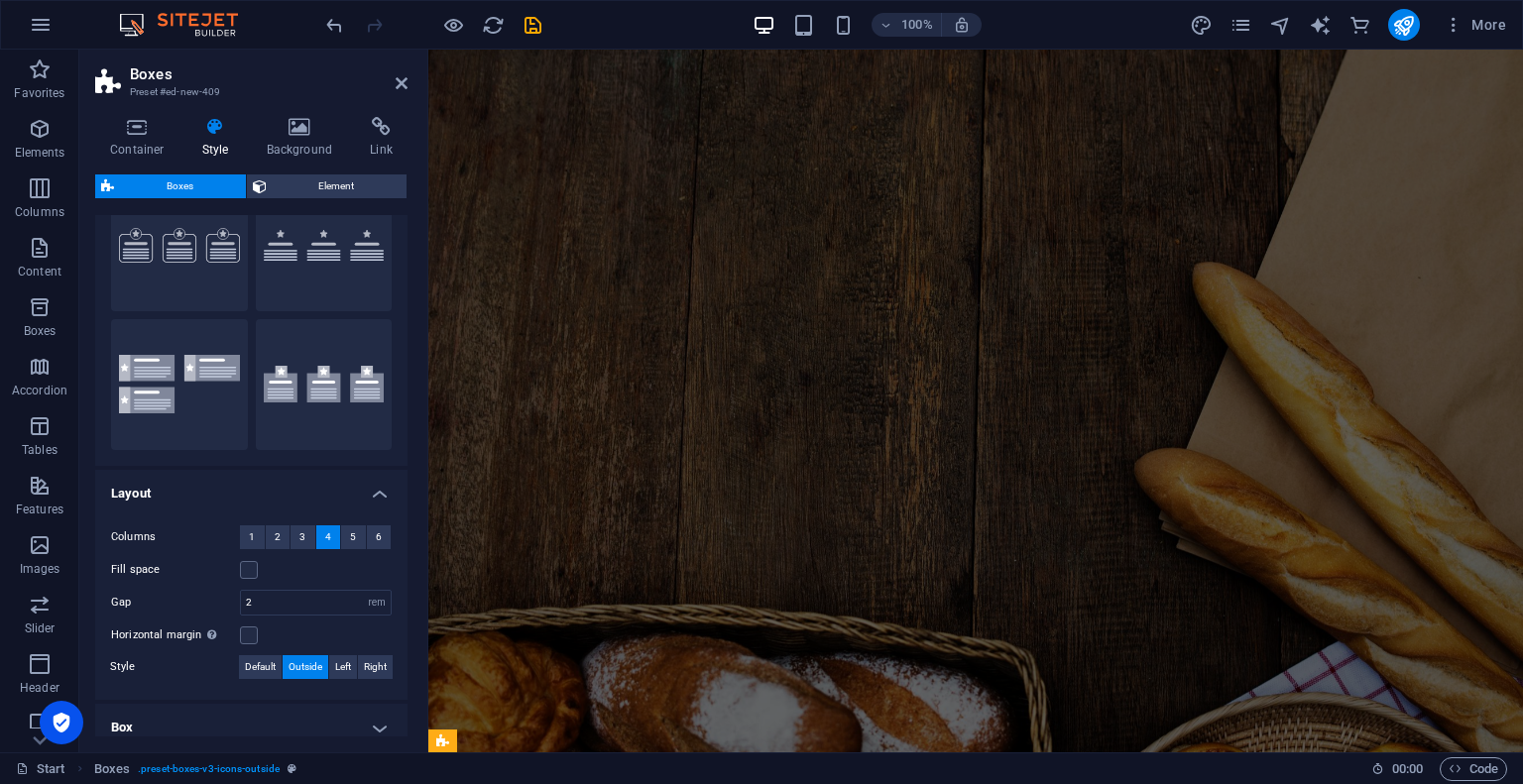 scroll, scrollTop: 230, scrollLeft: 0, axis: vertical 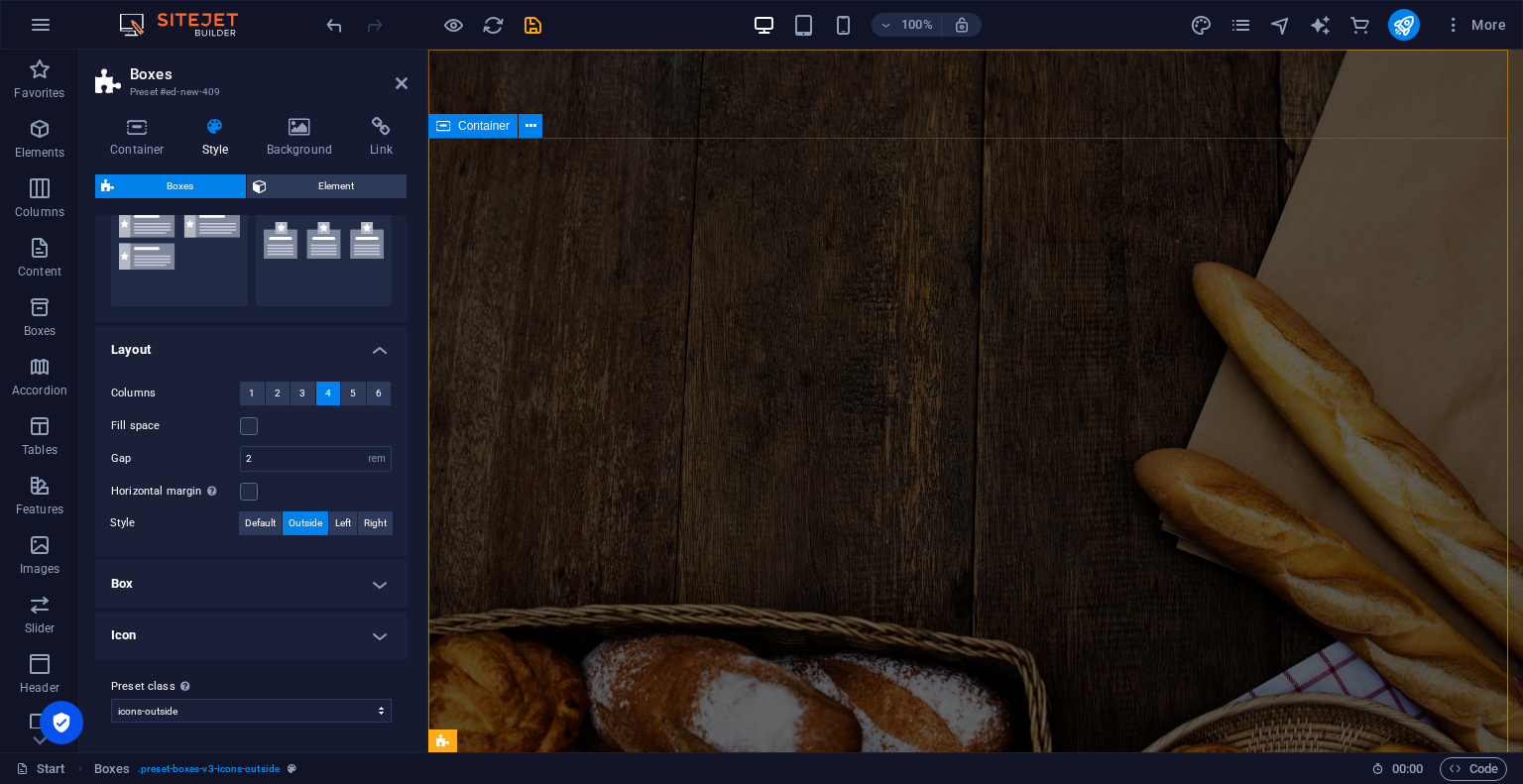 click on "BA Training Get Trained to Become a Business Analyst Work as a Business Analyst on SDLC projects batraining.ca" at bounding box center [976, 1074] 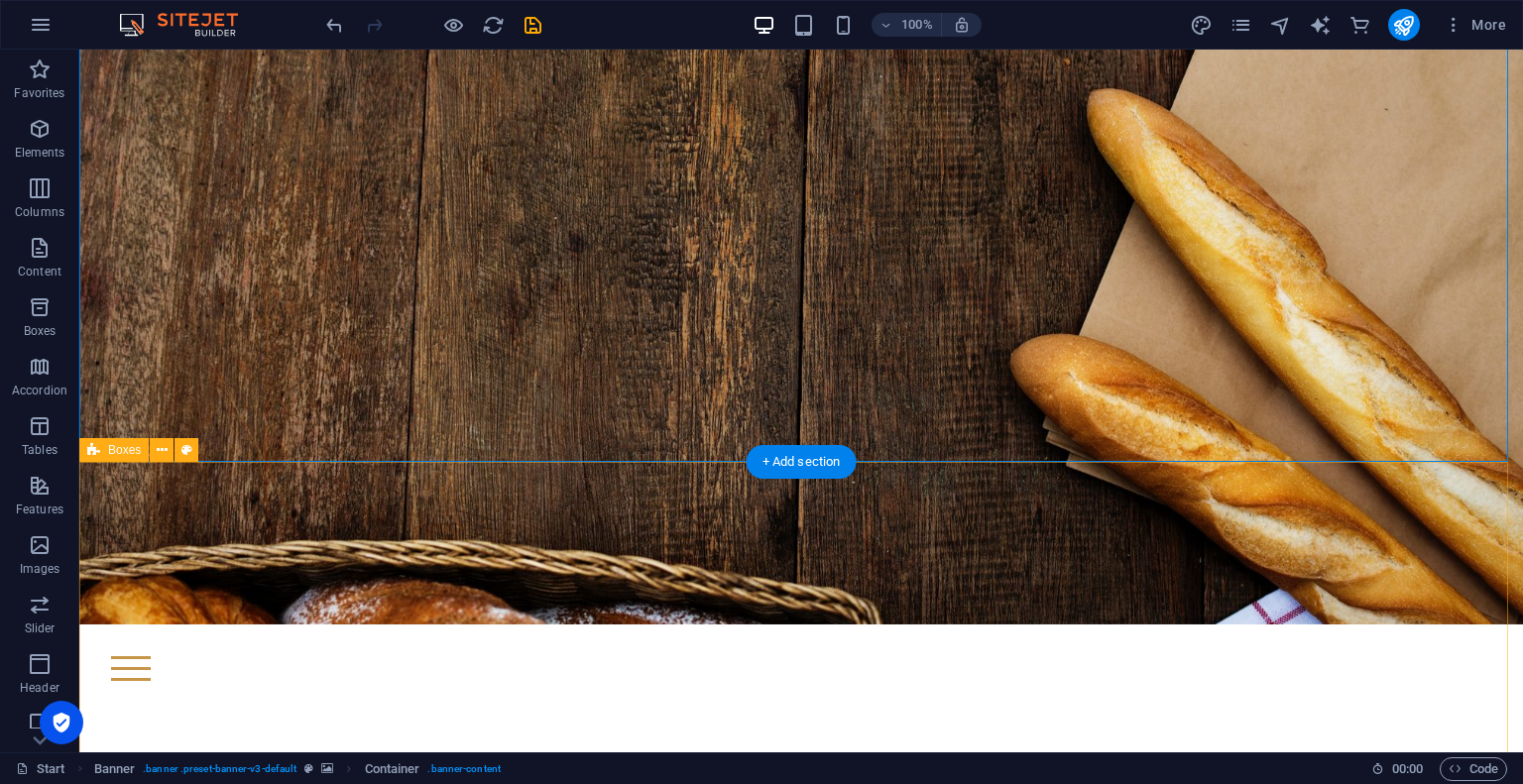 scroll, scrollTop: 0, scrollLeft: 0, axis: both 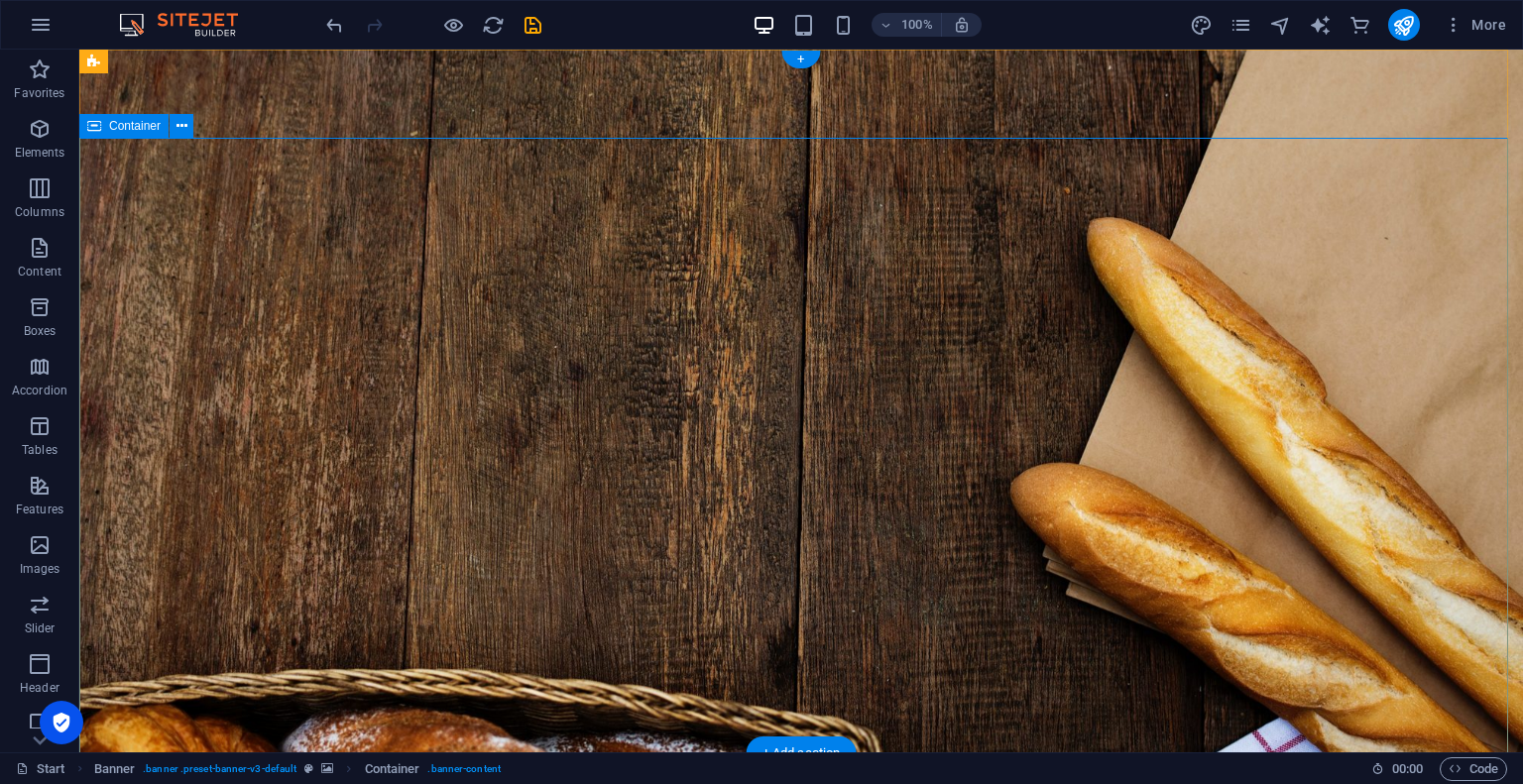 click on "BA Training Get Trained to Become a Business Analyst Work as a Business Analyst on SDLC projects batraining.ca" at bounding box center [801, 1074] 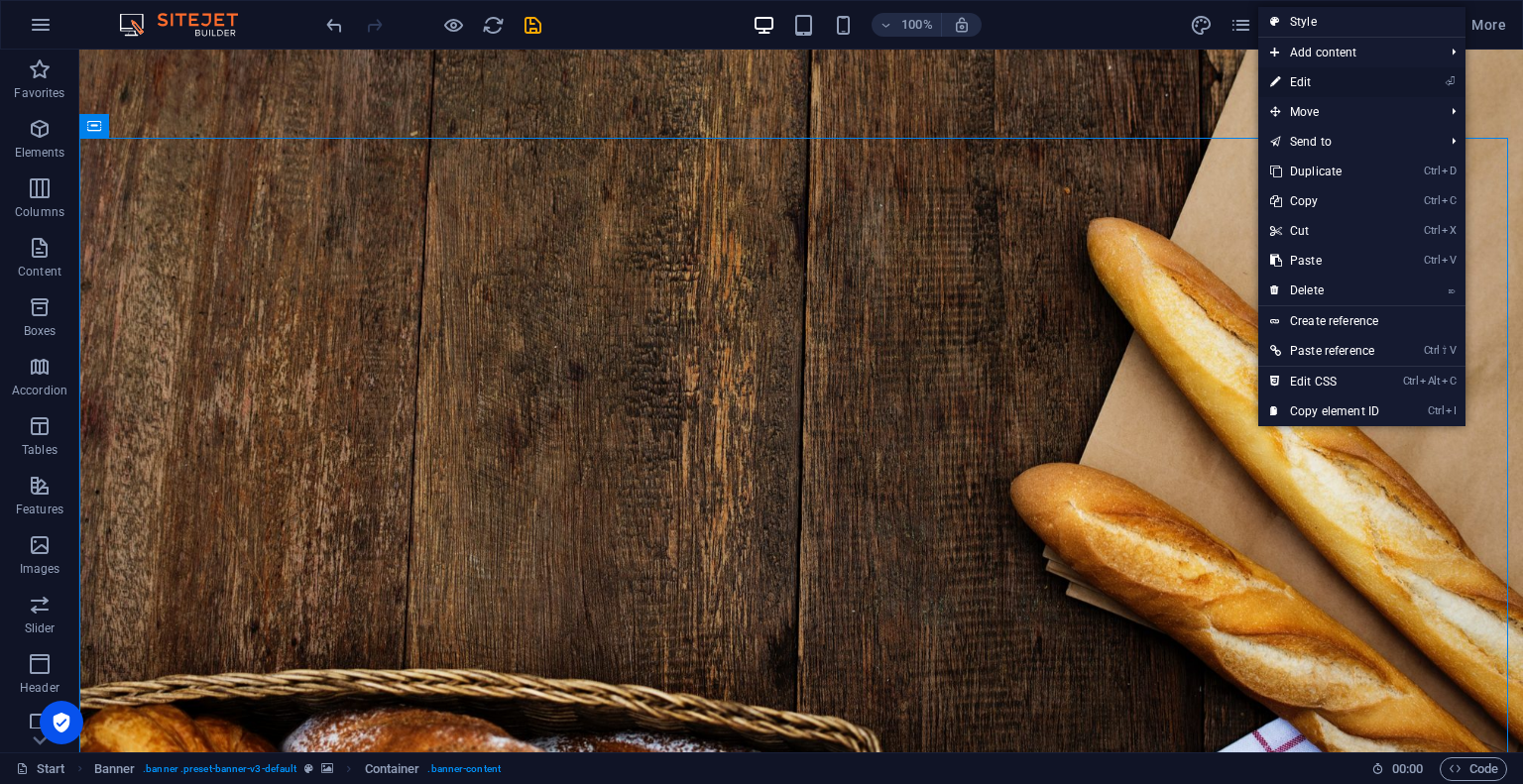 click on "⏎  Edit" at bounding box center (1325, 82) 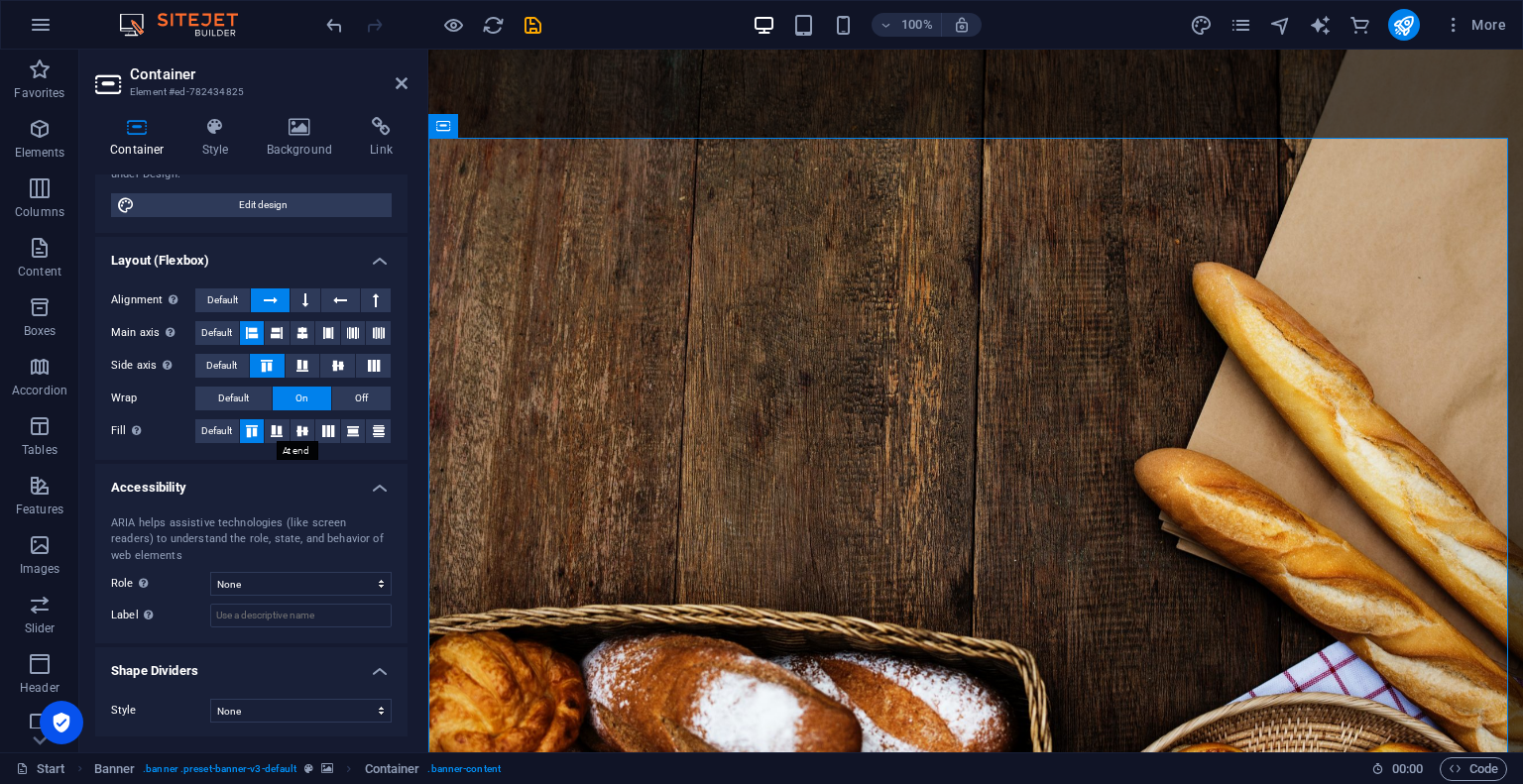 scroll, scrollTop: 0, scrollLeft: 0, axis: both 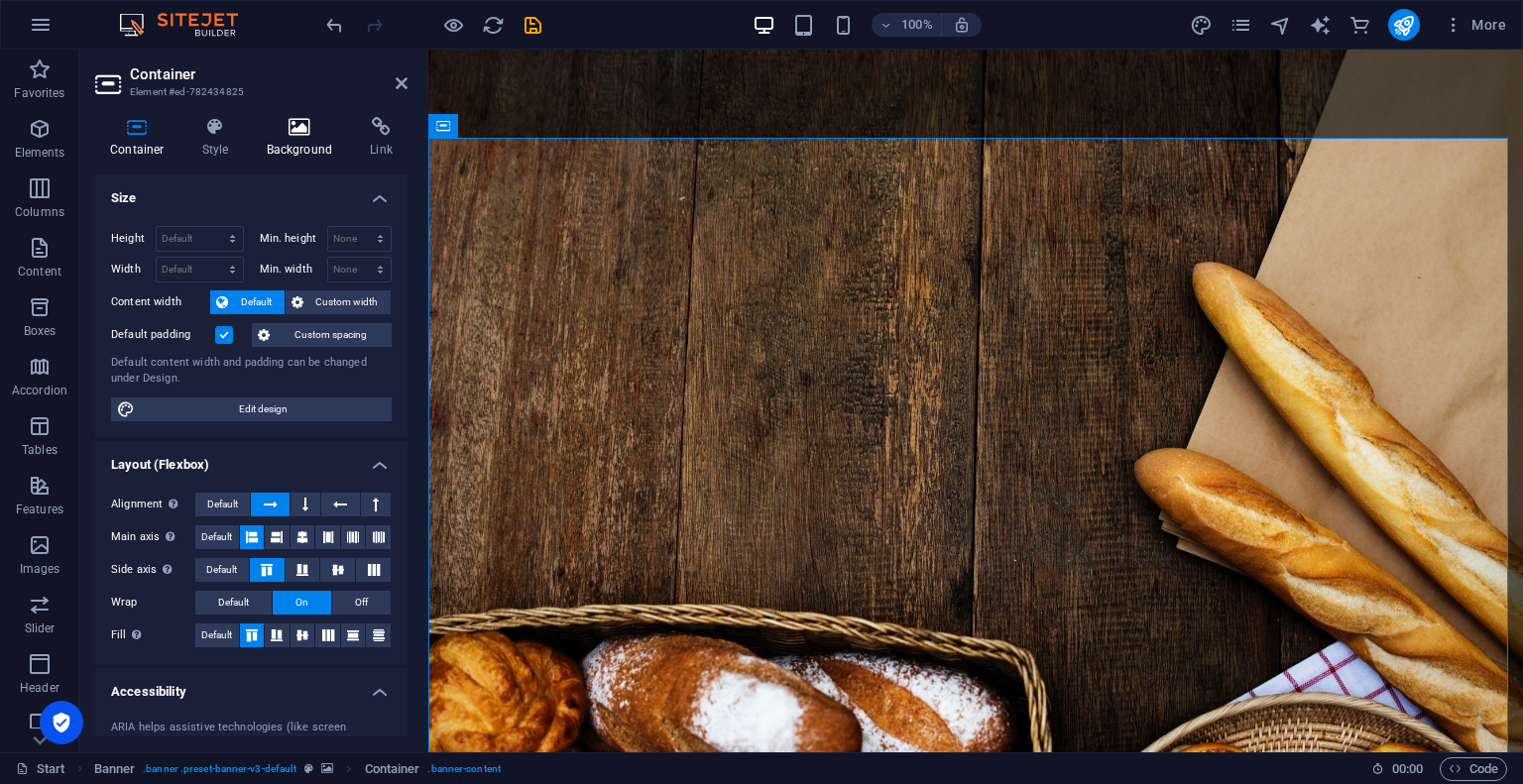 click at bounding box center (299, 127) 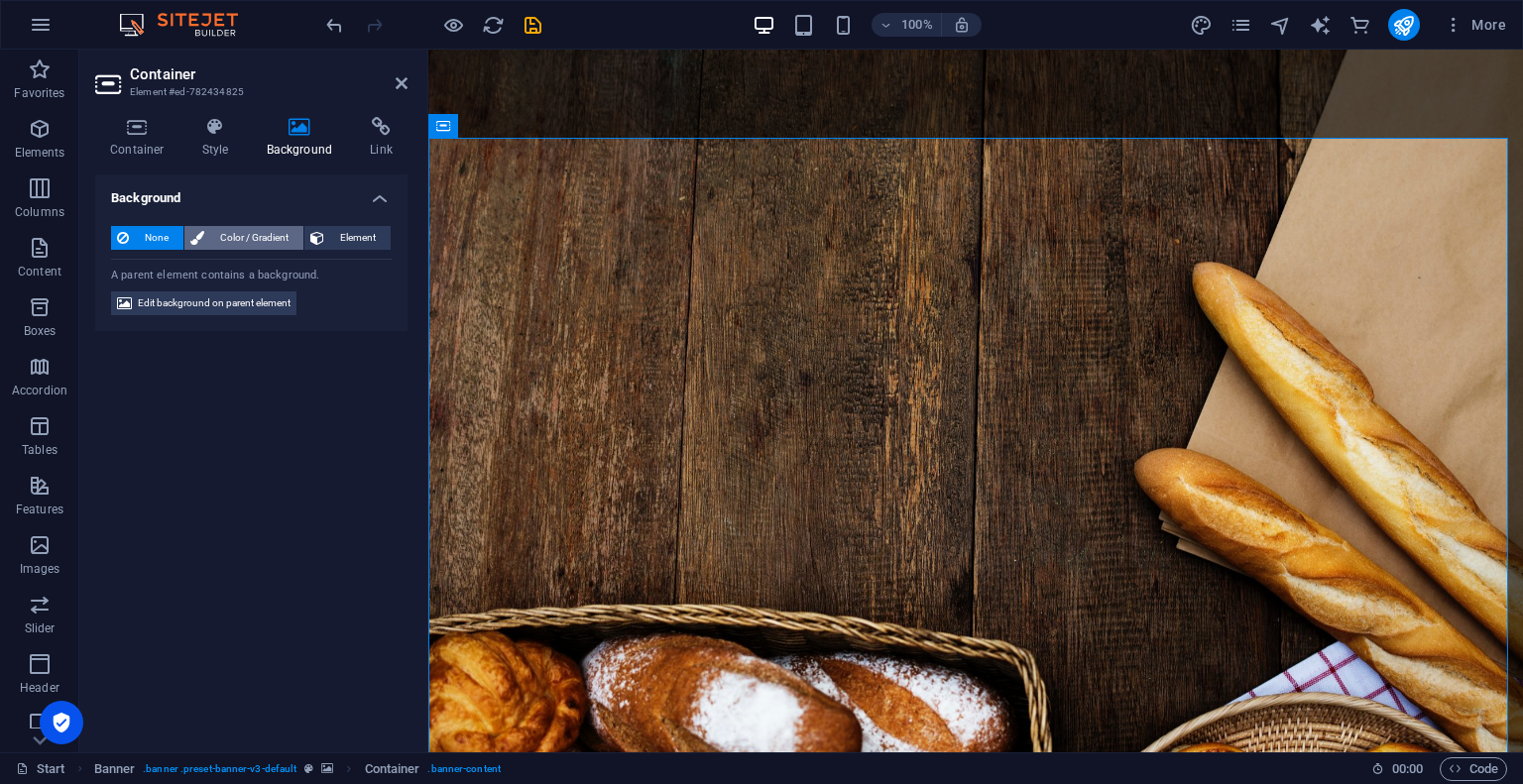 click on "Color / Gradient" at bounding box center (254, 238) 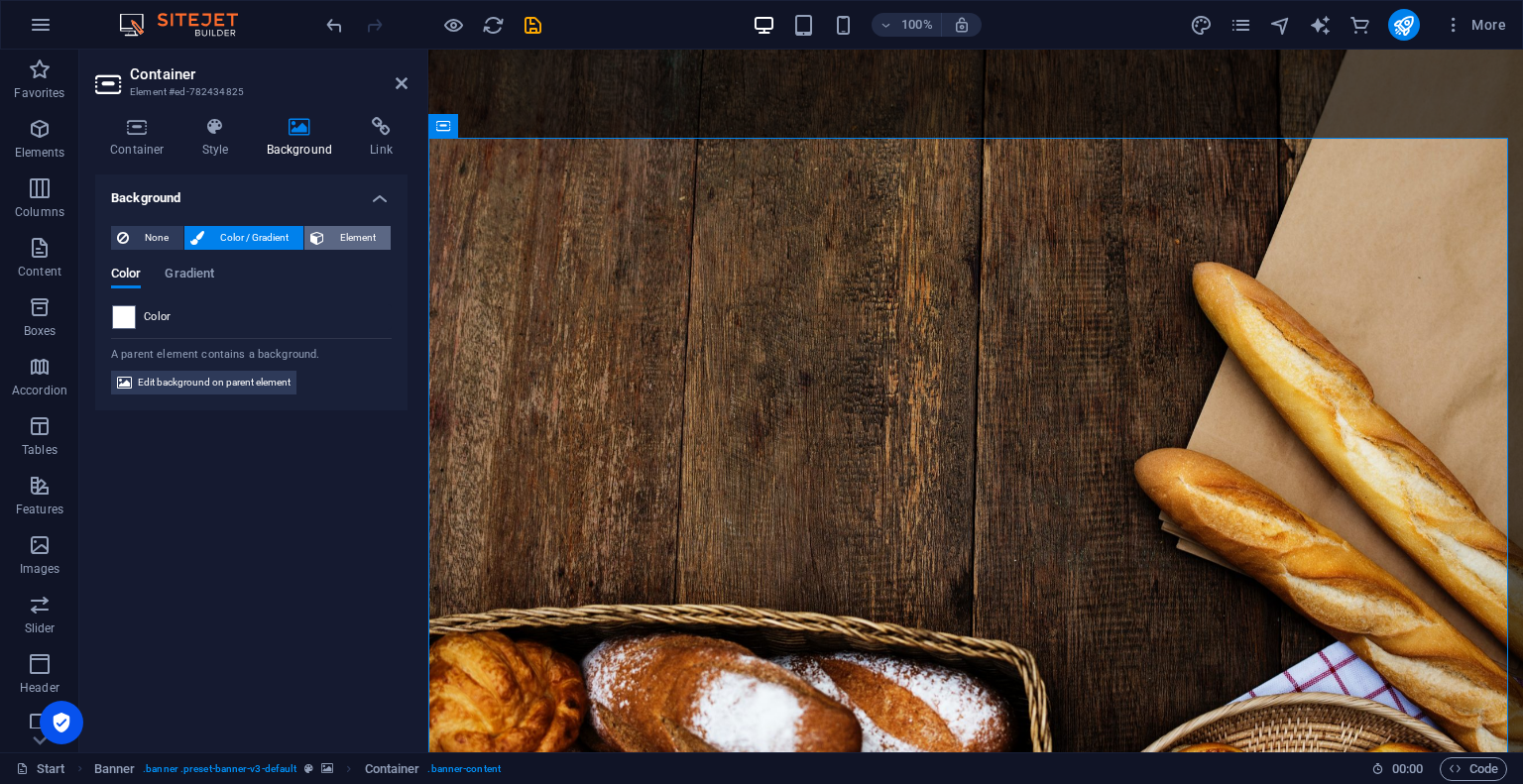 click on "Element" at bounding box center [357, 238] 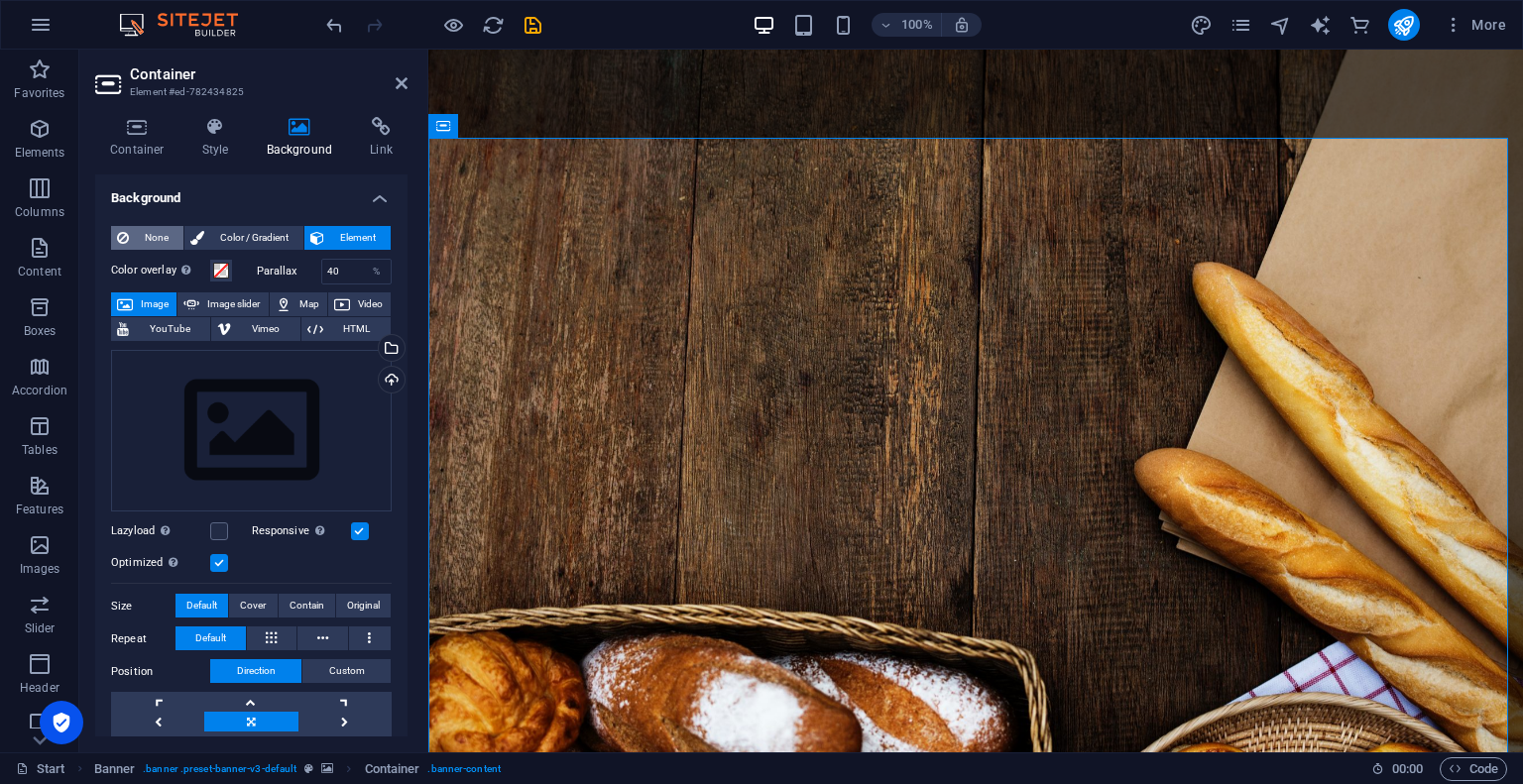 click on "None" at bounding box center (156, 238) 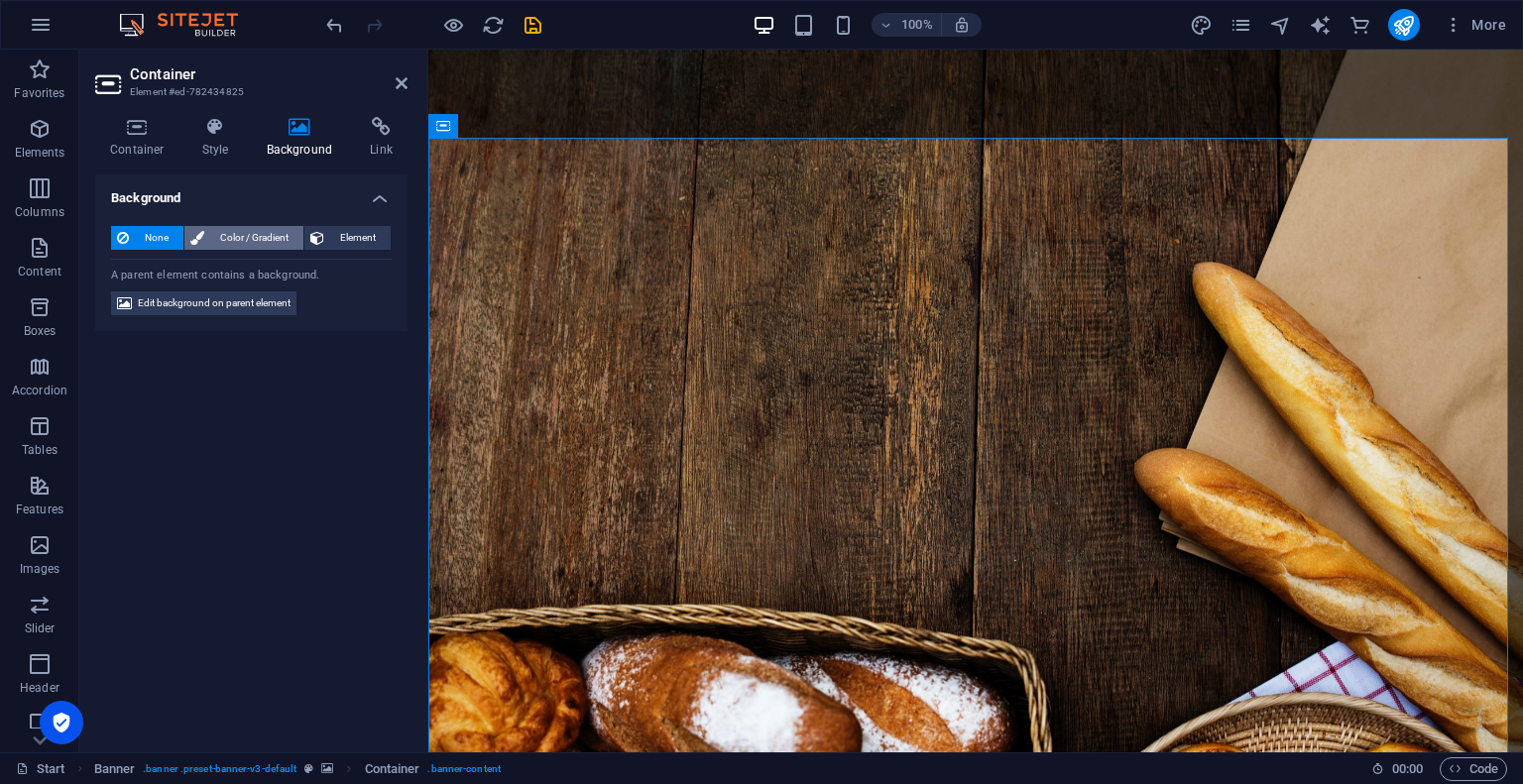 click on "Color / Gradient" at bounding box center (254, 238) 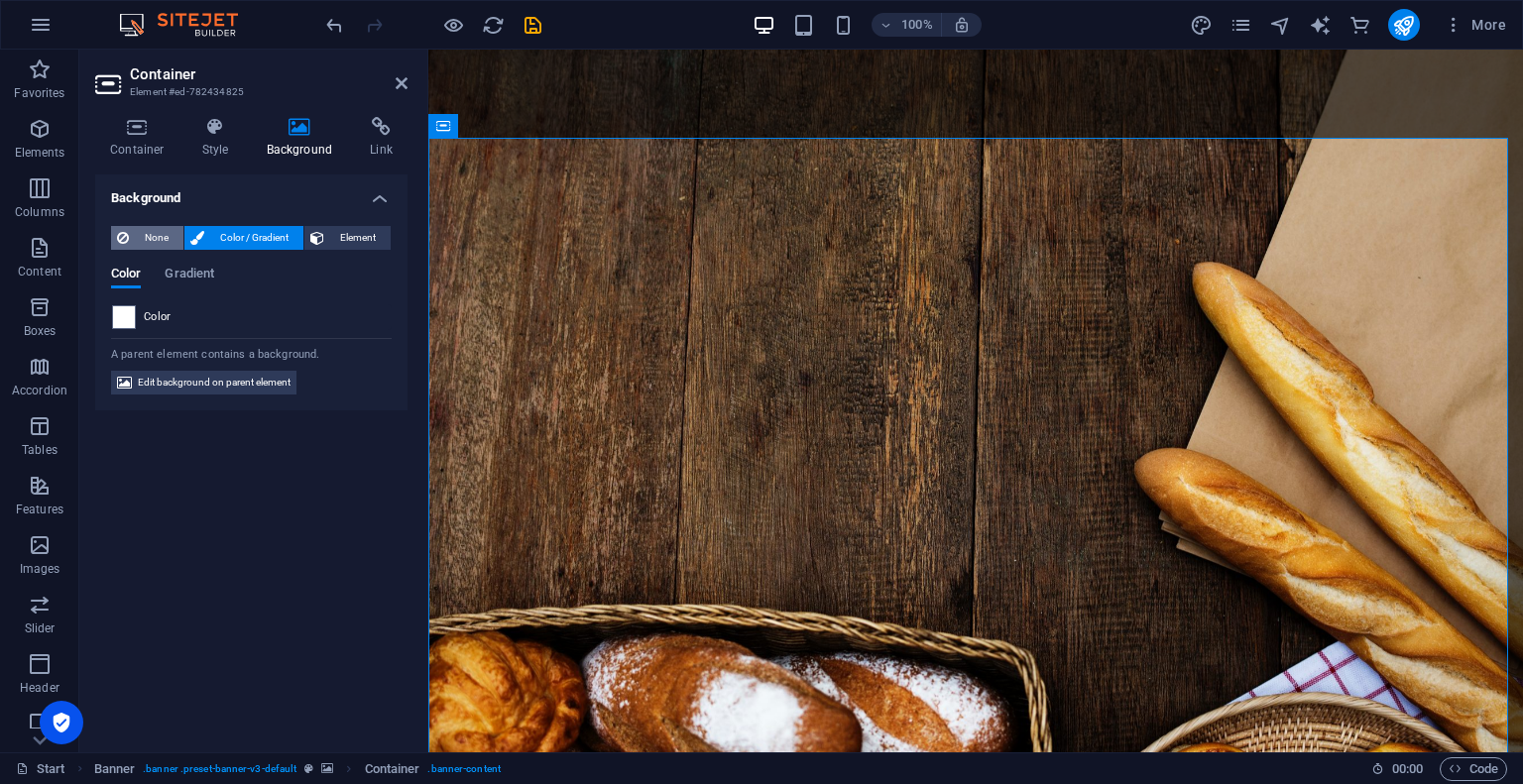 click on "None" at bounding box center [156, 238] 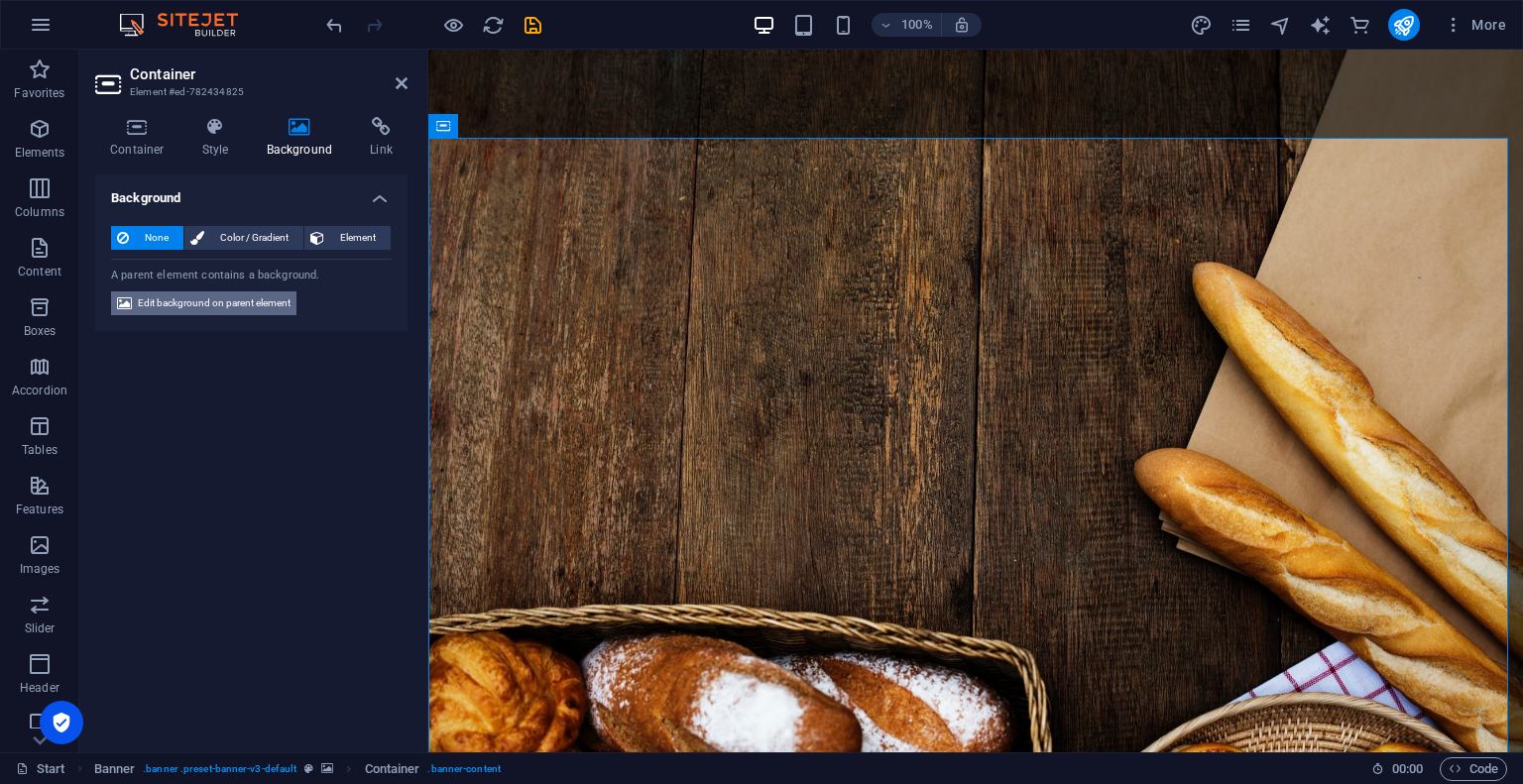 click on "Edit background on parent element" at bounding box center [214, 303] 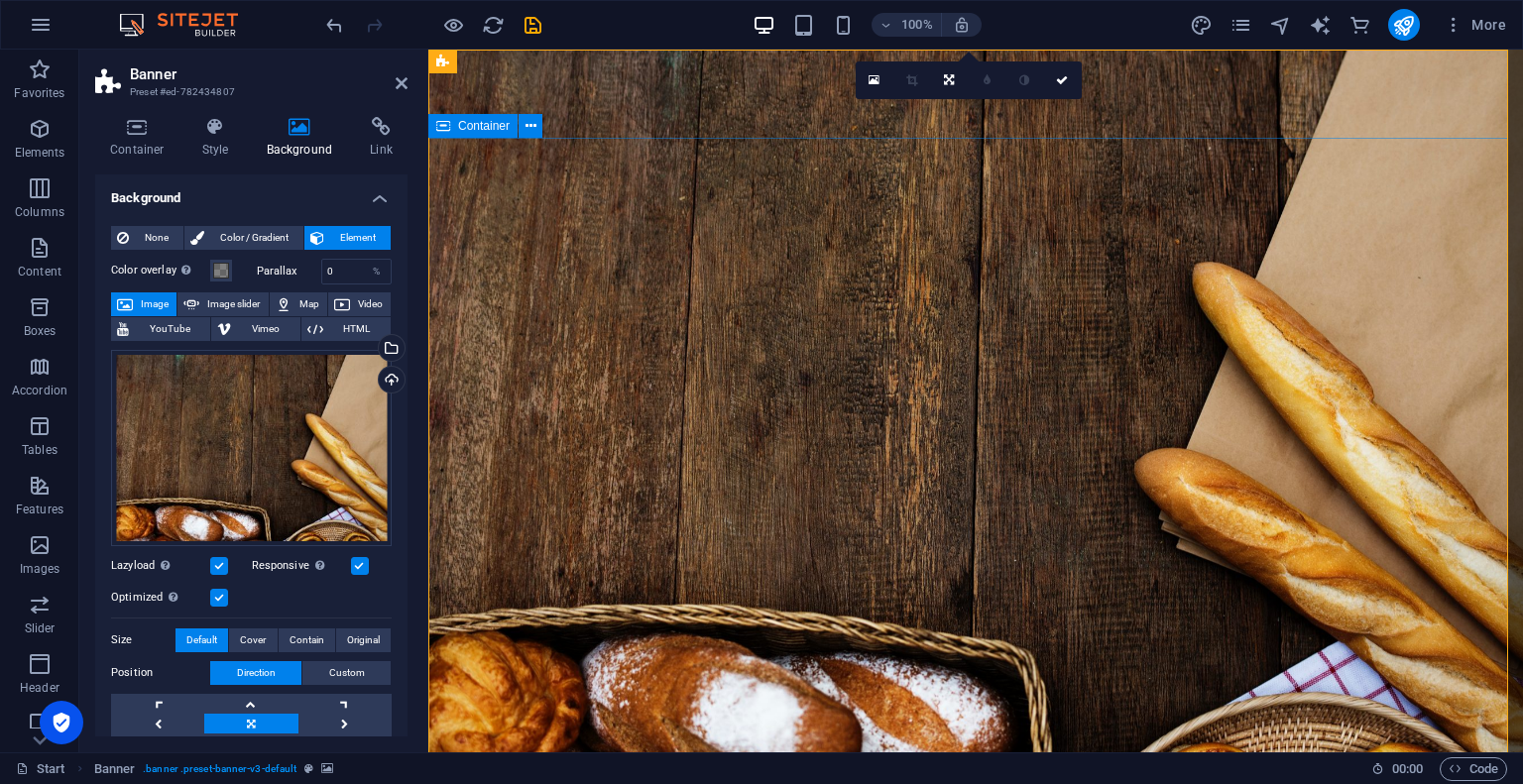 click on "BA Training Get Trained to Become a Business Analyst Work as a Business Analyst on SDLC projects batraining.ca" at bounding box center [976, 1074] 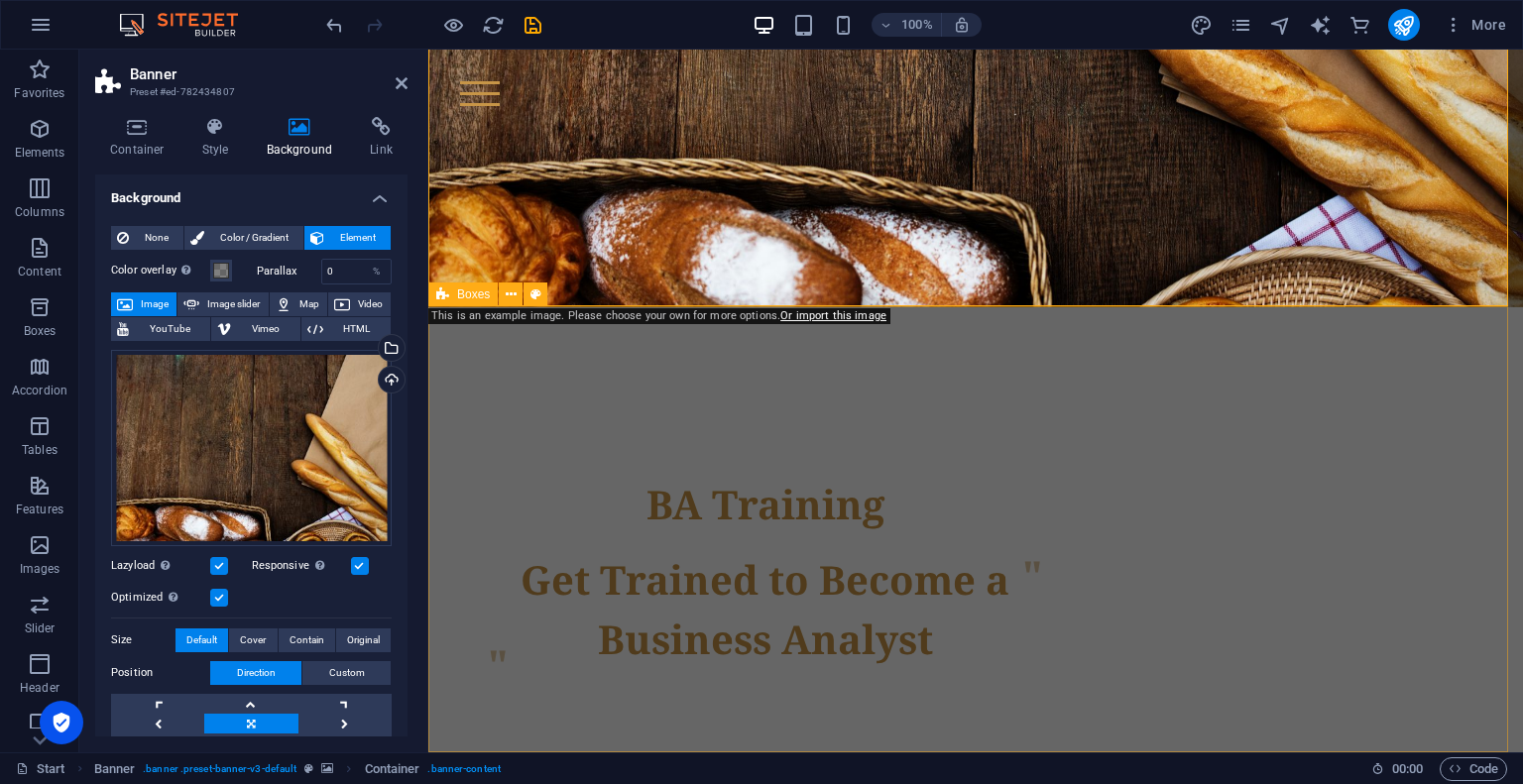 scroll, scrollTop: 0, scrollLeft: 0, axis: both 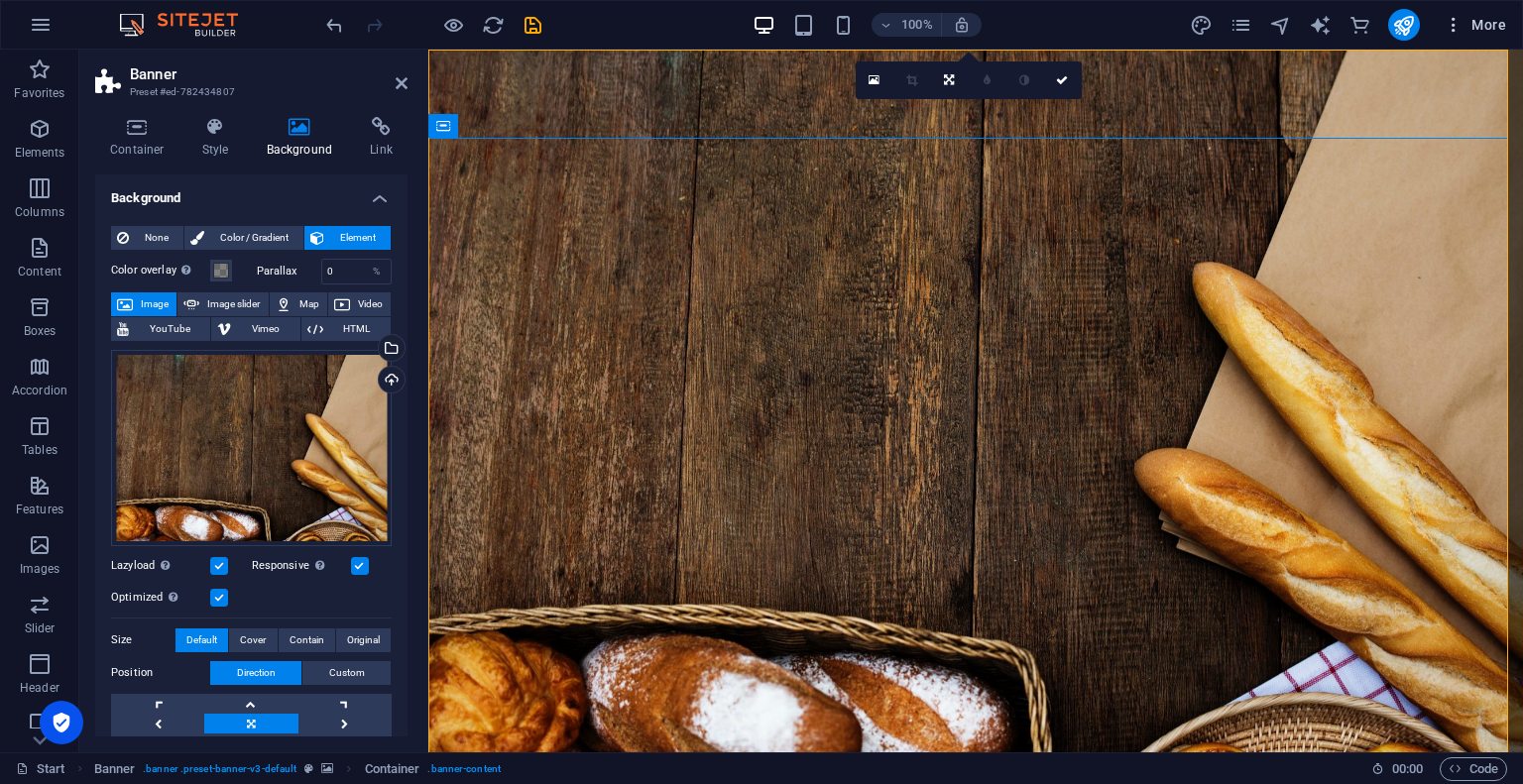 click at bounding box center [1454, 25] 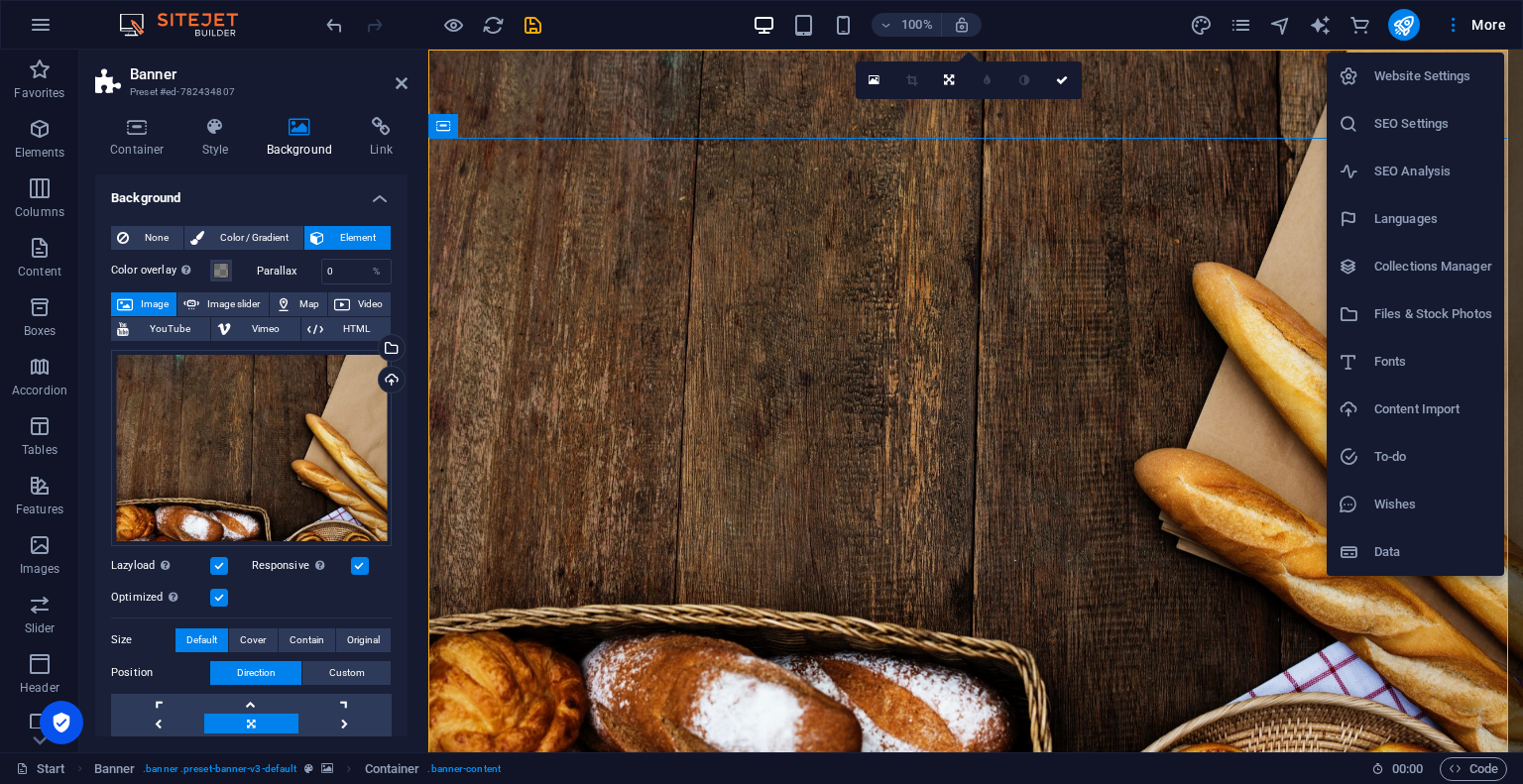 click at bounding box center [762, 392] 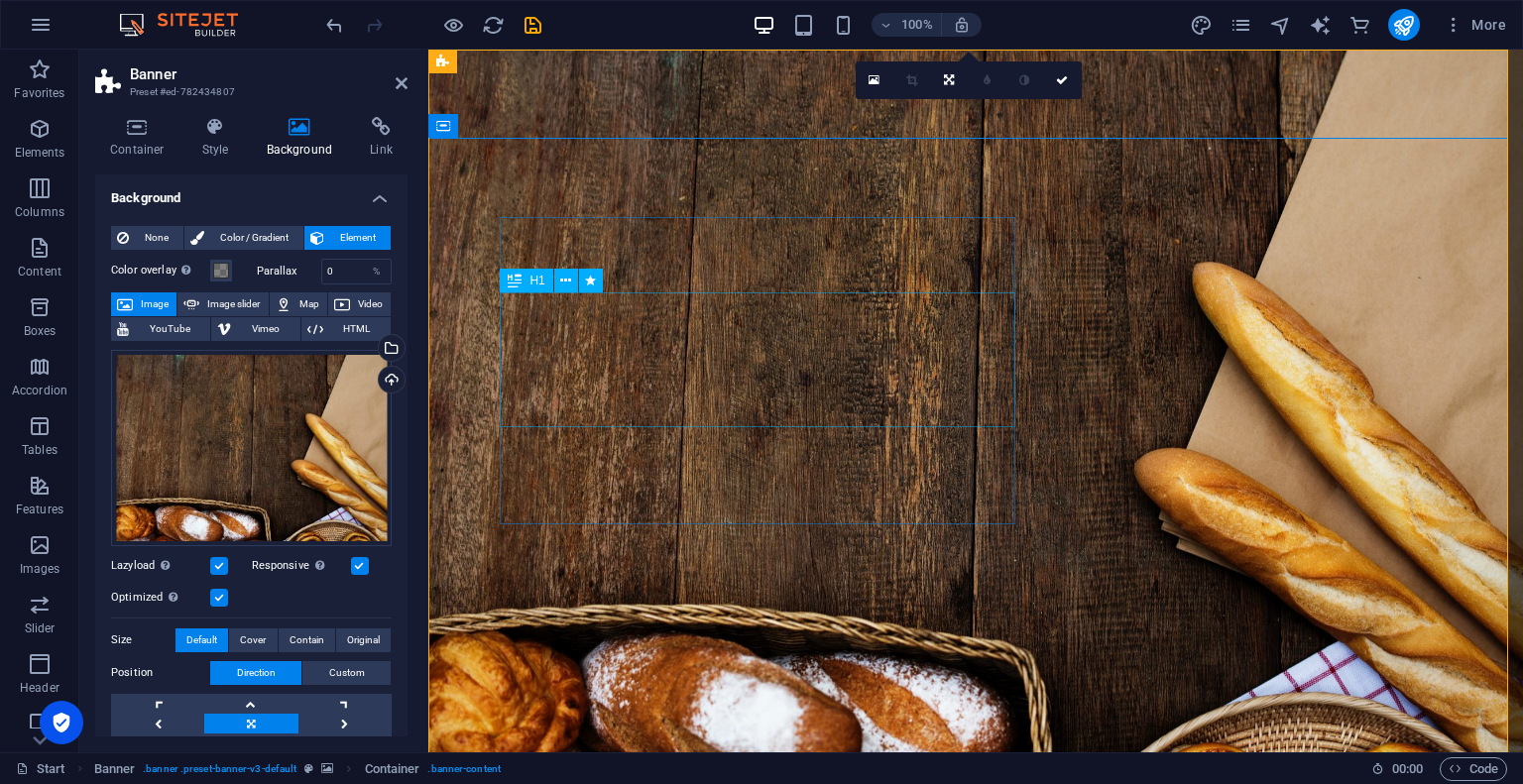 click on "Get Trained to Become a Business Analyst" at bounding box center (764, 1064) 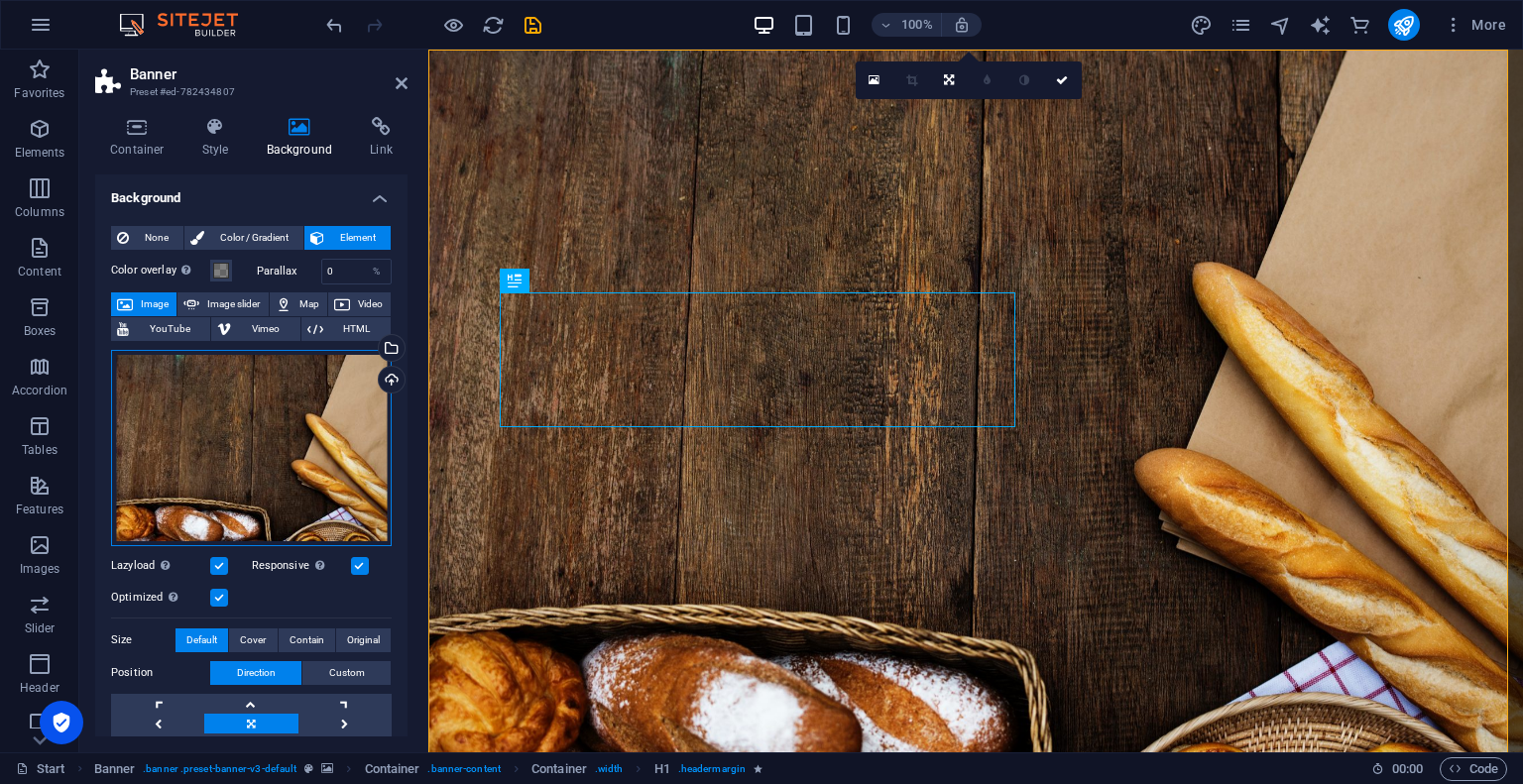 click on "Drag files here, click to choose files or select files from Files or our free stock photos & videos" at bounding box center [251, 448] 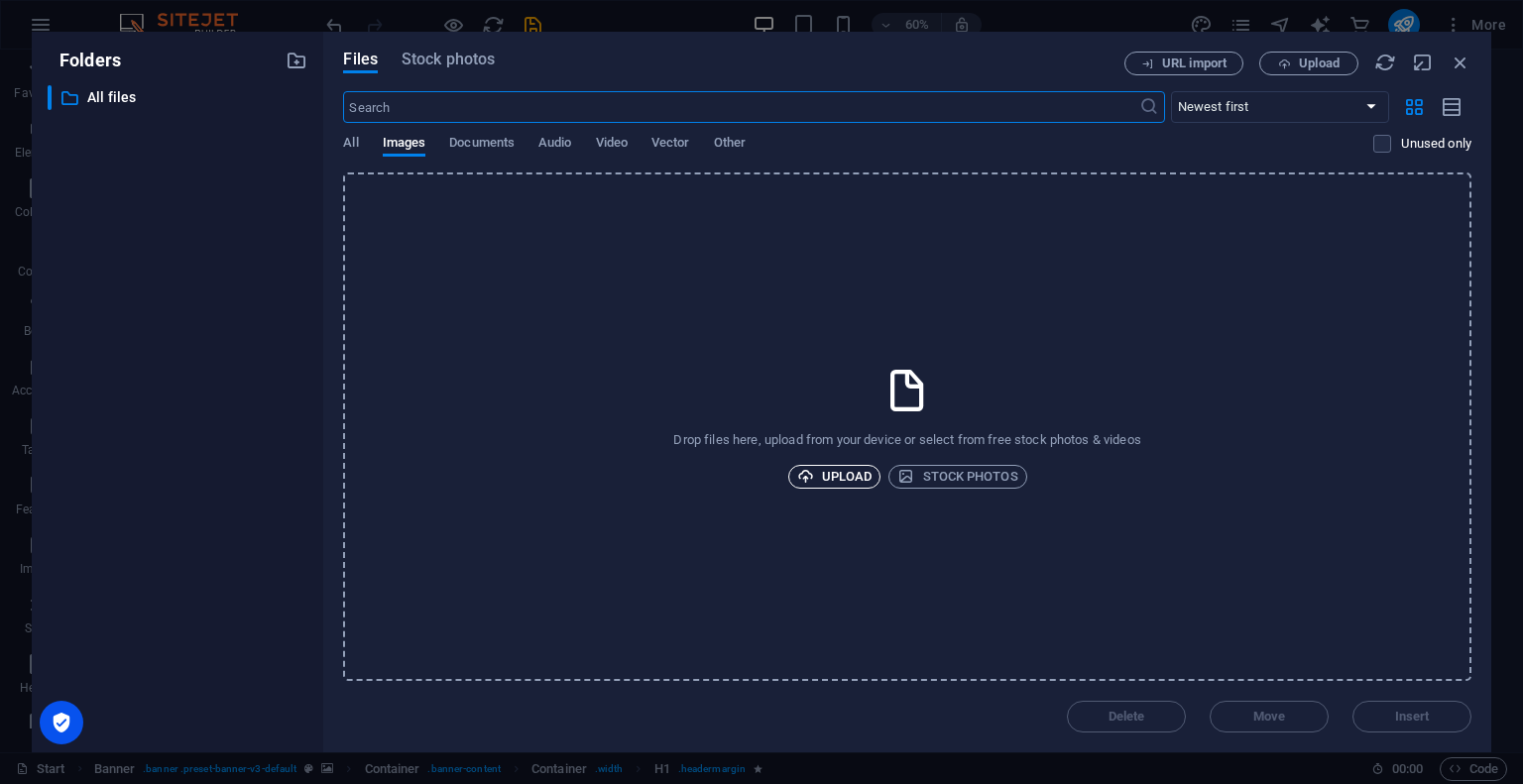 click on "Upload" at bounding box center (835, 477) 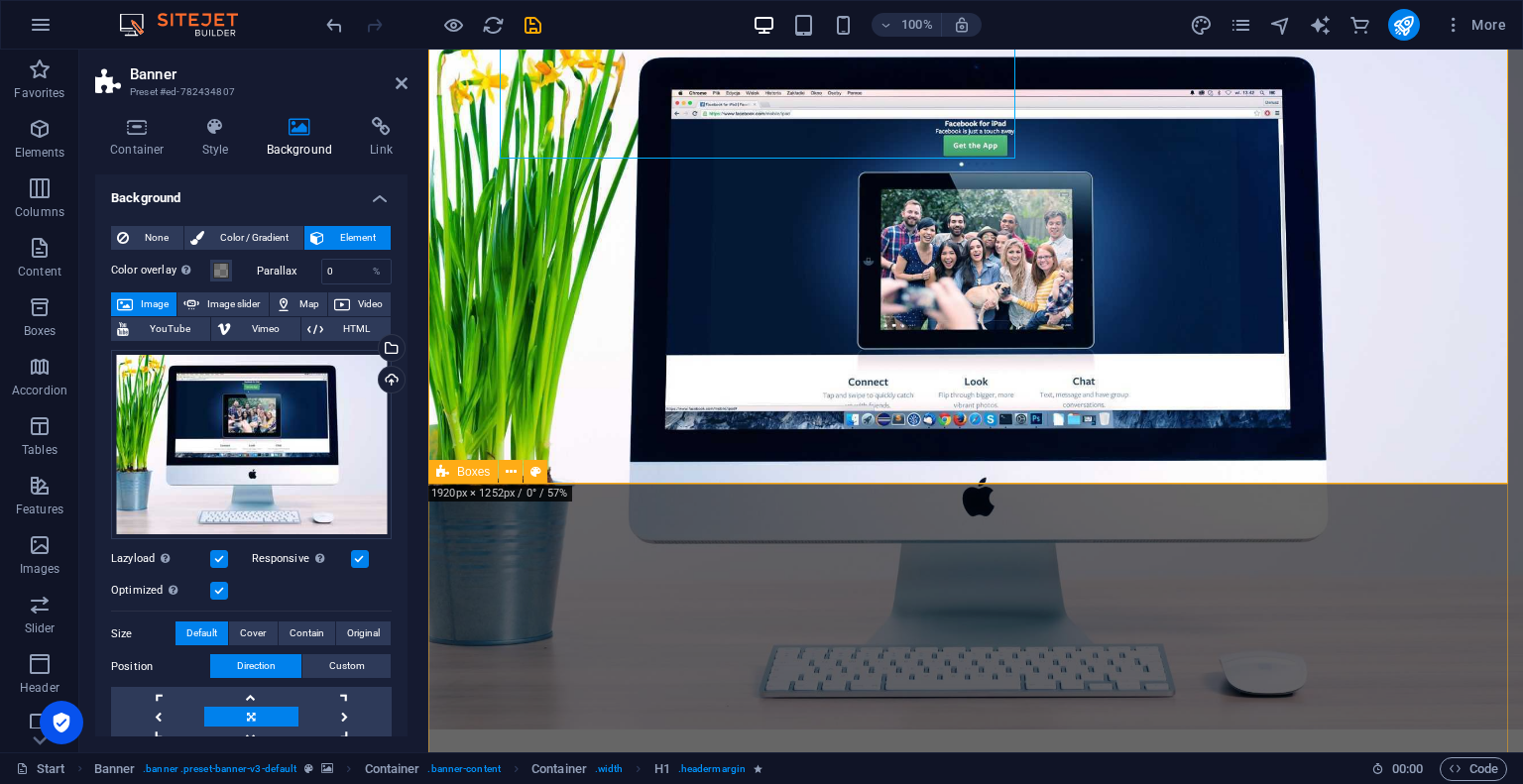 scroll, scrollTop: 0, scrollLeft: 0, axis: both 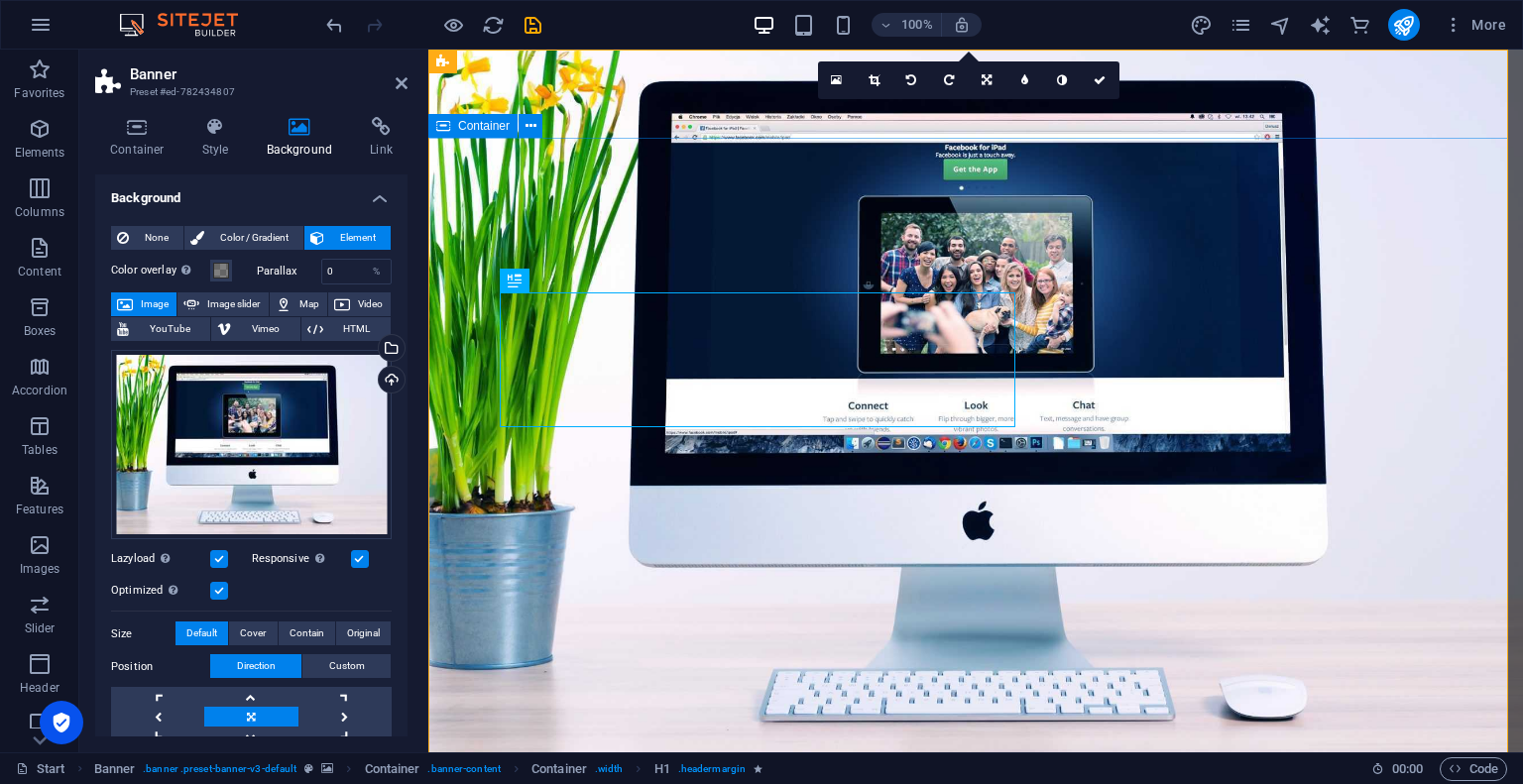 click on "BA Training Get Trained to Become a Business Analyst Work as a Business Analyst on SDLC projects batraining.ca" at bounding box center (976, 1074) 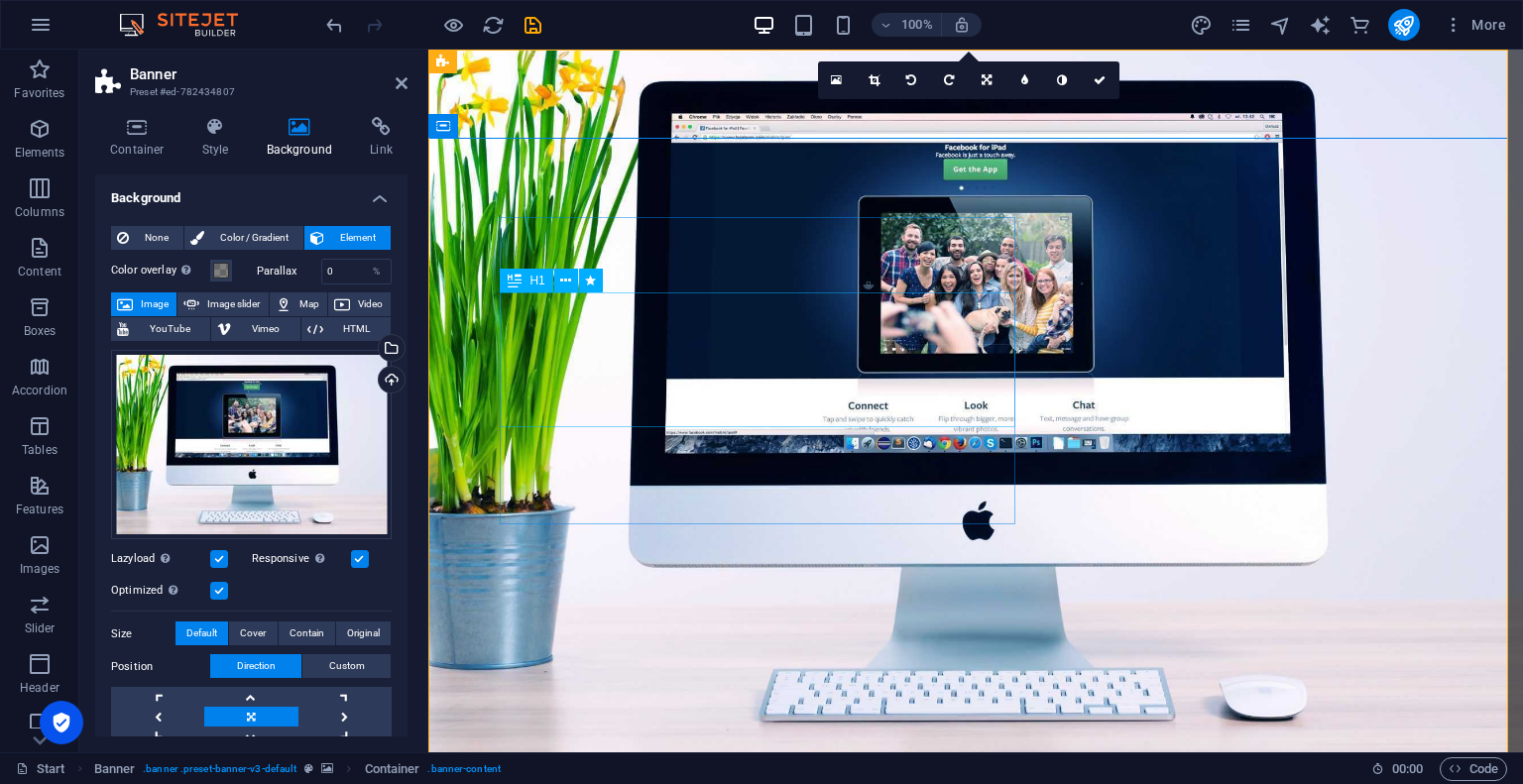 click on "Get Trained to Become a Business Analyst" at bounding box center (764, 1064) 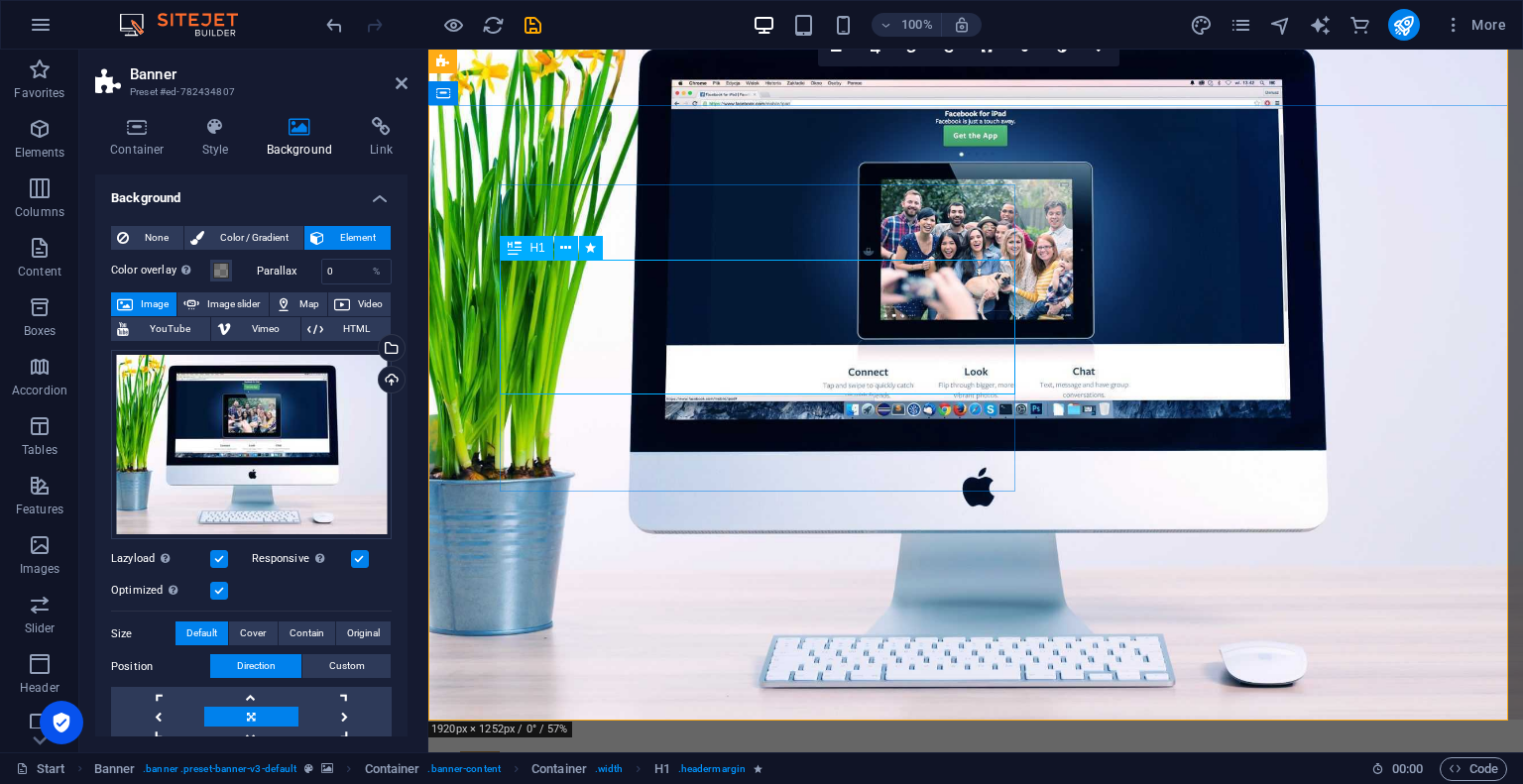 scroll, scrollTop: 0, scrollLeft: 0, axis: both 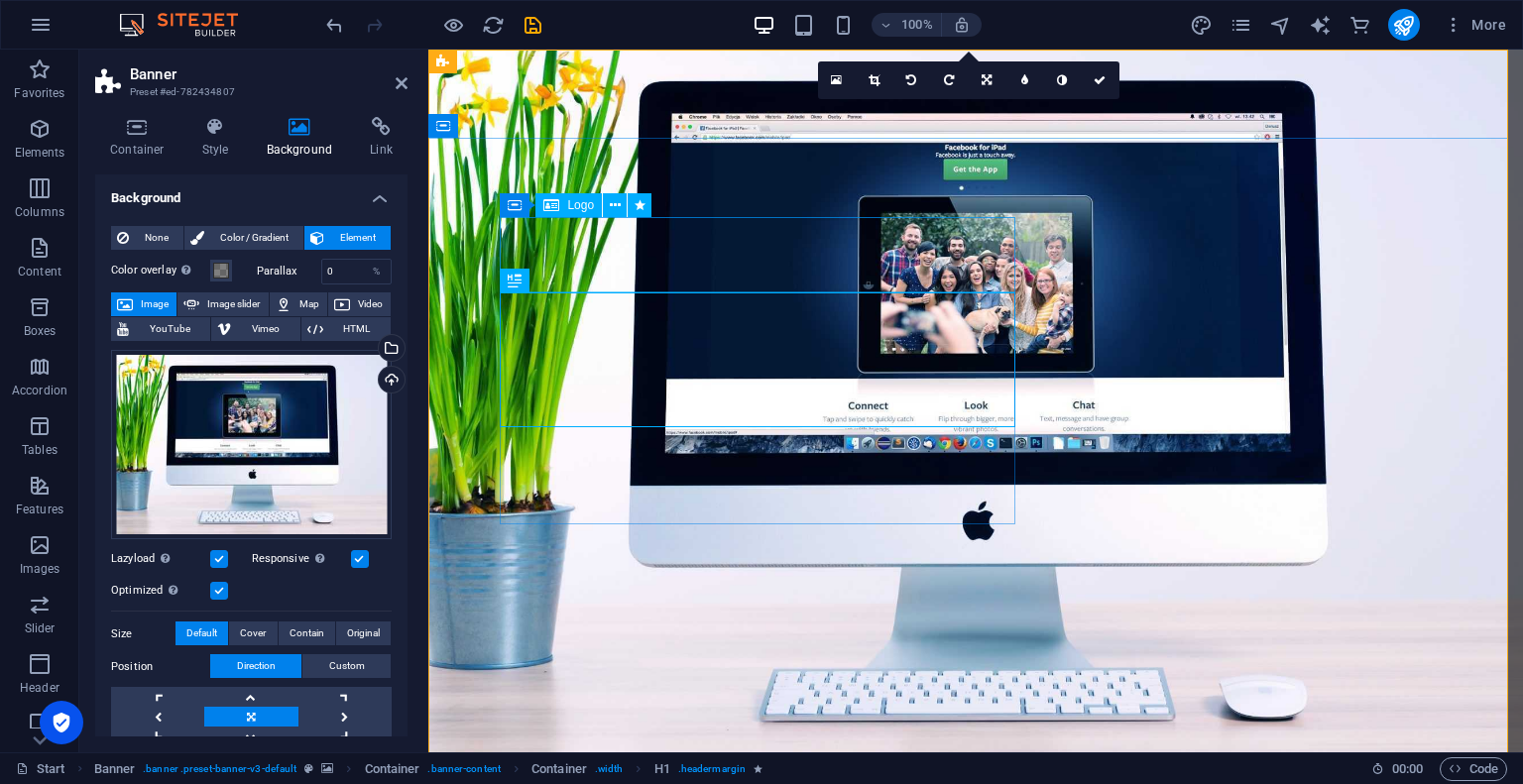 click on "BA Training" at bounding box center [764, 951] 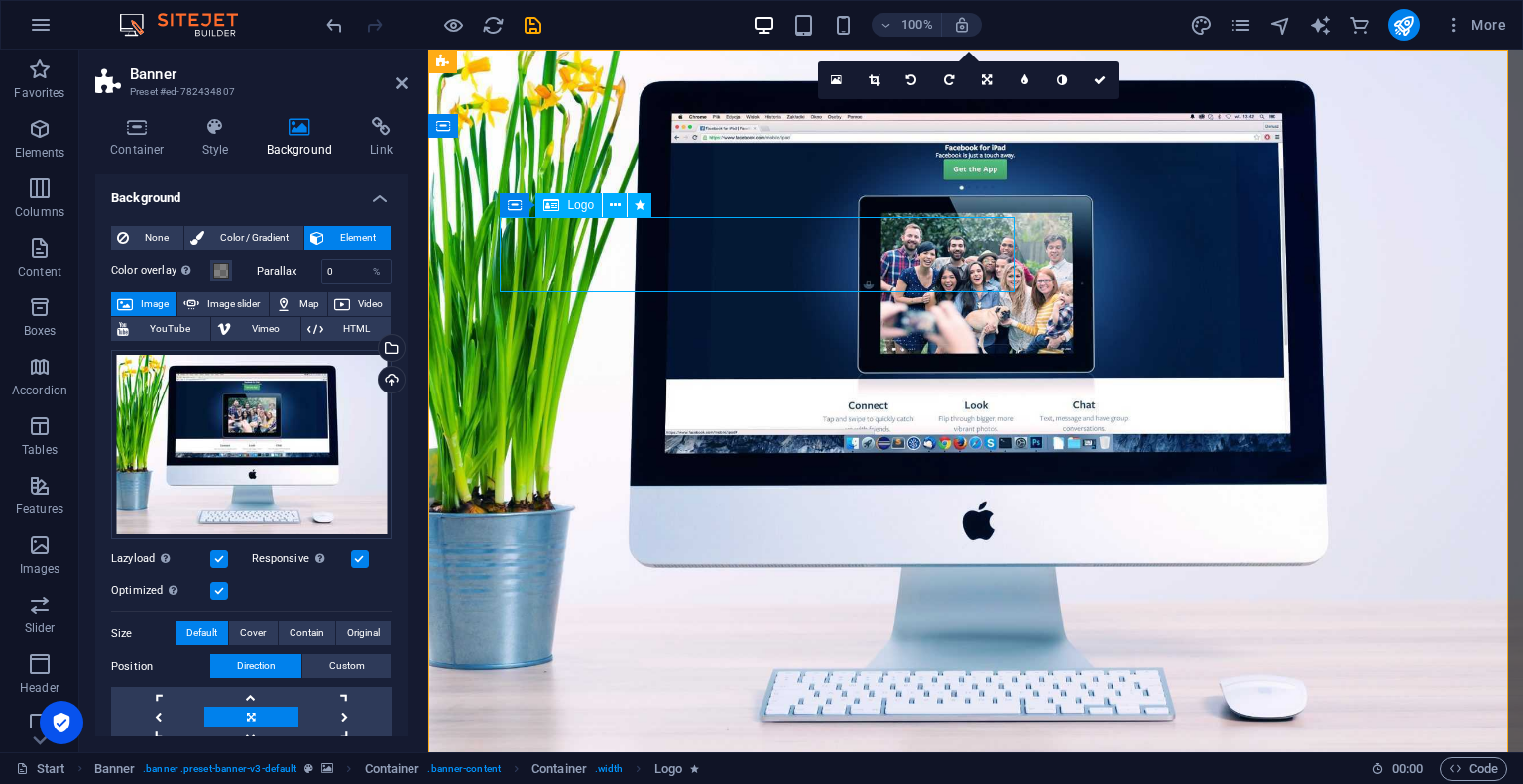 click on "BA Training" at bounding box center (764, 951) 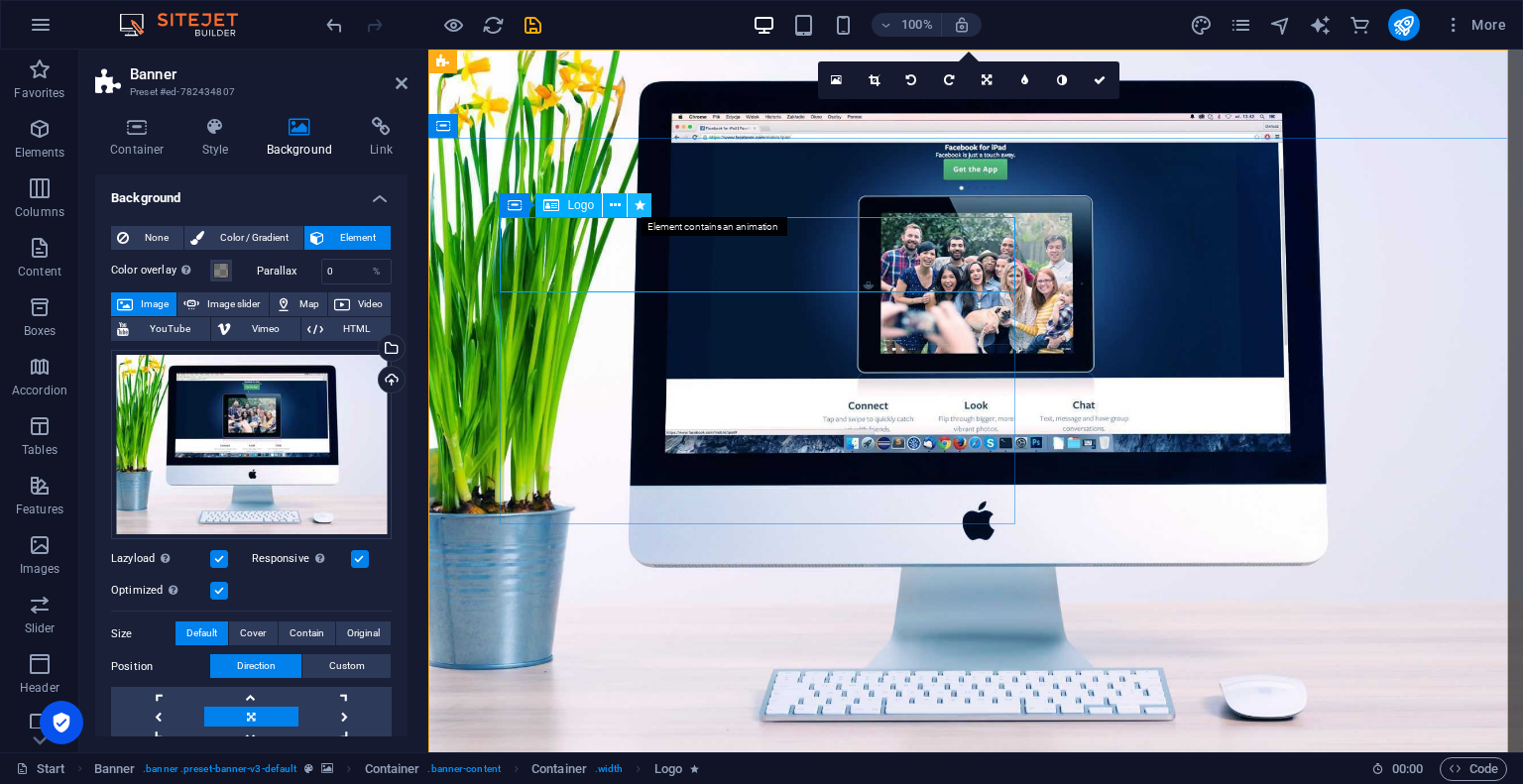 click at bounding box center (640, 205) 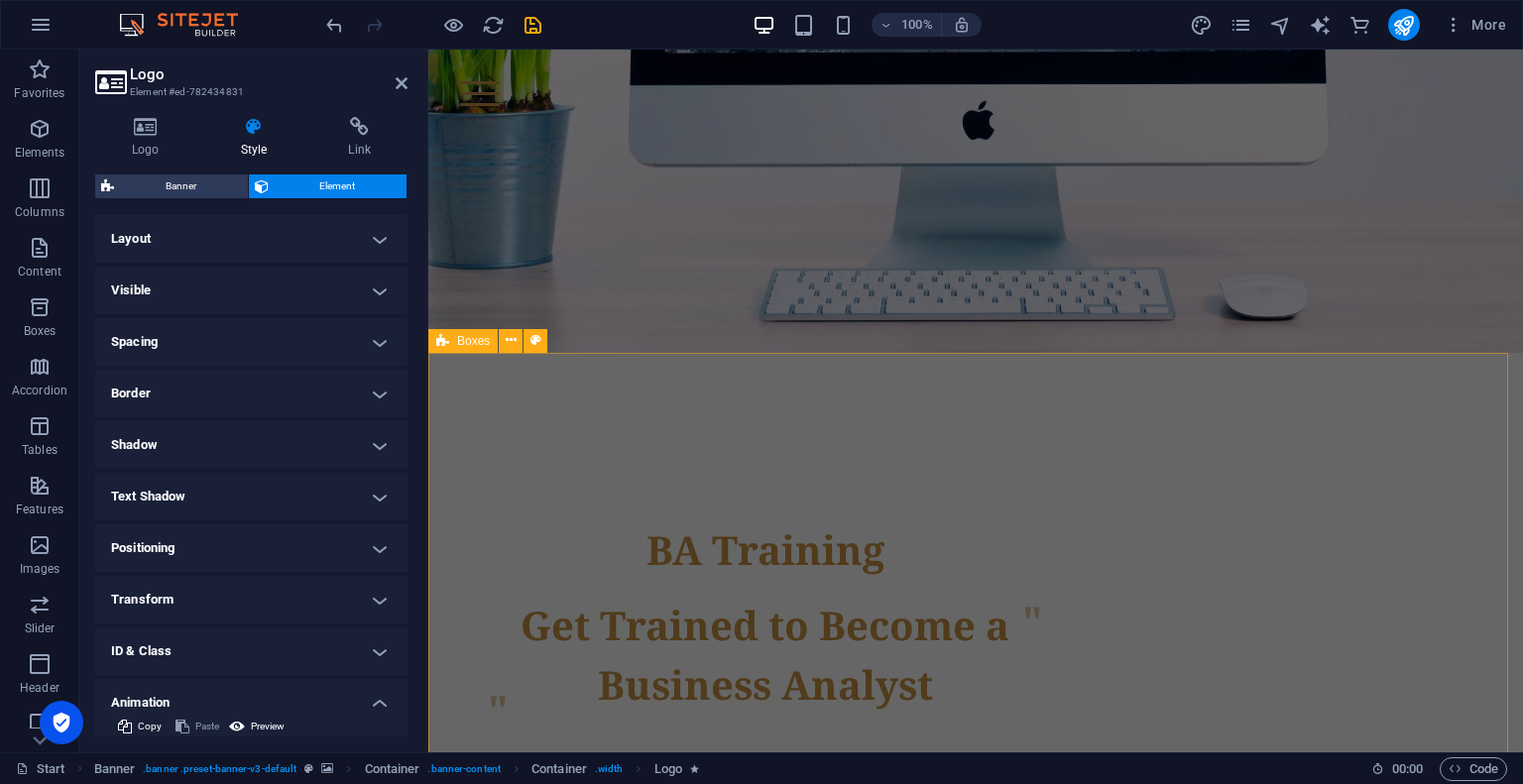 scroll, scrollTop: 0, scrollLeft: 0, axis: both 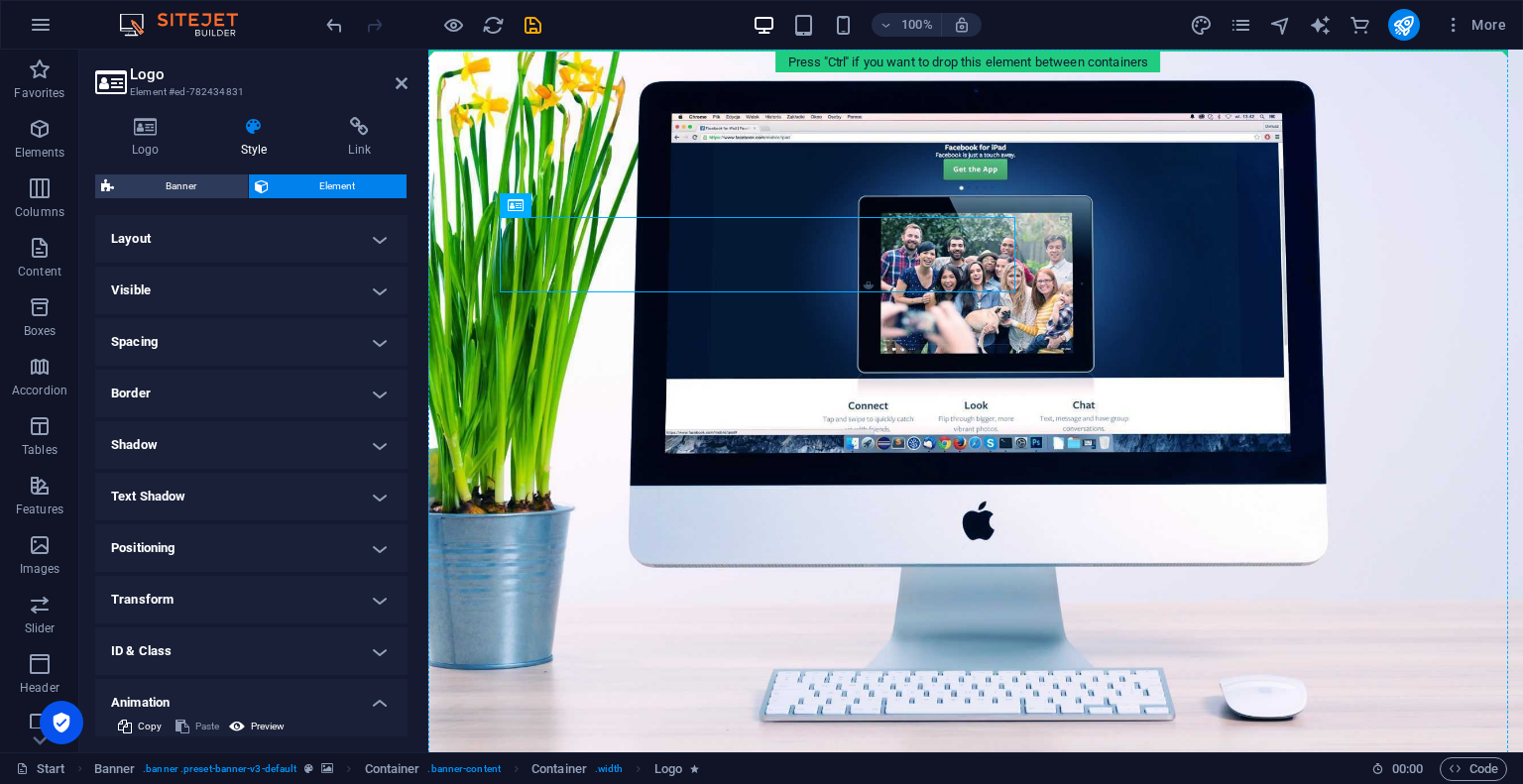 drag, startPoint x: 736, startPoint y: 227, endPoint x: 907, endPoint y: 117, distance: 203.32486 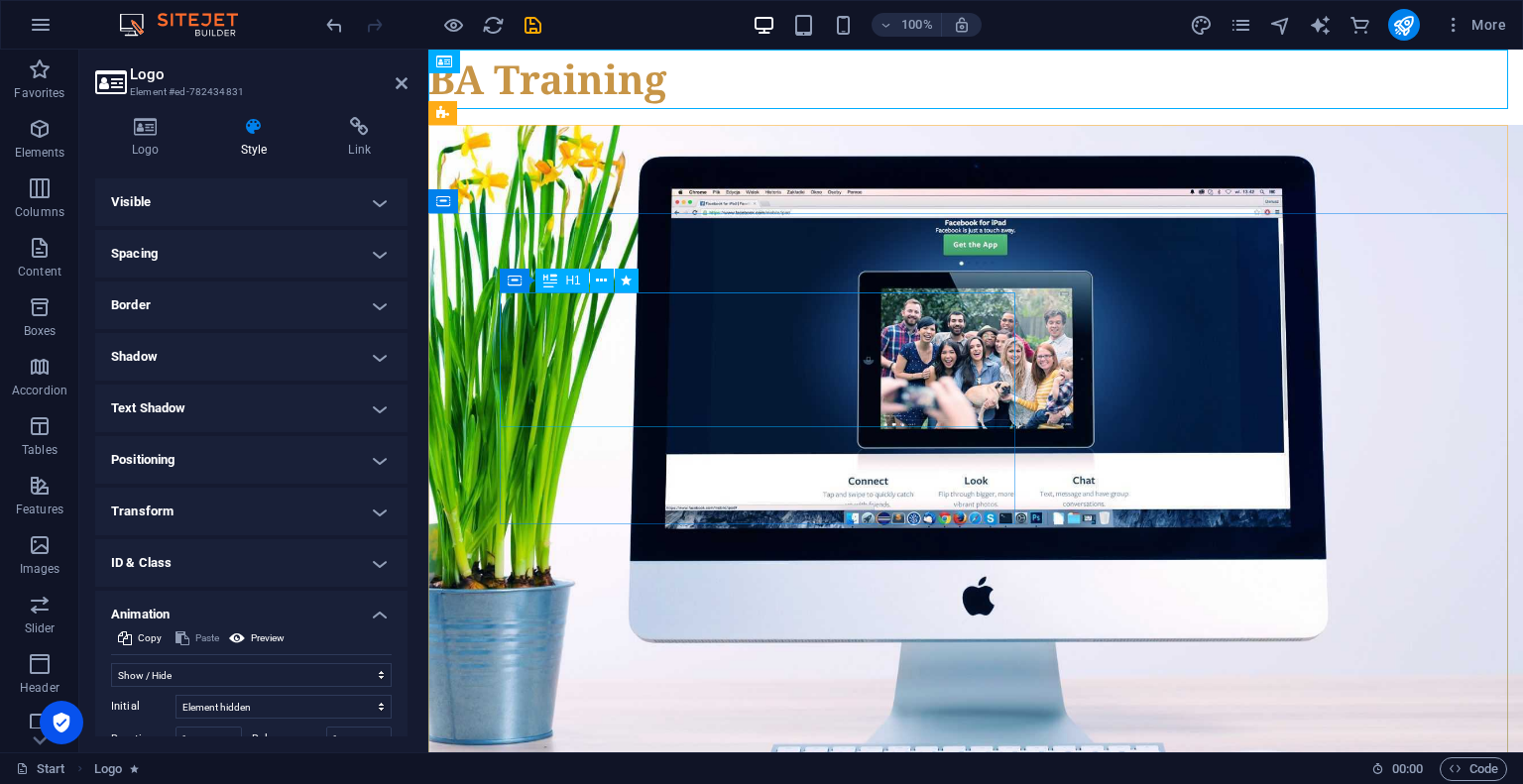 click on "Get Trained to Become a Business Analyst" at bounding box center (764, 1064) 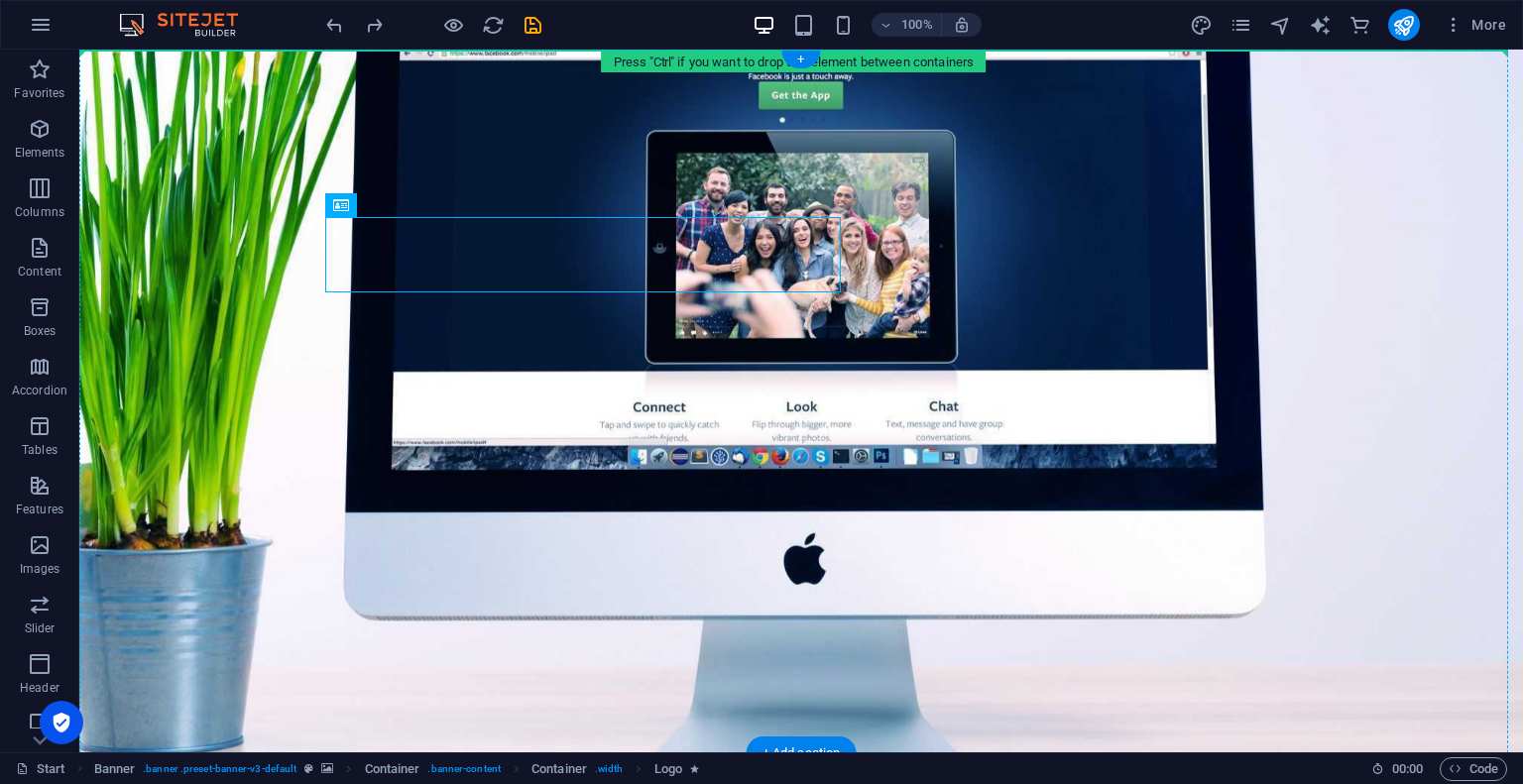 drag, startPoint x: 597, startPoint y: 262, endPoint x: 431, endPoint y: 138, distance: 207.2004 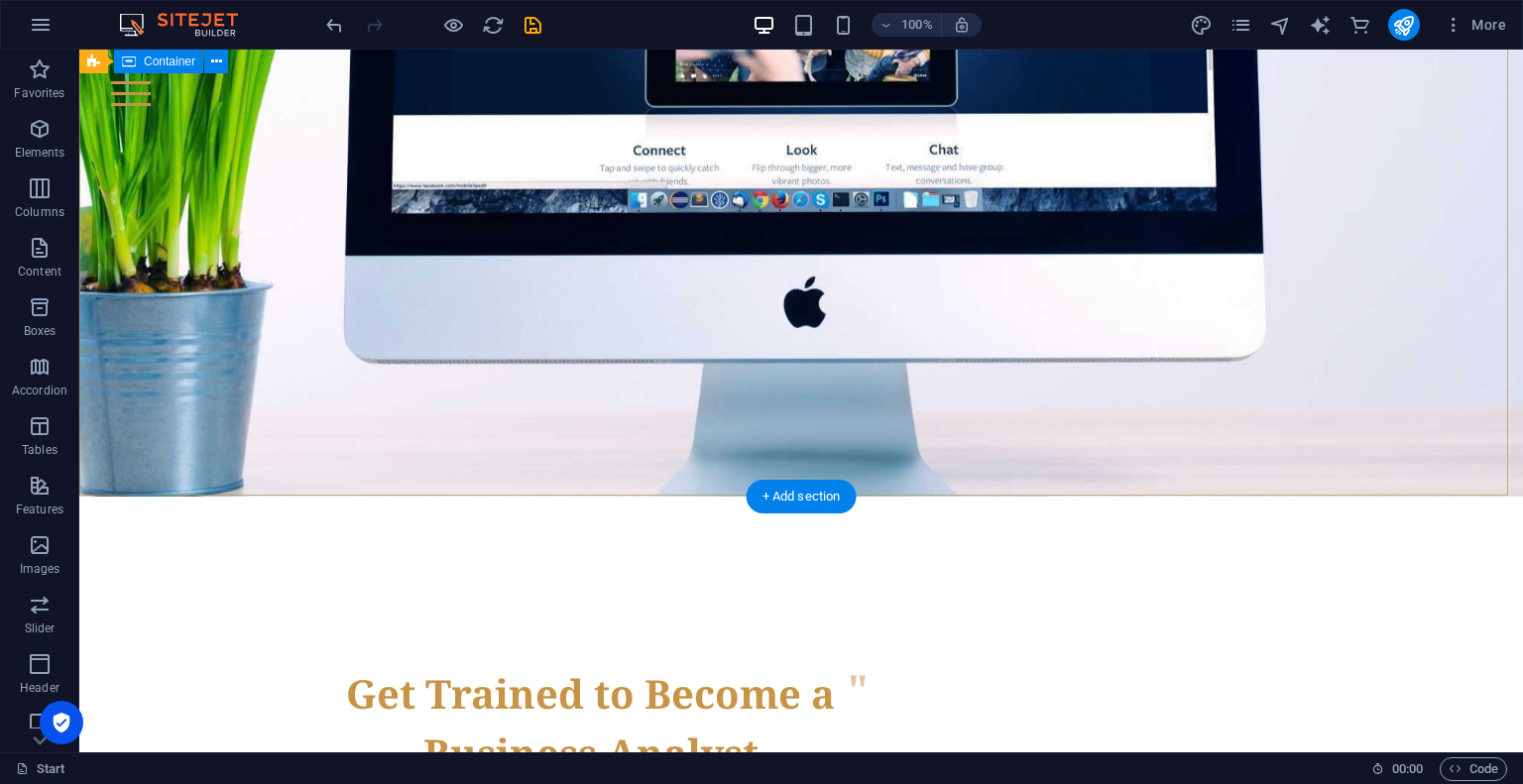 scroll, scrollTop: 0, scrollLeft: 0, axis: both 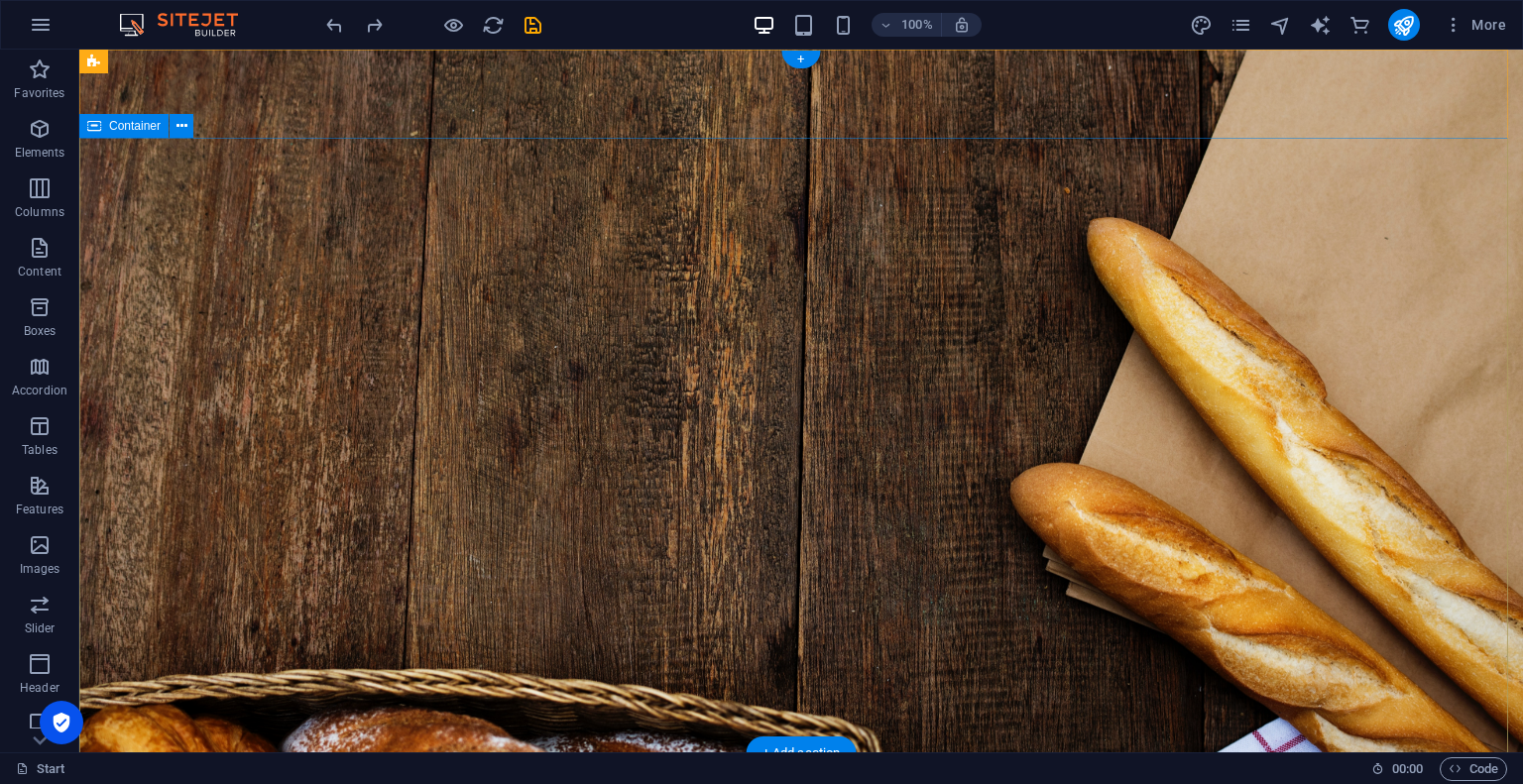 click on "BA Training Get Trained to Become a Business Analyst Work as a Business Analyst on SDLC projects batraining.ca" at bounding box center [801, 1074] 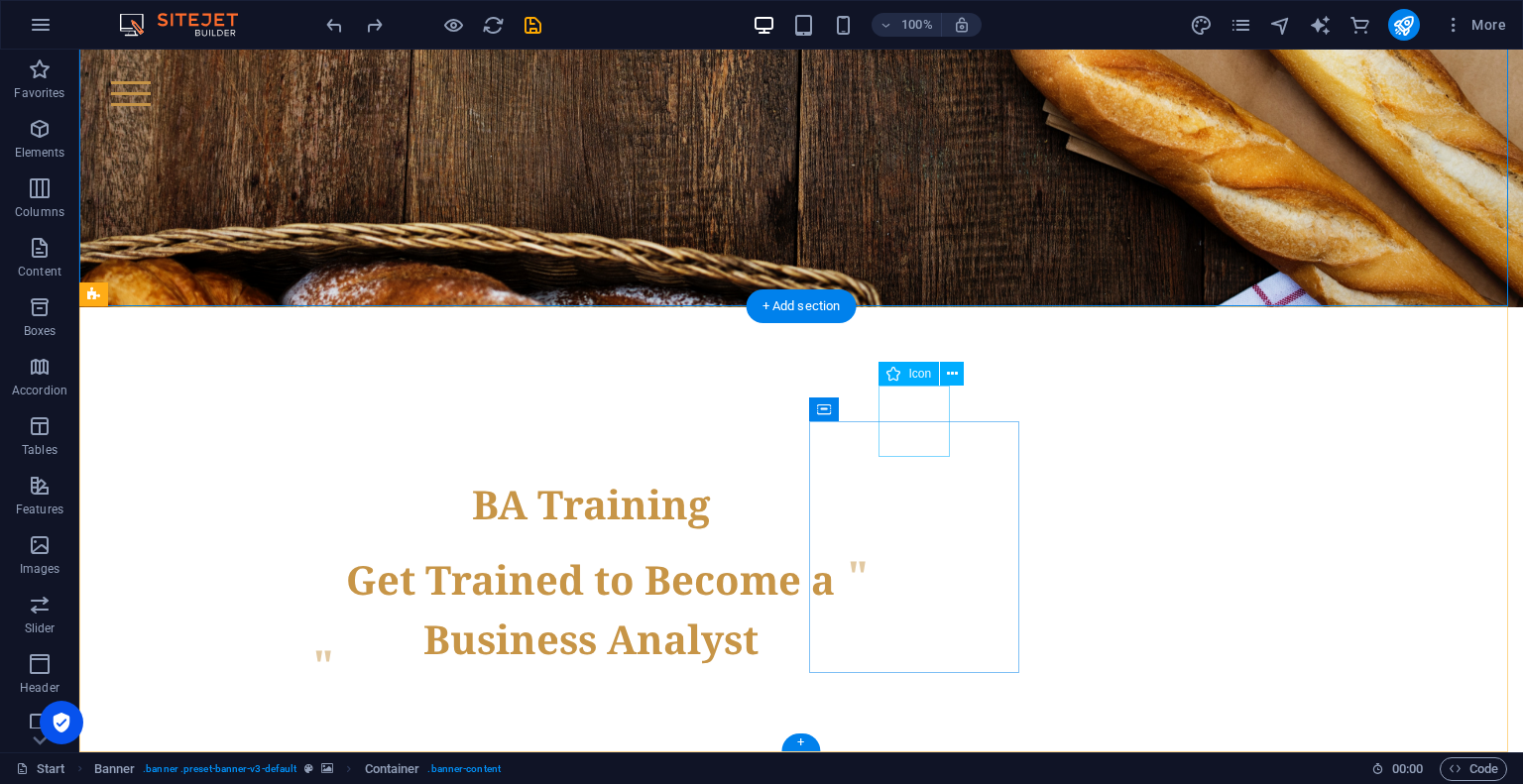 scroll, scrollTop: 445, scrollLeft: 0, axis: vertical 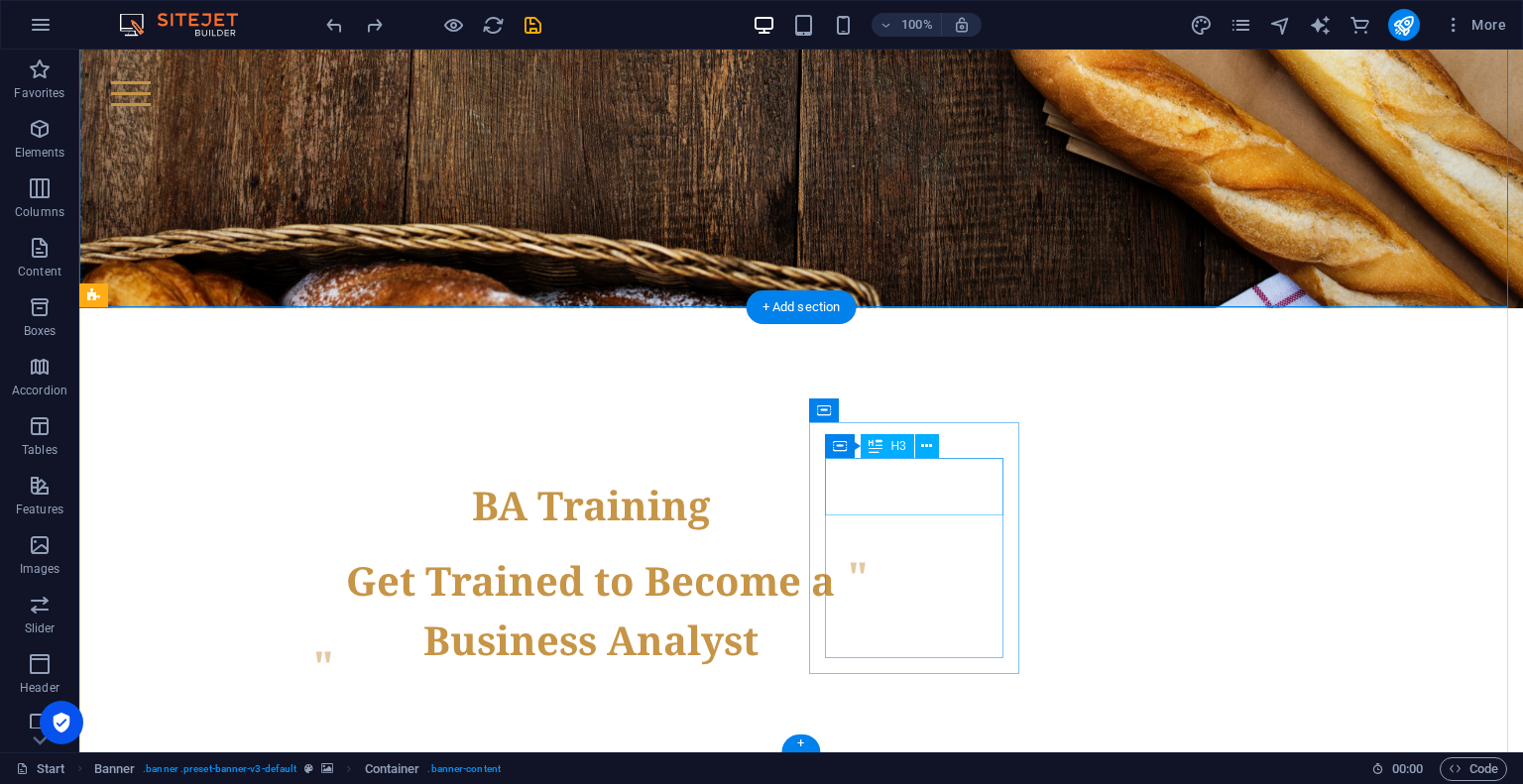 click on "Headline" at bounding box center (200, 1688) 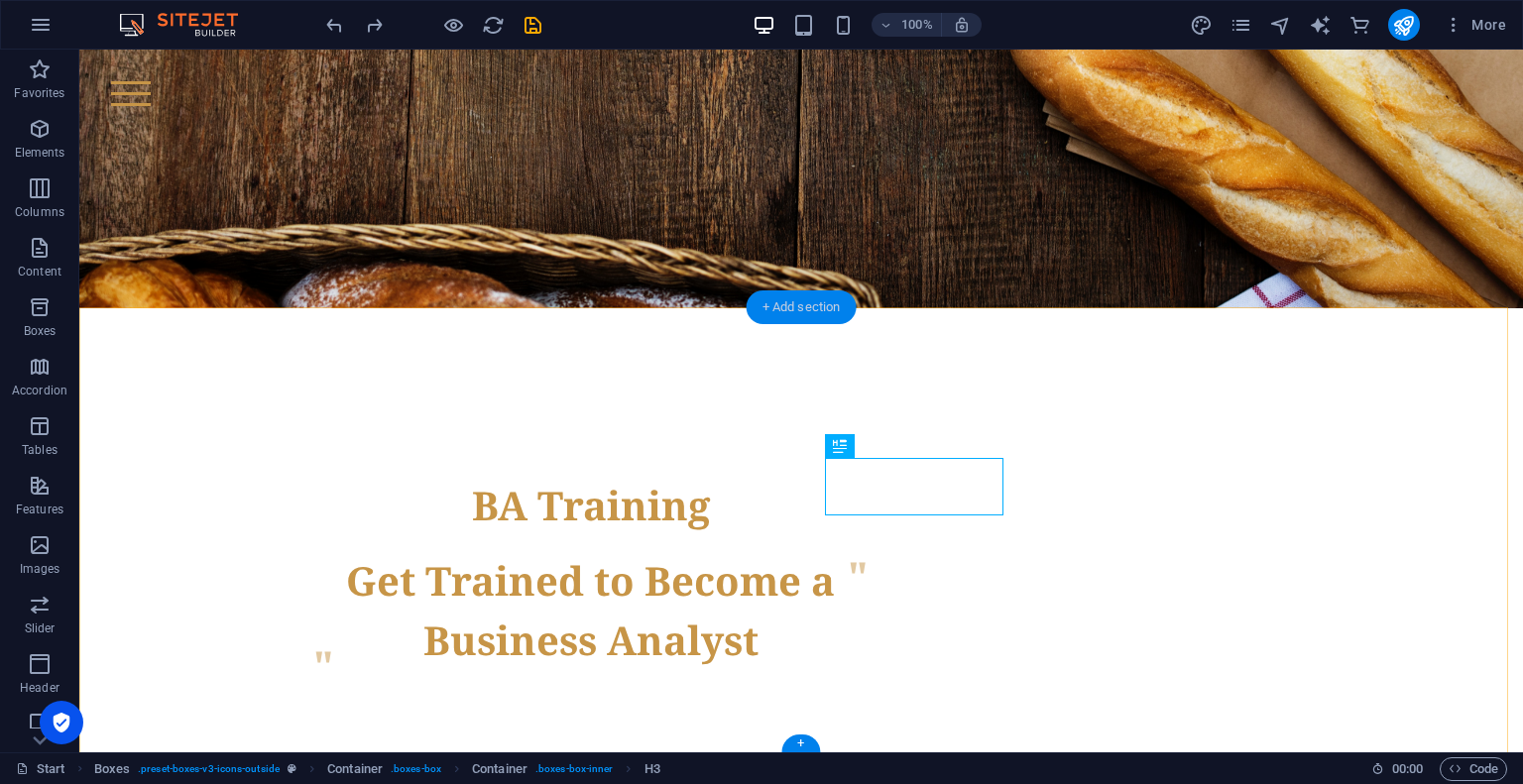 drag, startPoint x: 817, startPoint y: 304, endPoint x: 516, endPoint y: 314, distance: 301.16607 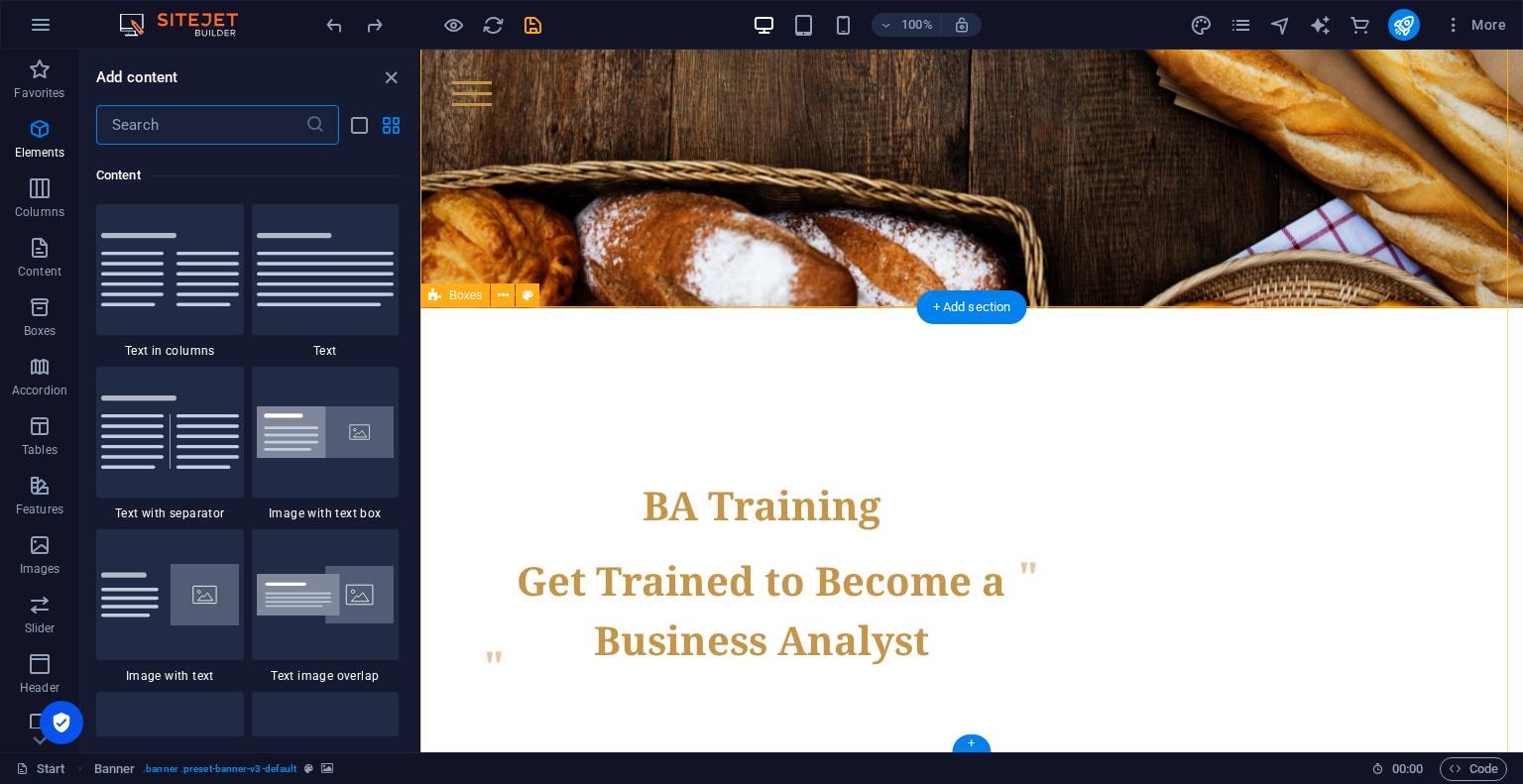 scroll, scrollTop: 3468, scrollLeft: 0, axis: vertical 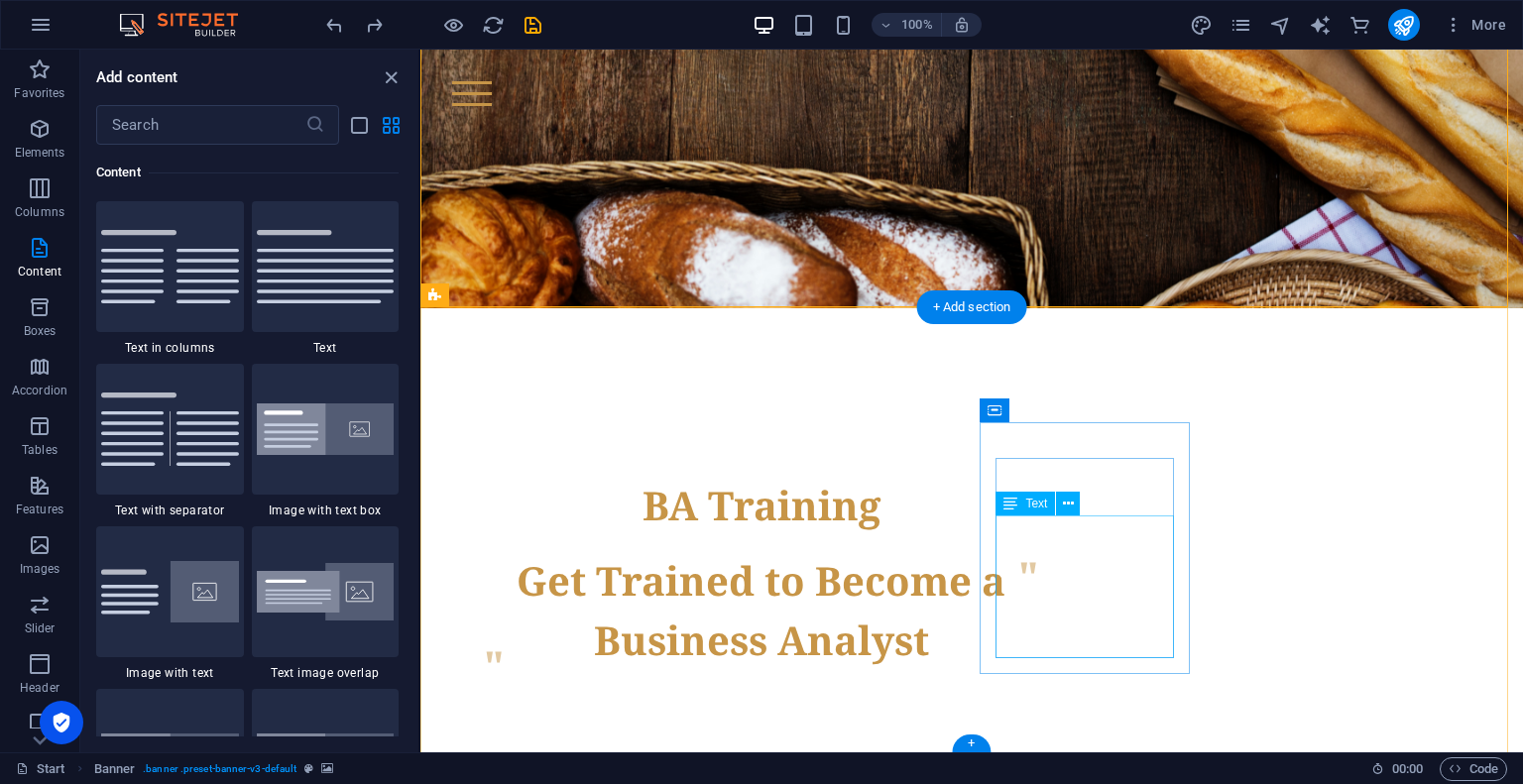 click on "Lorem ipsum dolor sit amet, consectetuer adipiscing elit. Aenean commodo ligula eget dolor. Lorem ipsum dolor sit amet, consectetuer adipiscing elit leget dolor." at bounding box center [541, 1808] 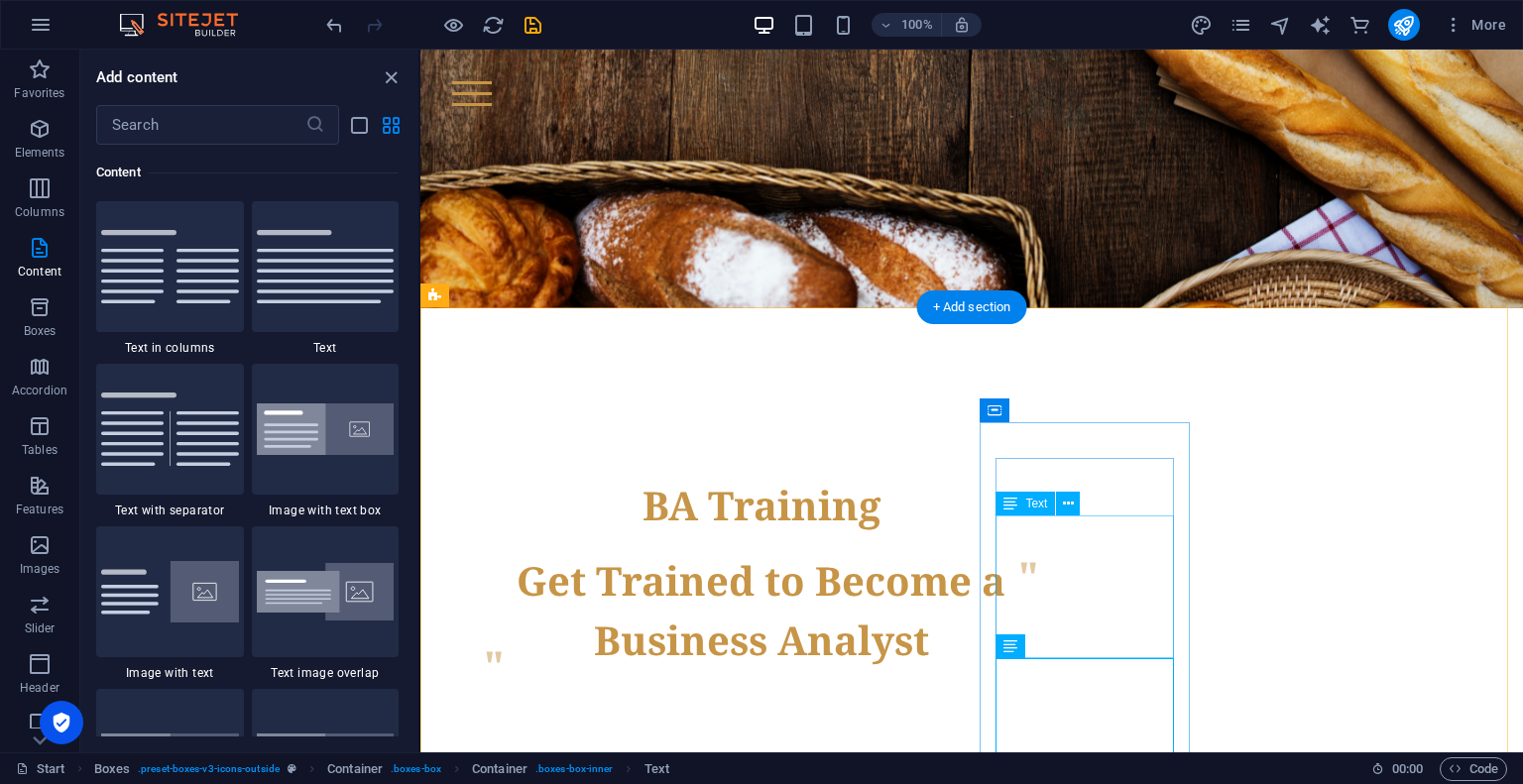 click on "Lorem ipsum dolor sit amet, consectetuer adipiscing elit. Aenean commodo ligula eget dolor. Lorem ipsum dolor sit amet, consectetuer adipiscing elit leget dolor." at bounding box center [541, 1808] 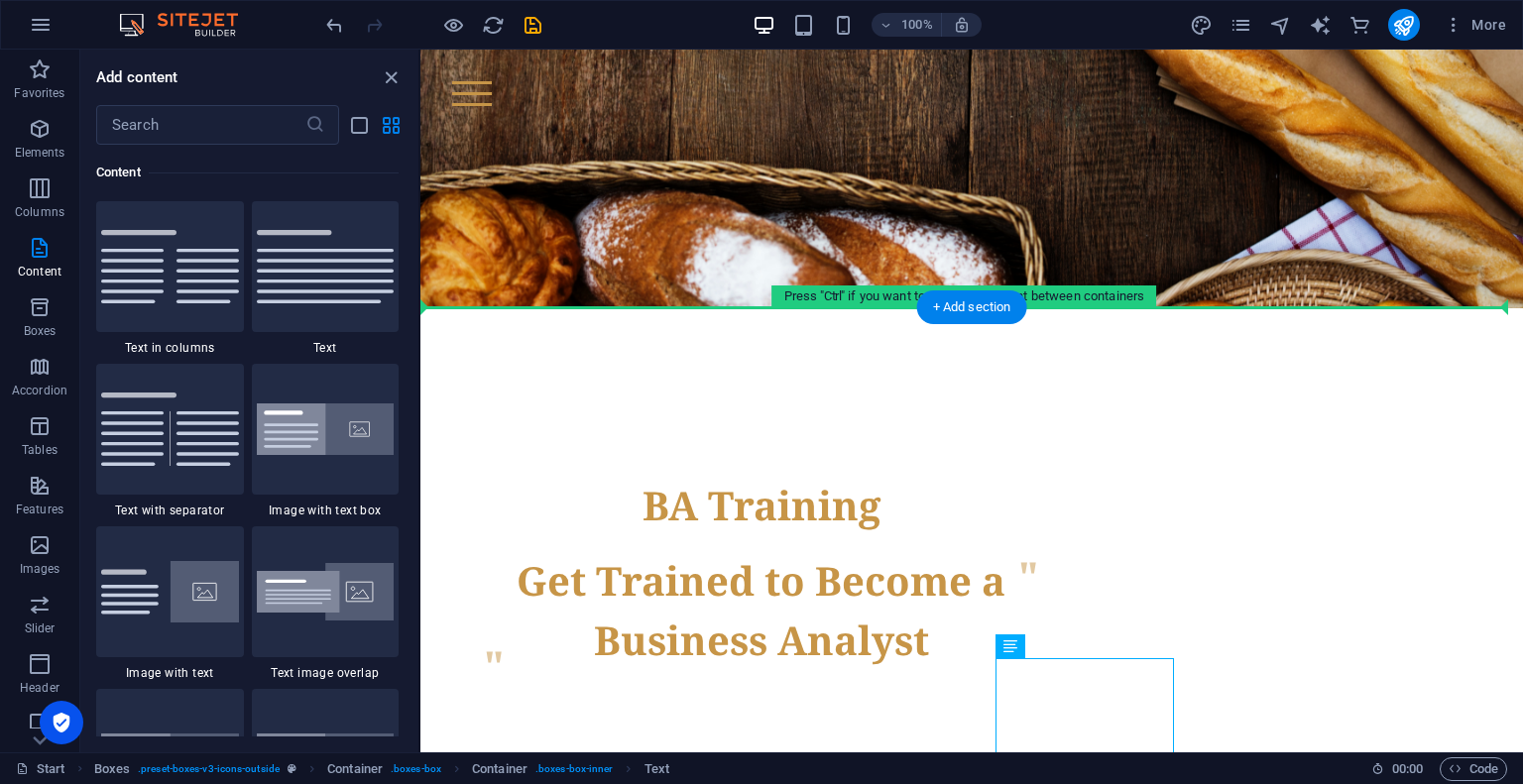 drag, startPoint x: 1093, startPoint y: 682, endPoint x: 1373, endPoint y: 516, distance: 325.50883 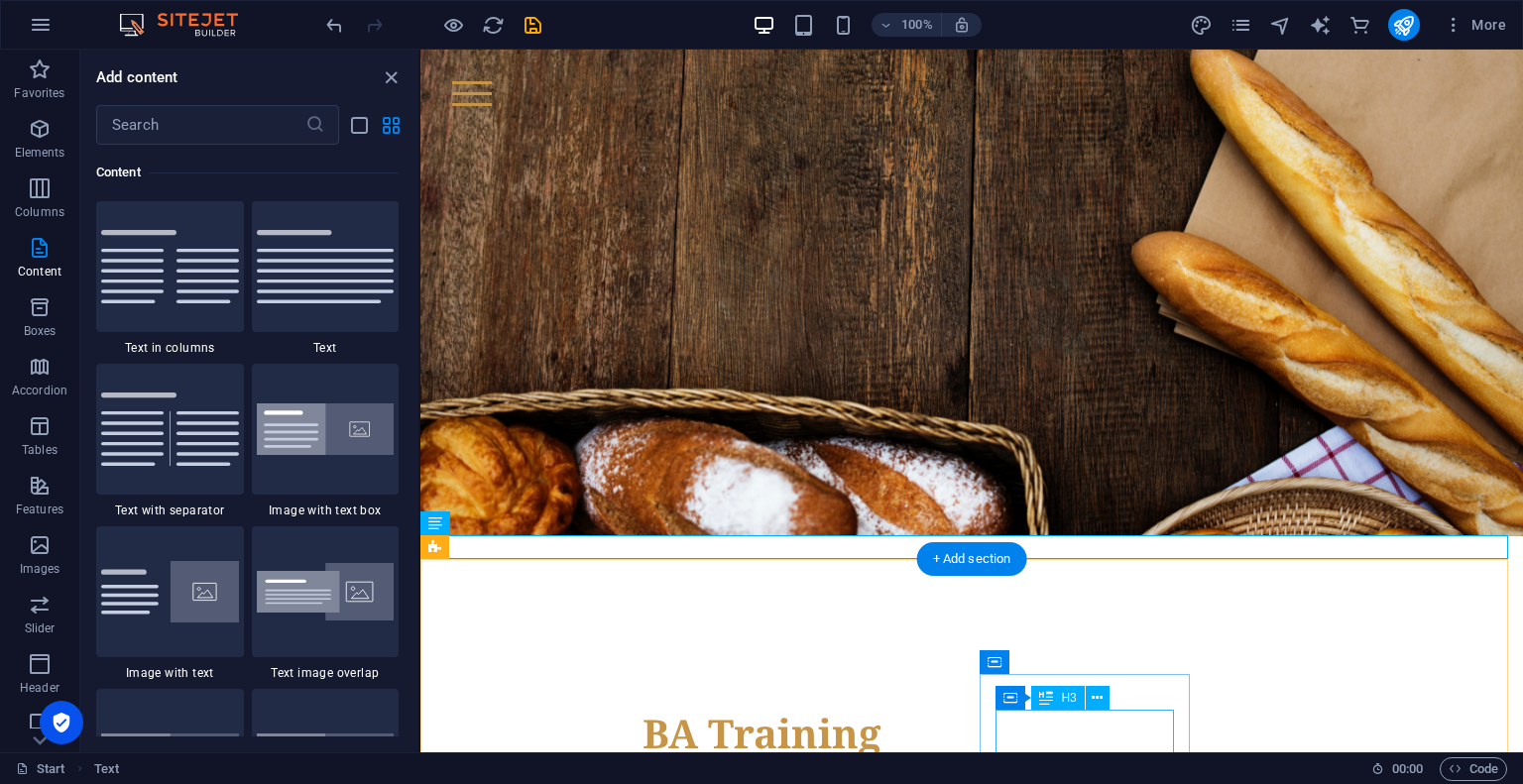 scroll, scrollTop: 216, scrollLeft: 0, axis: vertical 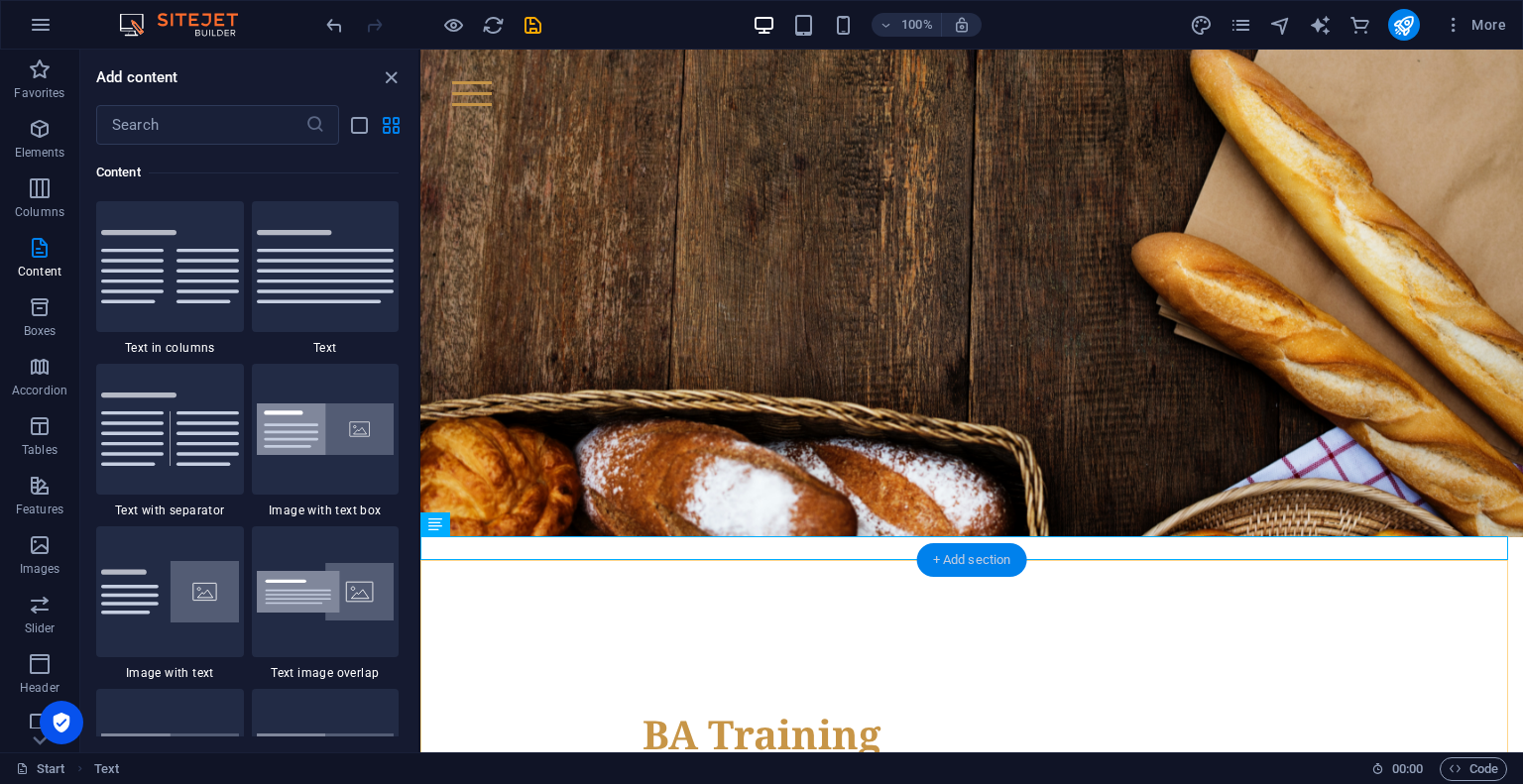 click on "+ Add section" at bounding box center [972, 560] 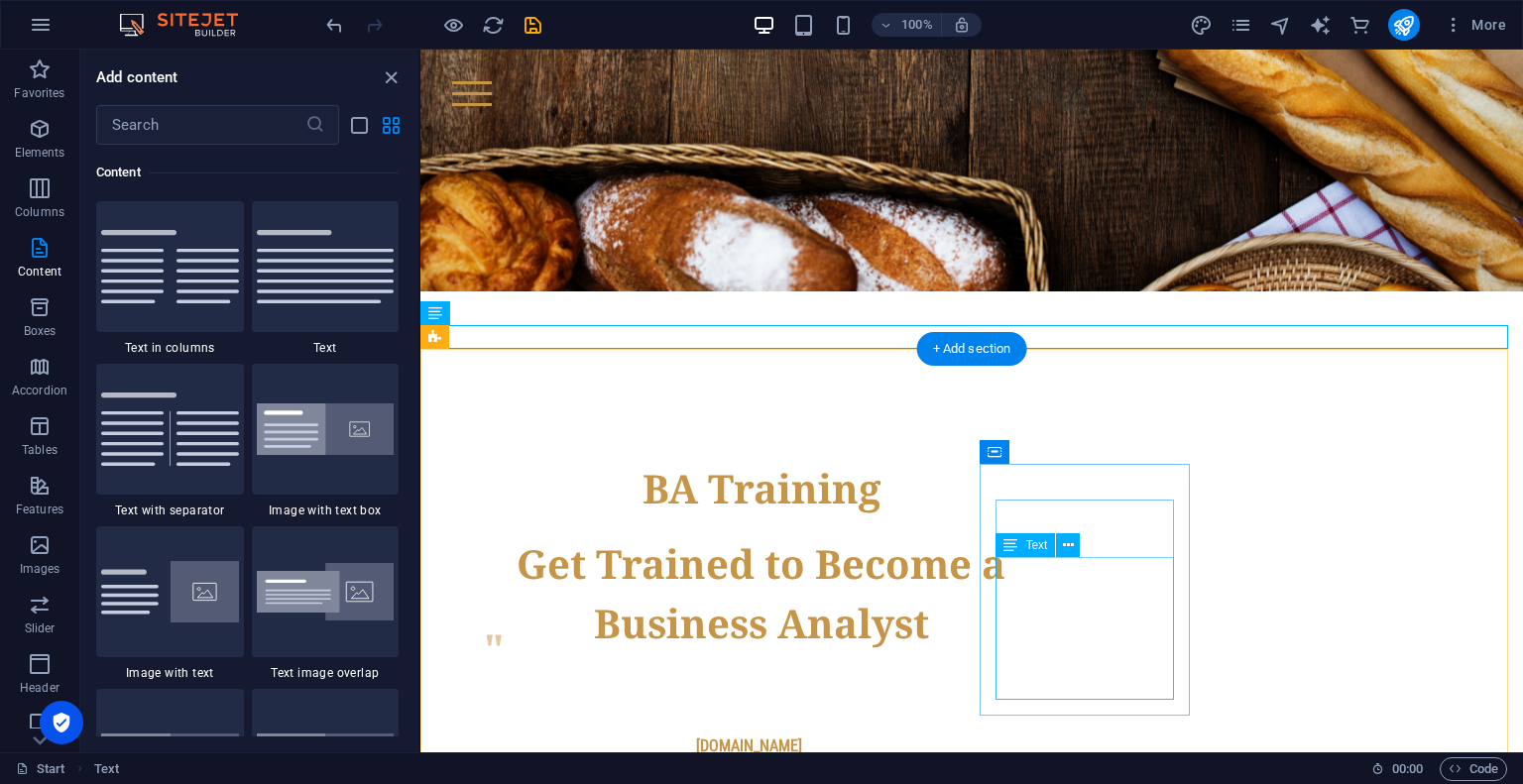 scroll, scrollTop: 470, scrollLeft: 0, axis: vertical 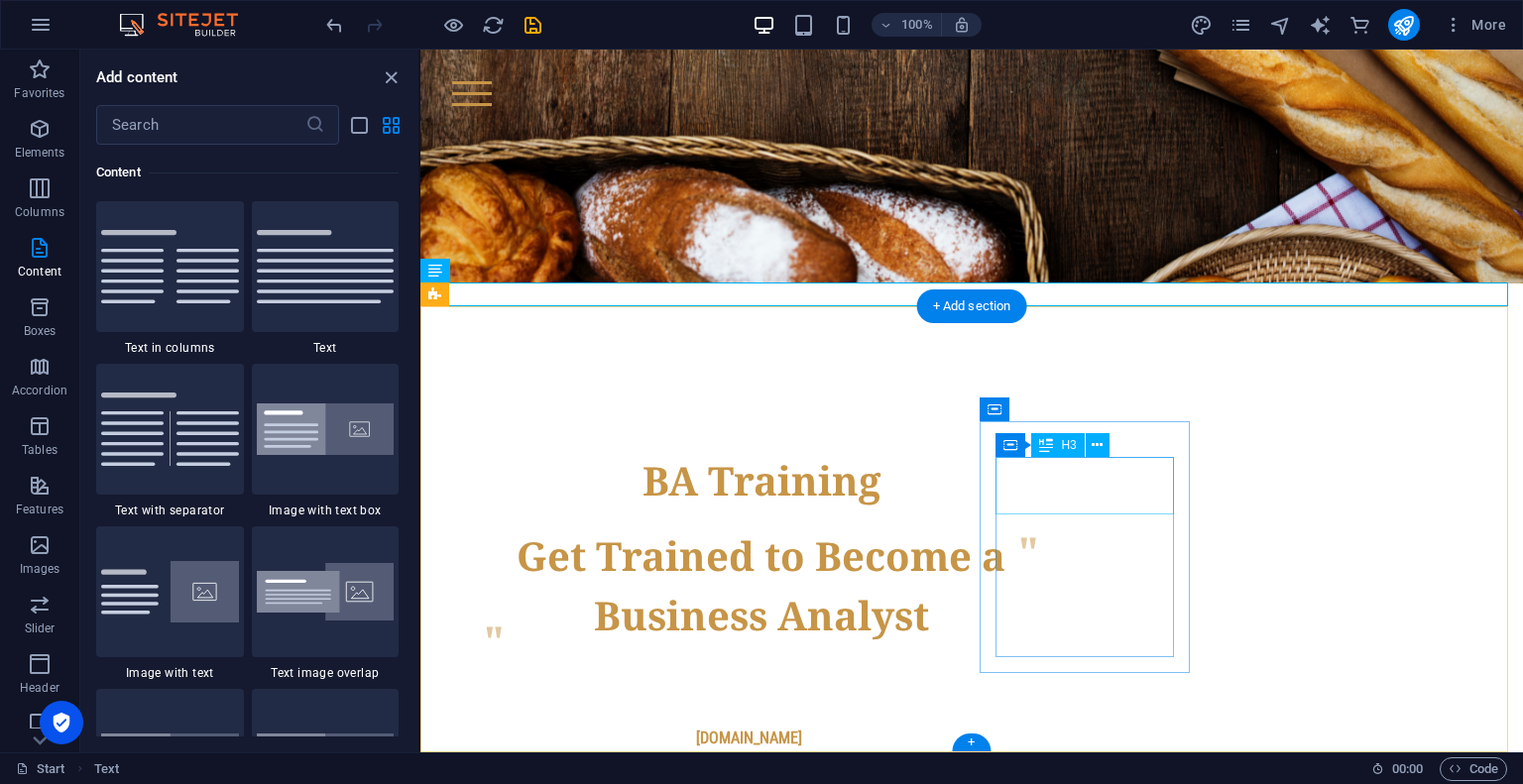 click on "Headline" at bounding box center (541, 1687) 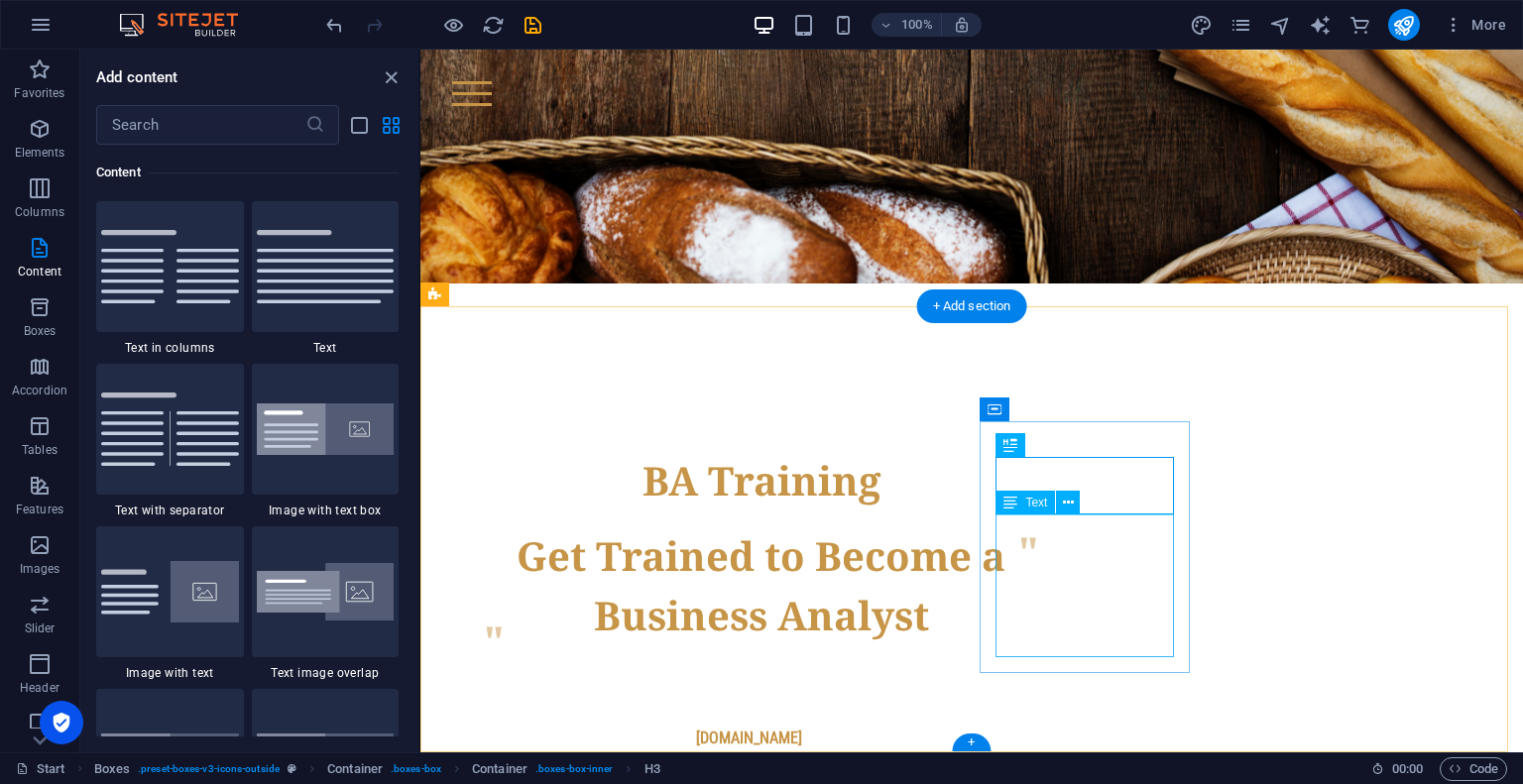 click on "Lorem ipsum dolor sit amet, consectetuer adipiscing elit. Aenean commodo ligula eget dolor. Lorem ipsum dolor sit amet, consectetuer adipiscing elit leget dolor." at bounding box center (541, 1807) 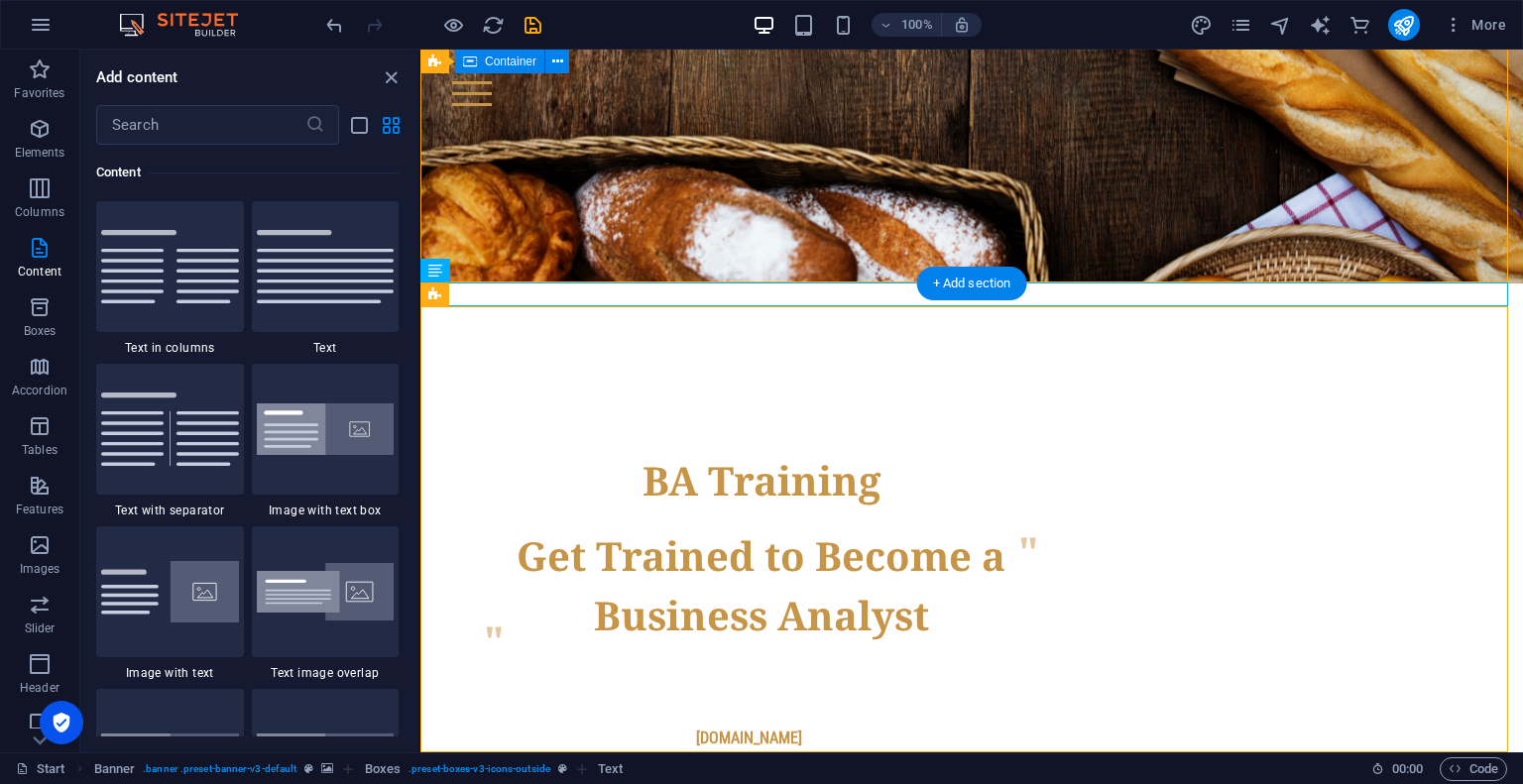 click on "BA Training Get Trained to Become a Business Analyst Work as a Business Analyst on SDLC projects batraining.ca" at bounding box center (972, 560) 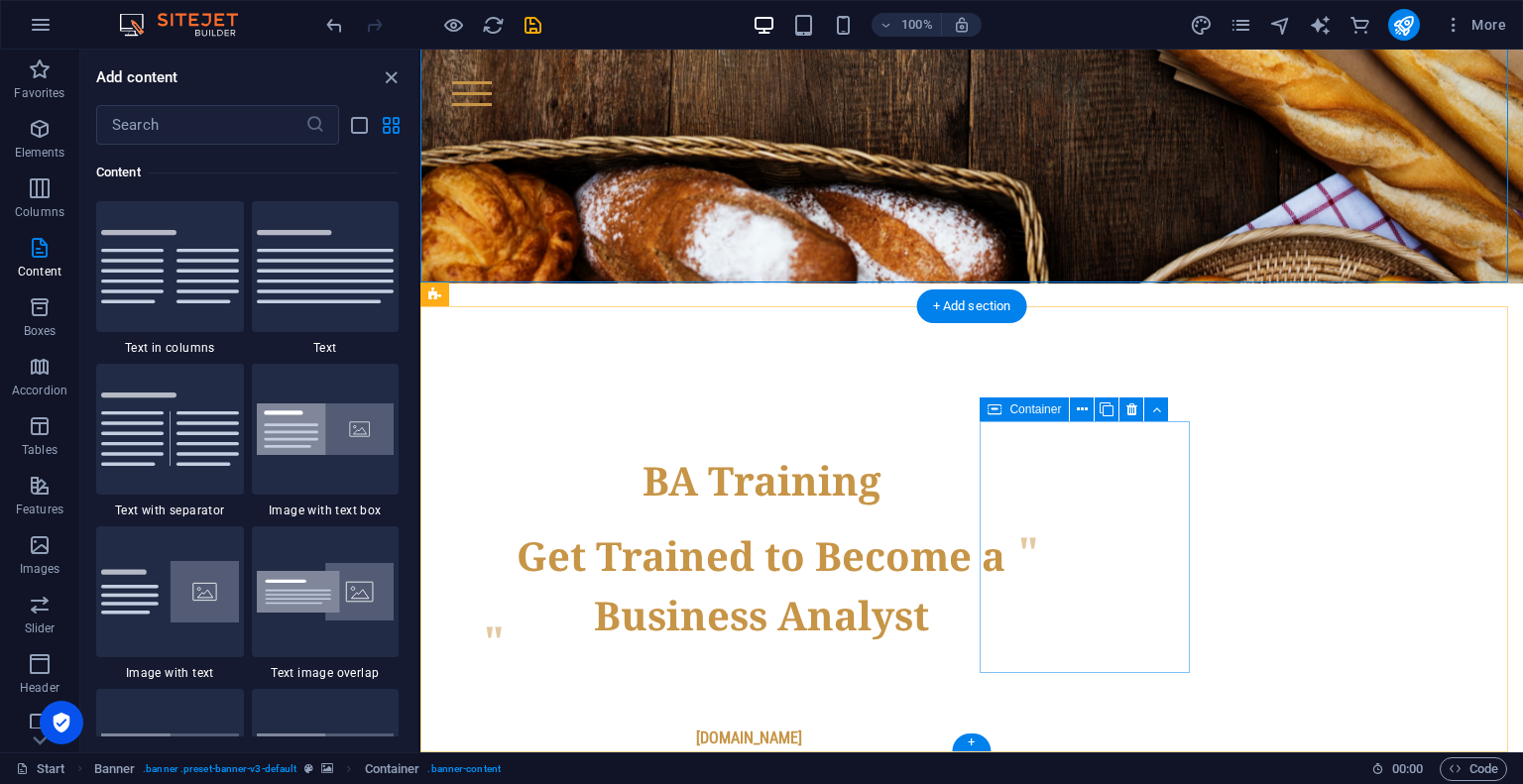 click on "Headline Lorem ipsum dolor sit amet, consectetuer adipiscing elit. Aenean commodo ligula eget dolor. Lorem ipsum dolor sit amet, consectetuer adipiscing elit leget dolor." at bounding box center [541, 1768] 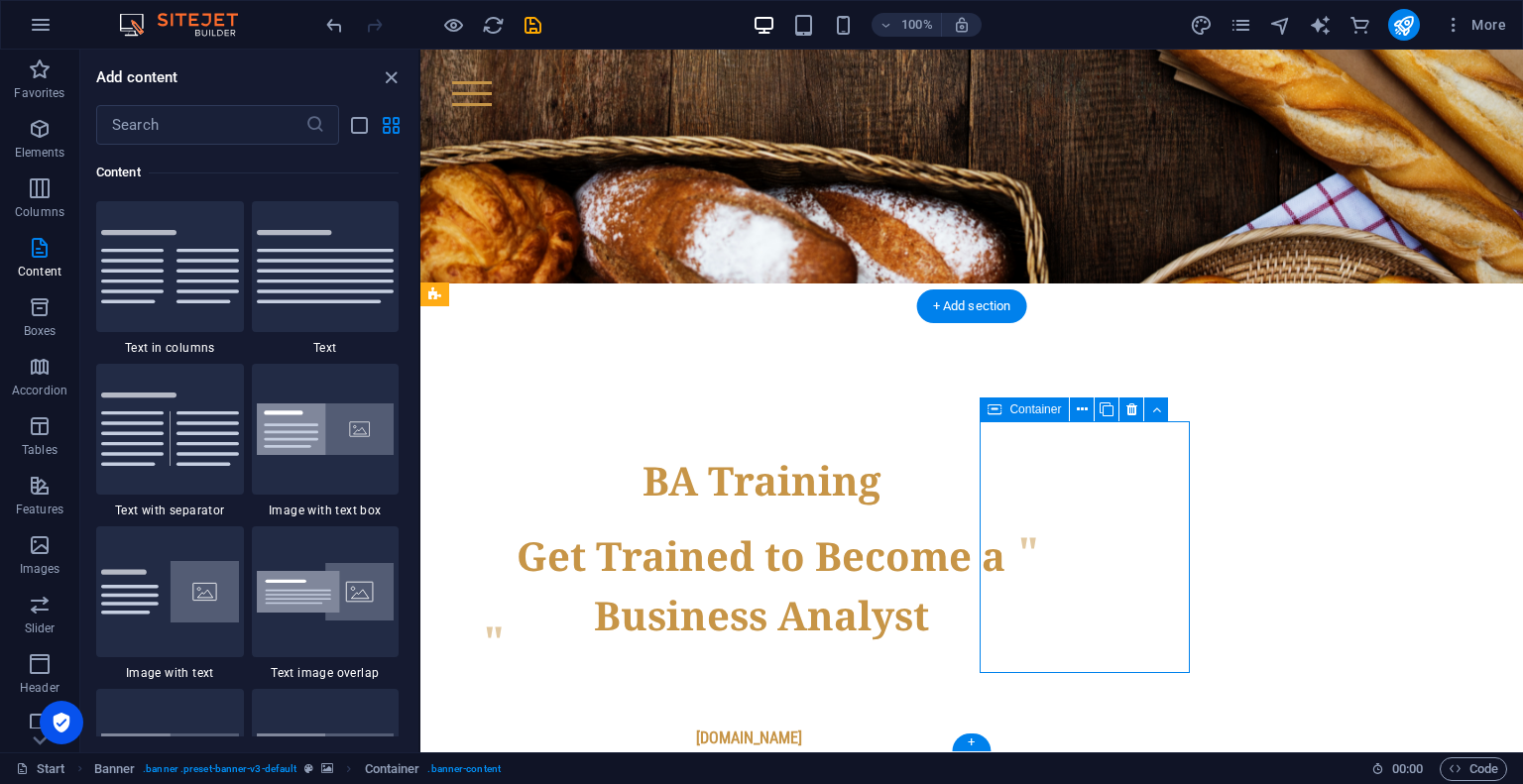 scroll, scrollTop: 0, scrollLeft: 0, axis: both 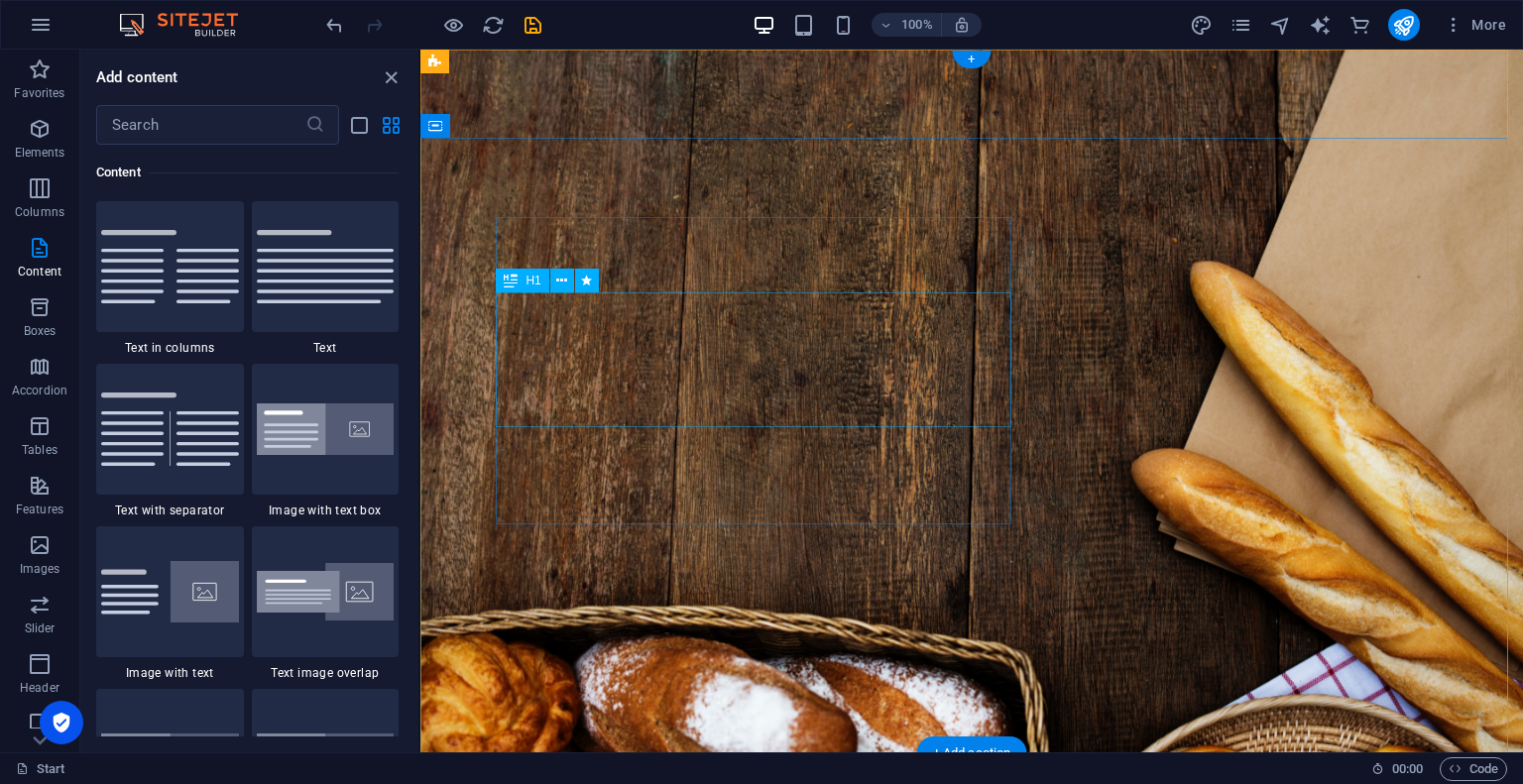 click on "Get Trained to Become a Business Analyst" at bounding box center (761, 1064) 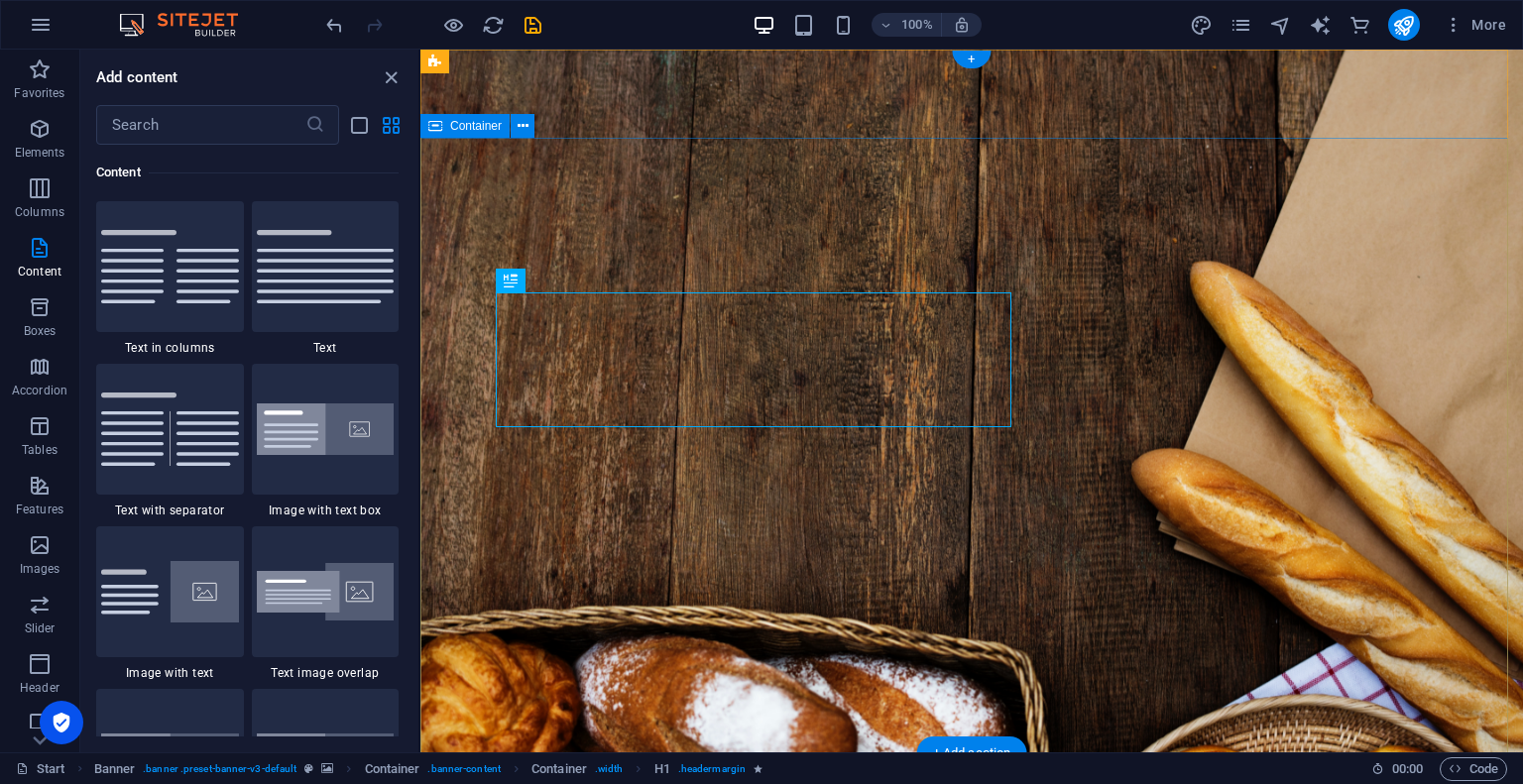 click on "BA Training Get Trained to Become a Business Analyst Work as a Business Analyst on SDLC projects batraining.ca" at bounding box center (972, 1074) 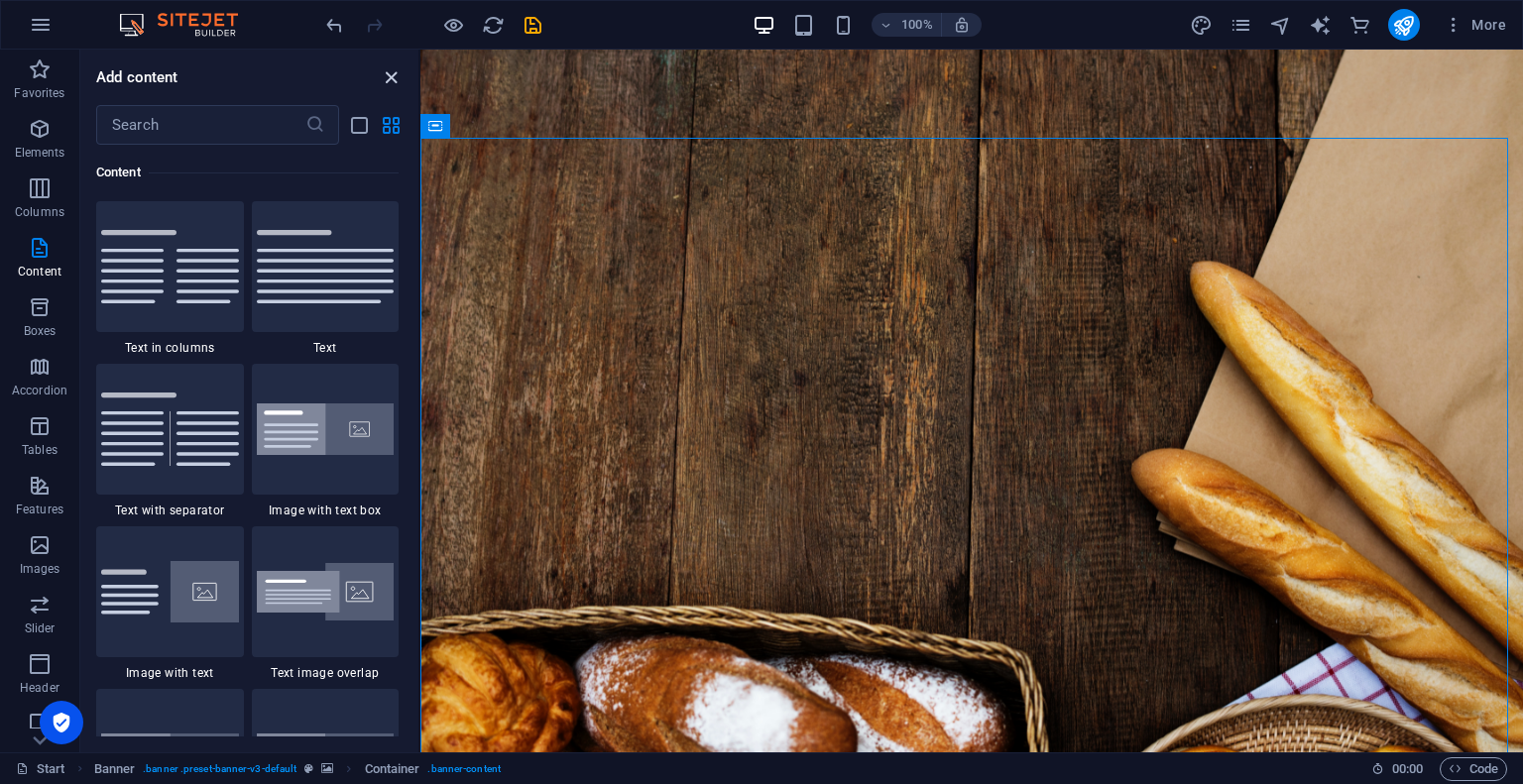 click at bounding box center (391, 77) 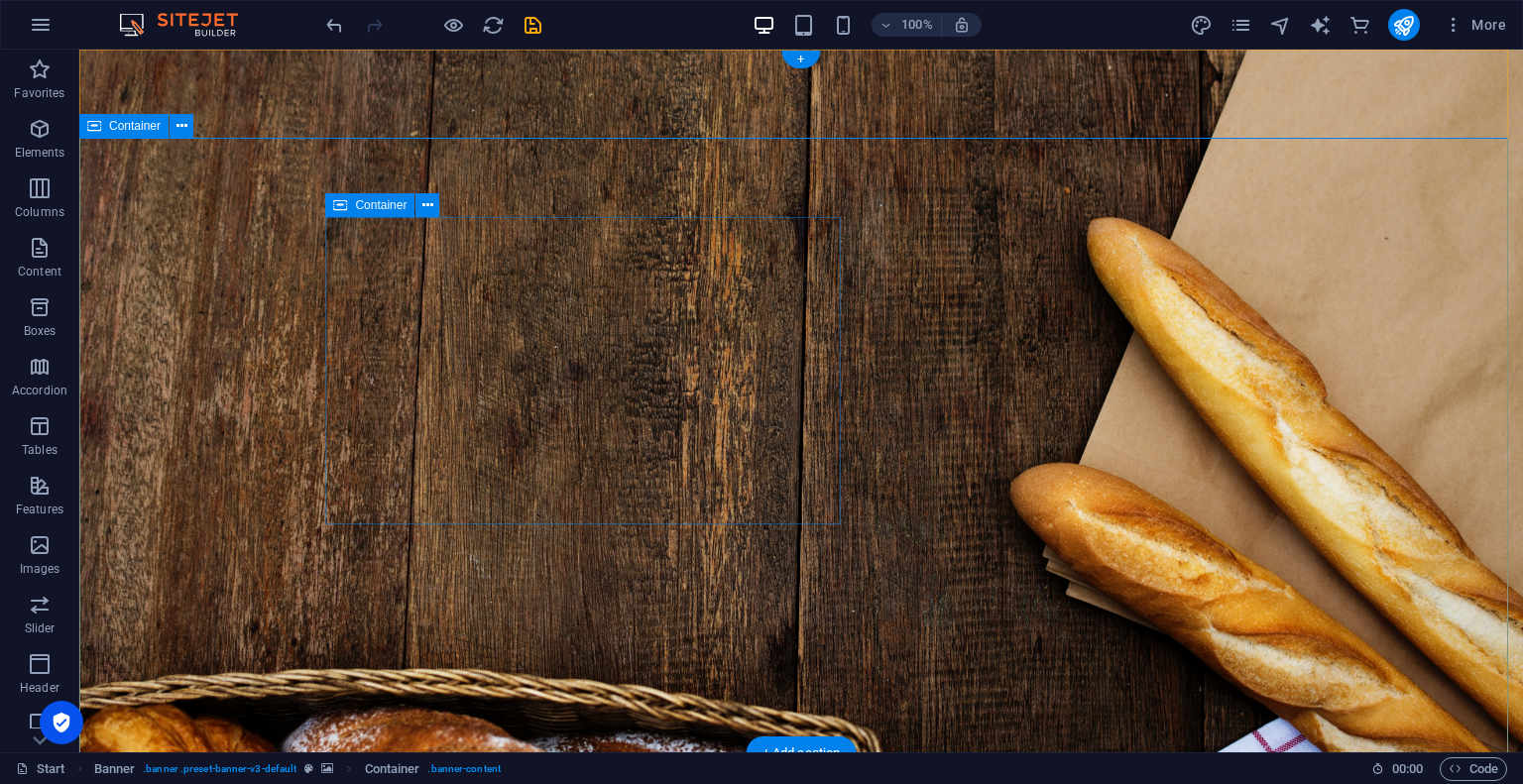click on "BA Training Get Trained to Become a Business Analyst Work as a Business Analyst on SDLC projects batraining.ca" at bounding box center [801, 1074] 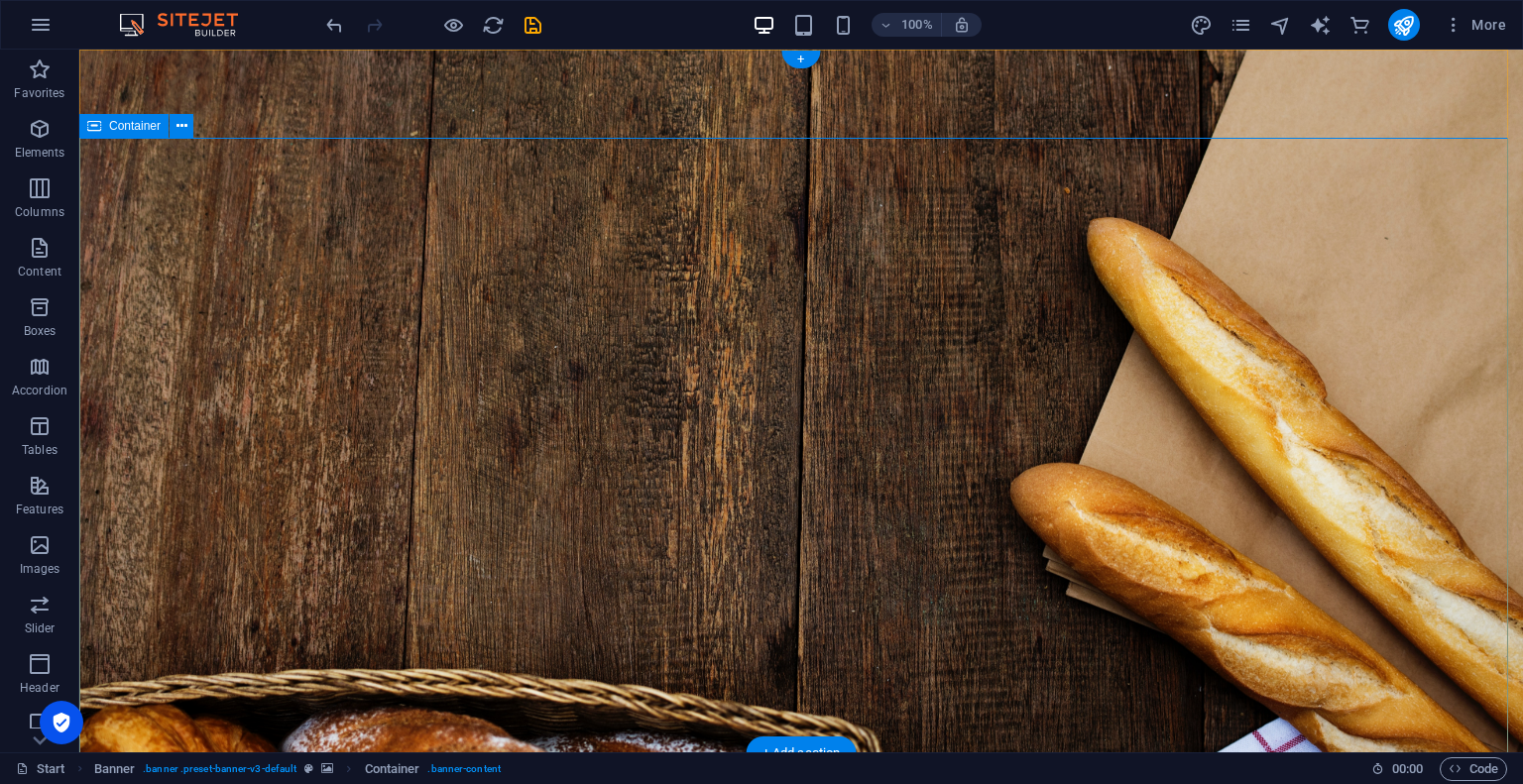 click on "BA Training Get Trained to Become a Business Analyst Work as a Business Analyst on SDLC projects batraining.ca" at bounding box center [801, 1074] 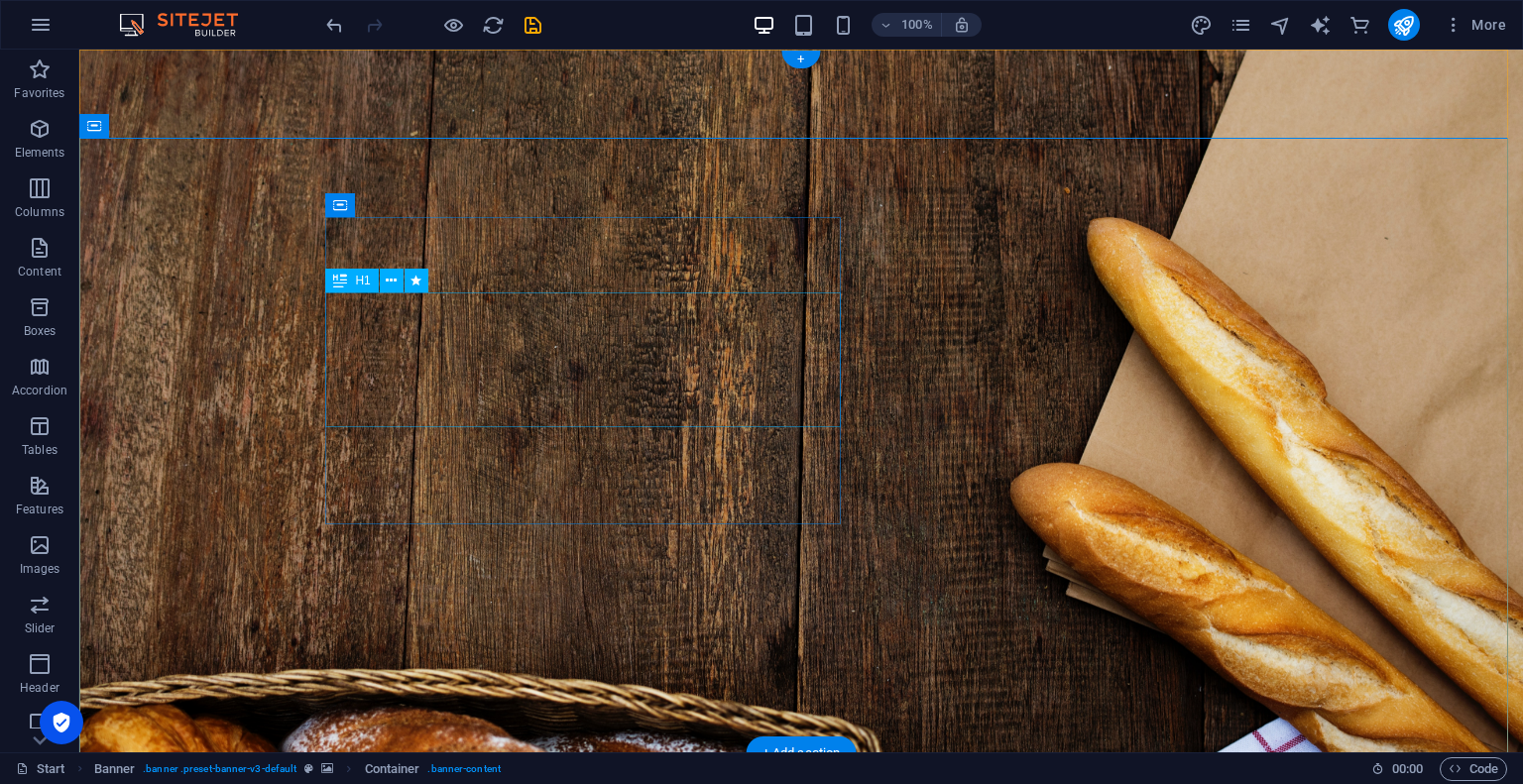 click on "Get Trained to Become a Business Analyst" at bounding box center (590, 1064) 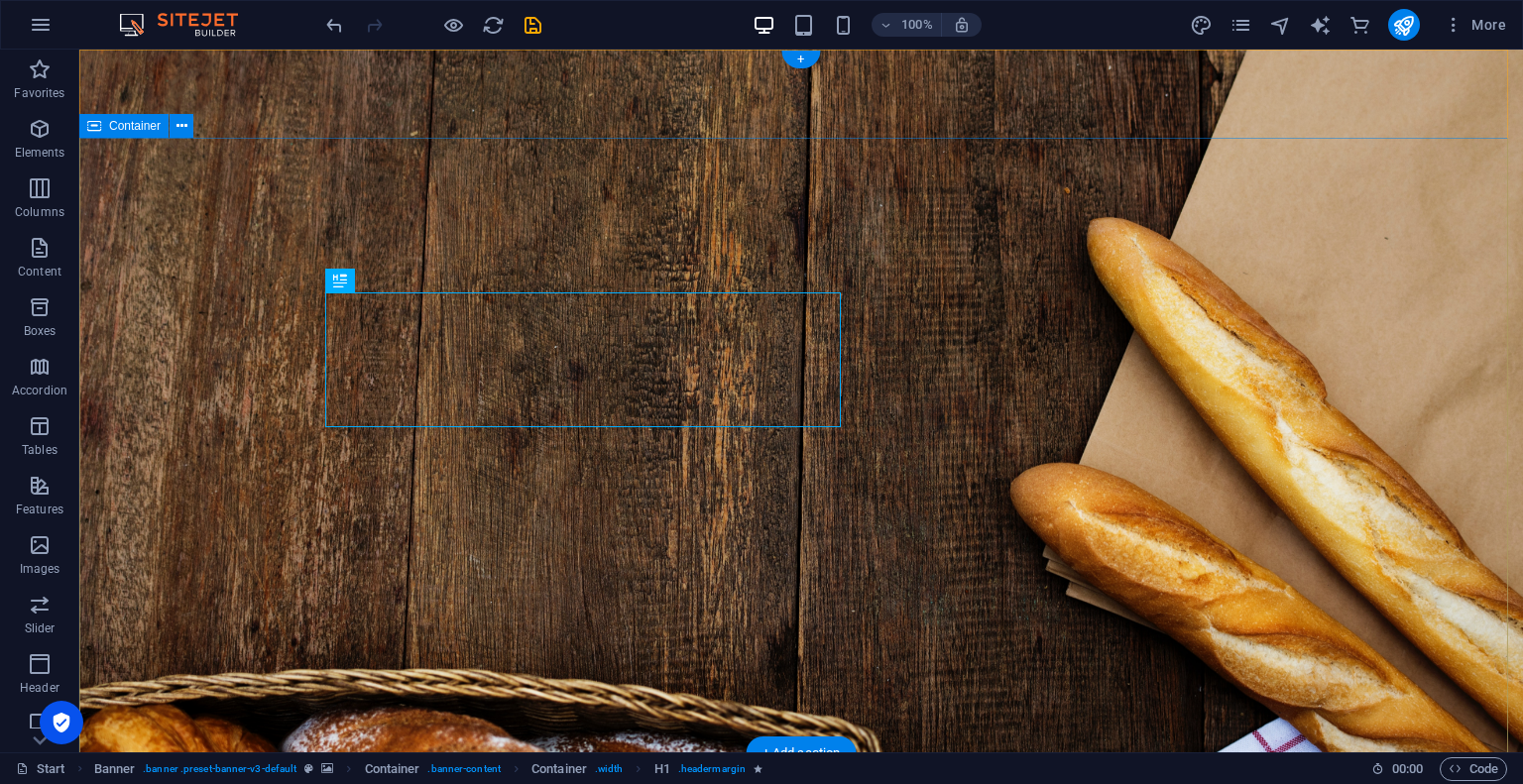 click on "BA Training Get Trained to Become a Business Analyst Work as a Business Analyst on SDLC projects batraining.ca" at bounding box center [801, 1074] 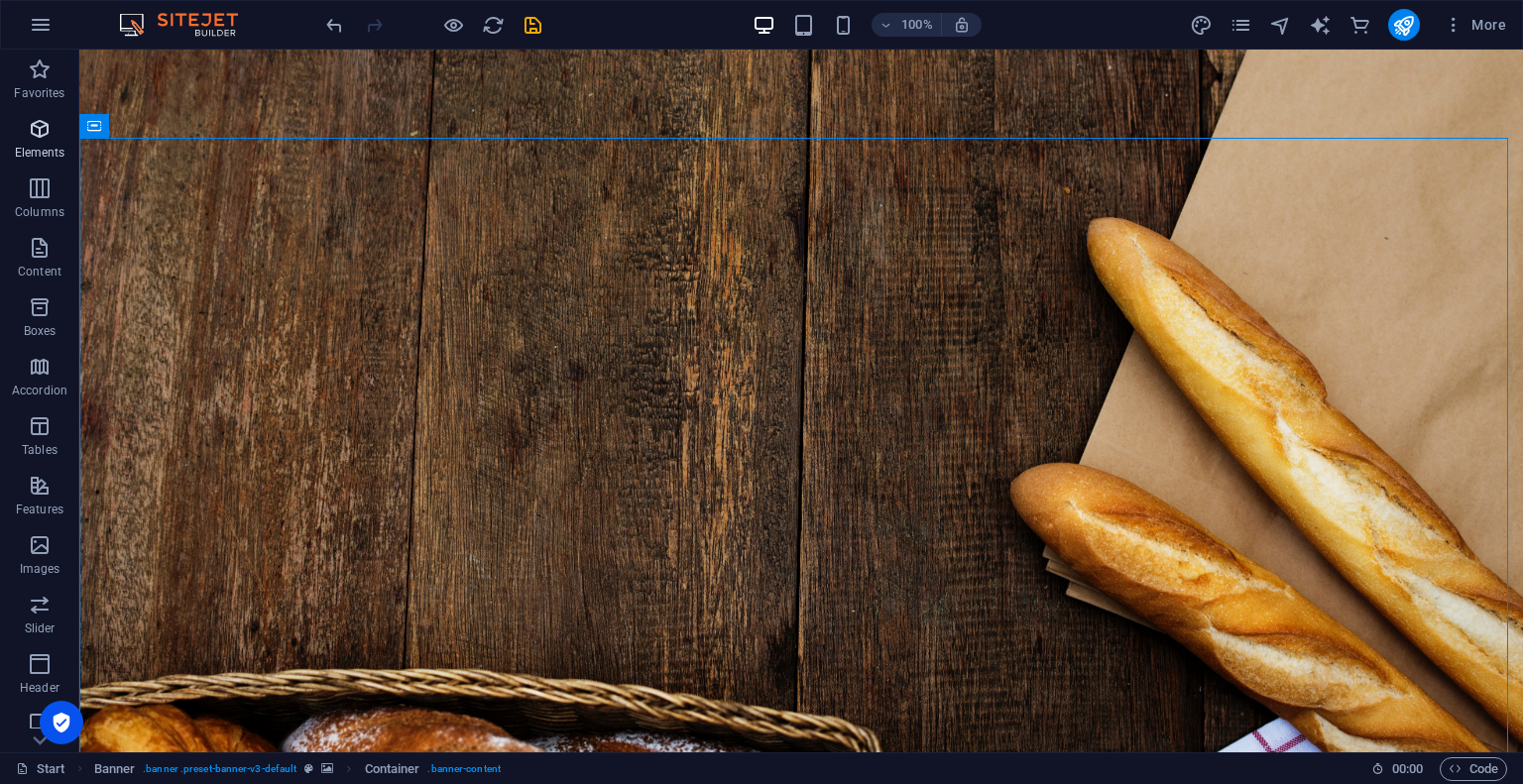 click on "Elements" at bounding box center [40, 141] 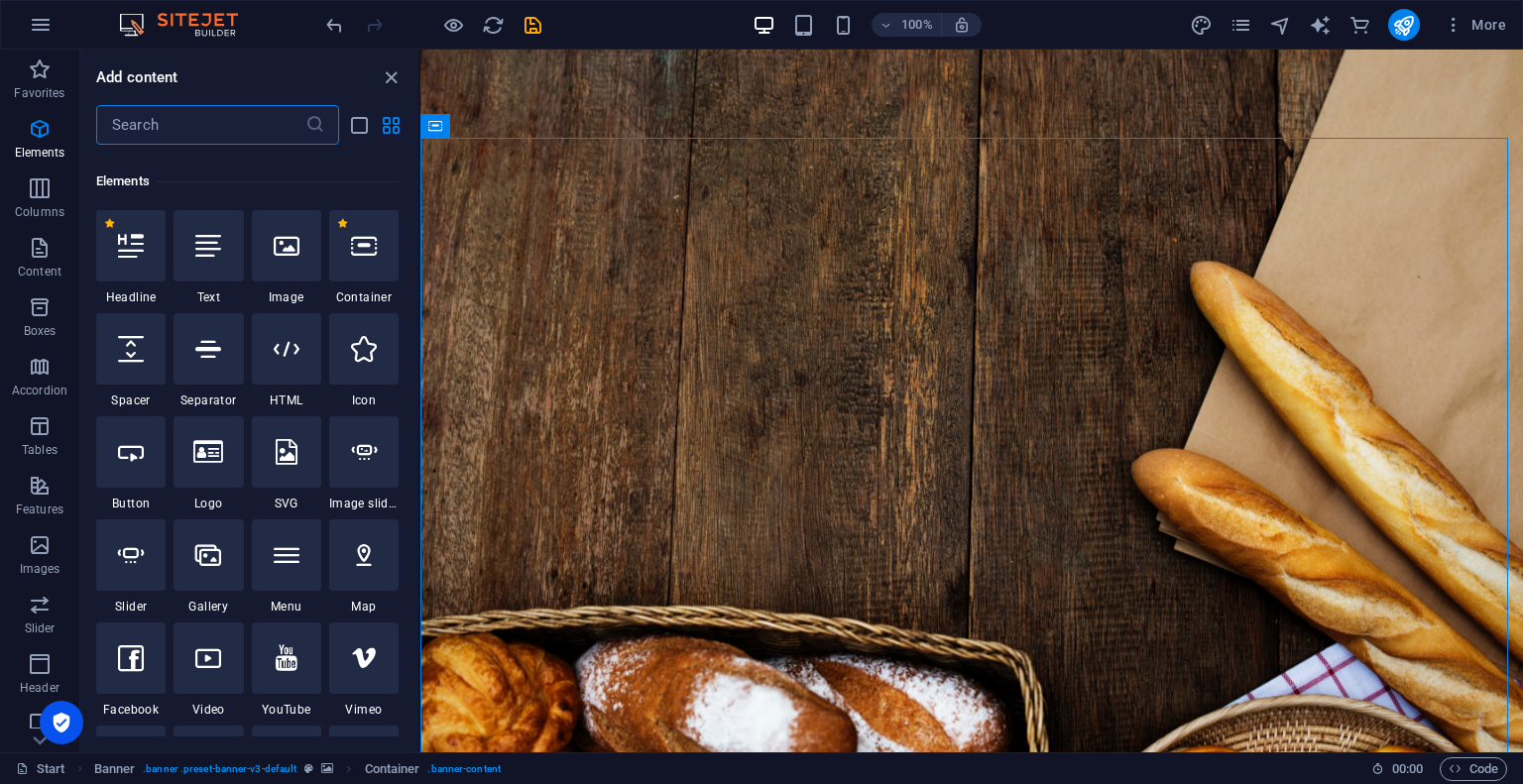 scroll, scrollTop: 210, scrollLeft: 0, axis: vertical 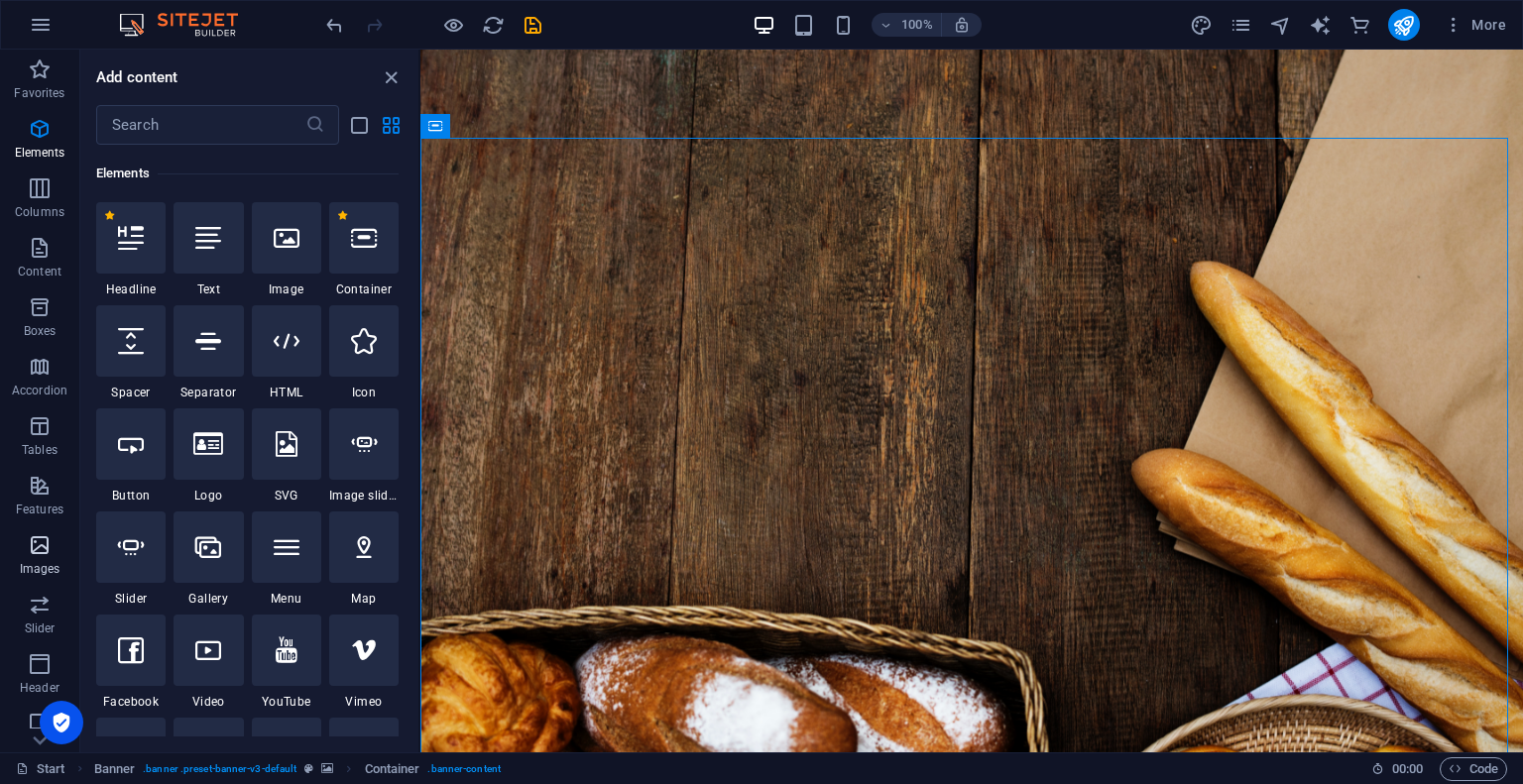 click at bounding box center [40, 545] 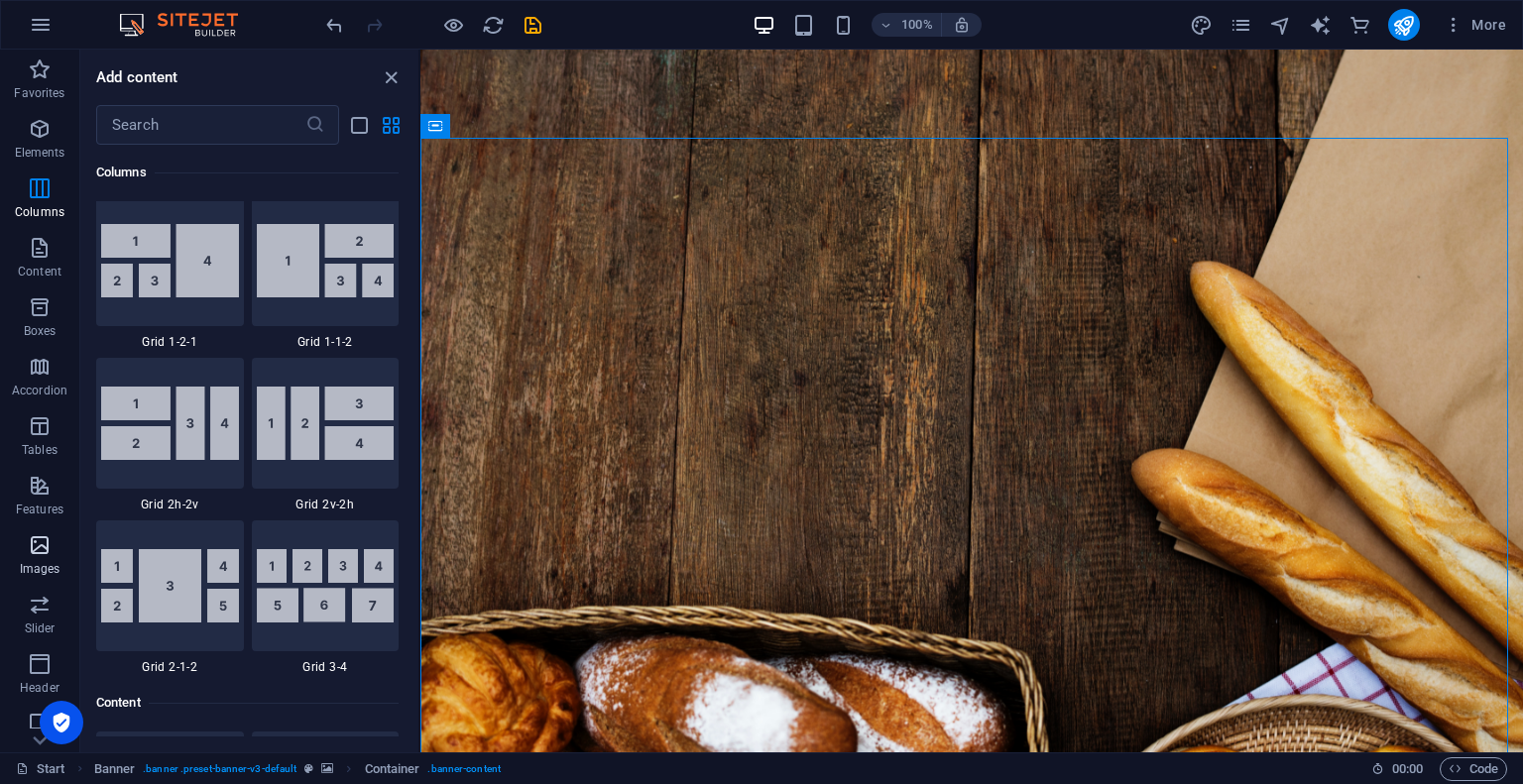 scroll, scrollTop: 9888, scrollLeft: 0, axis: vertical 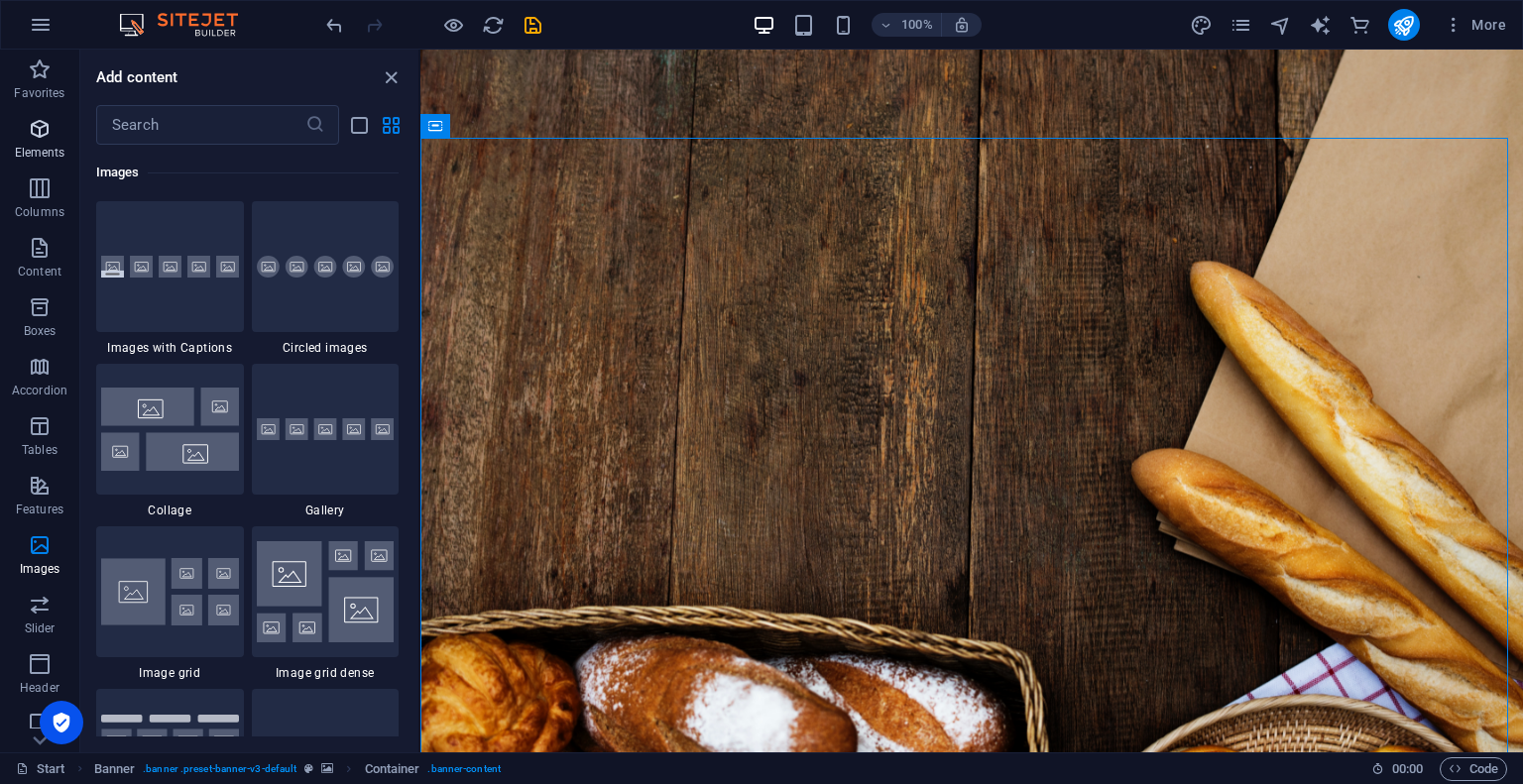 click at bounding box center (40, 129) 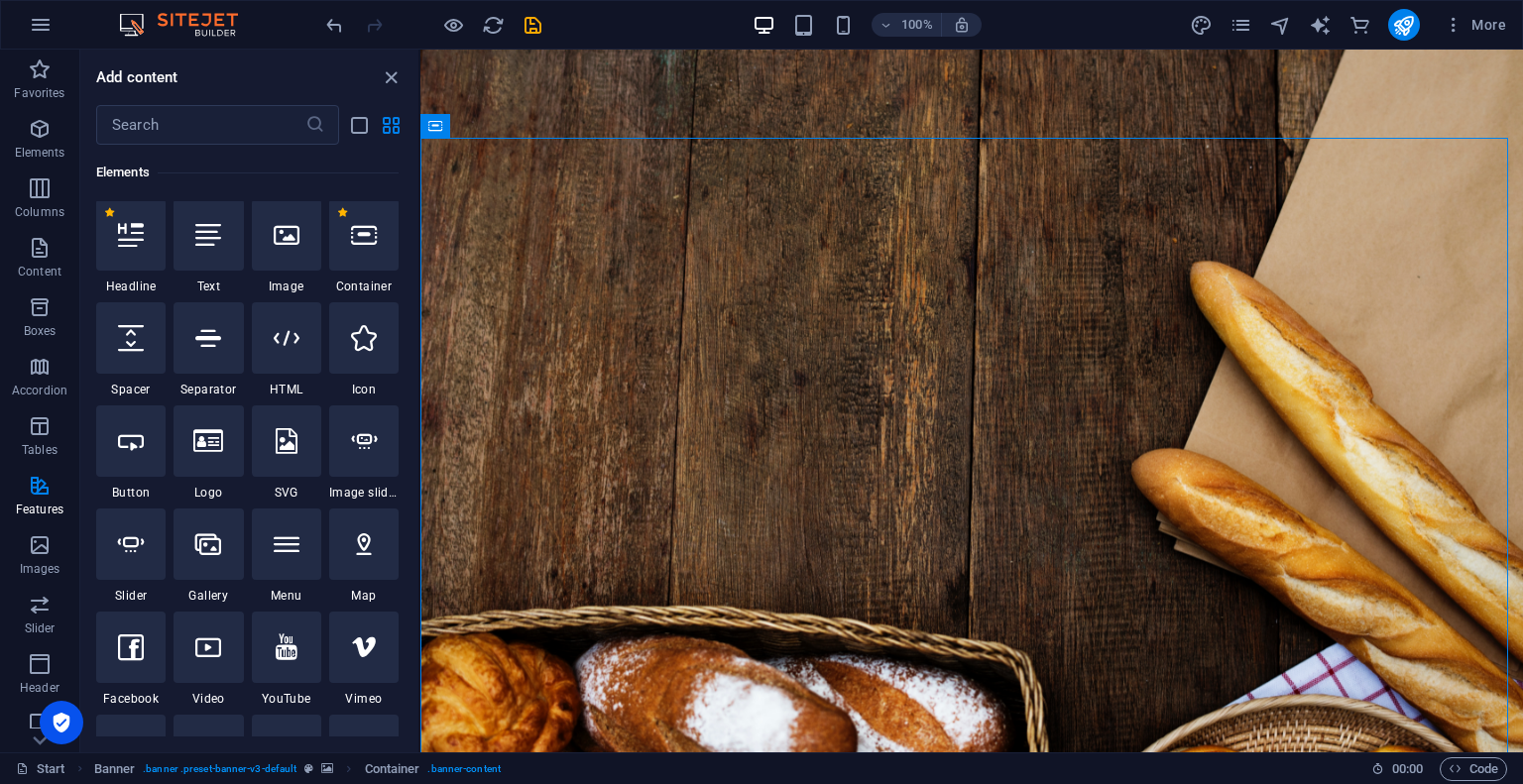 scroll, scrollTop: 210, scrollLeft: 0, axis: vertical 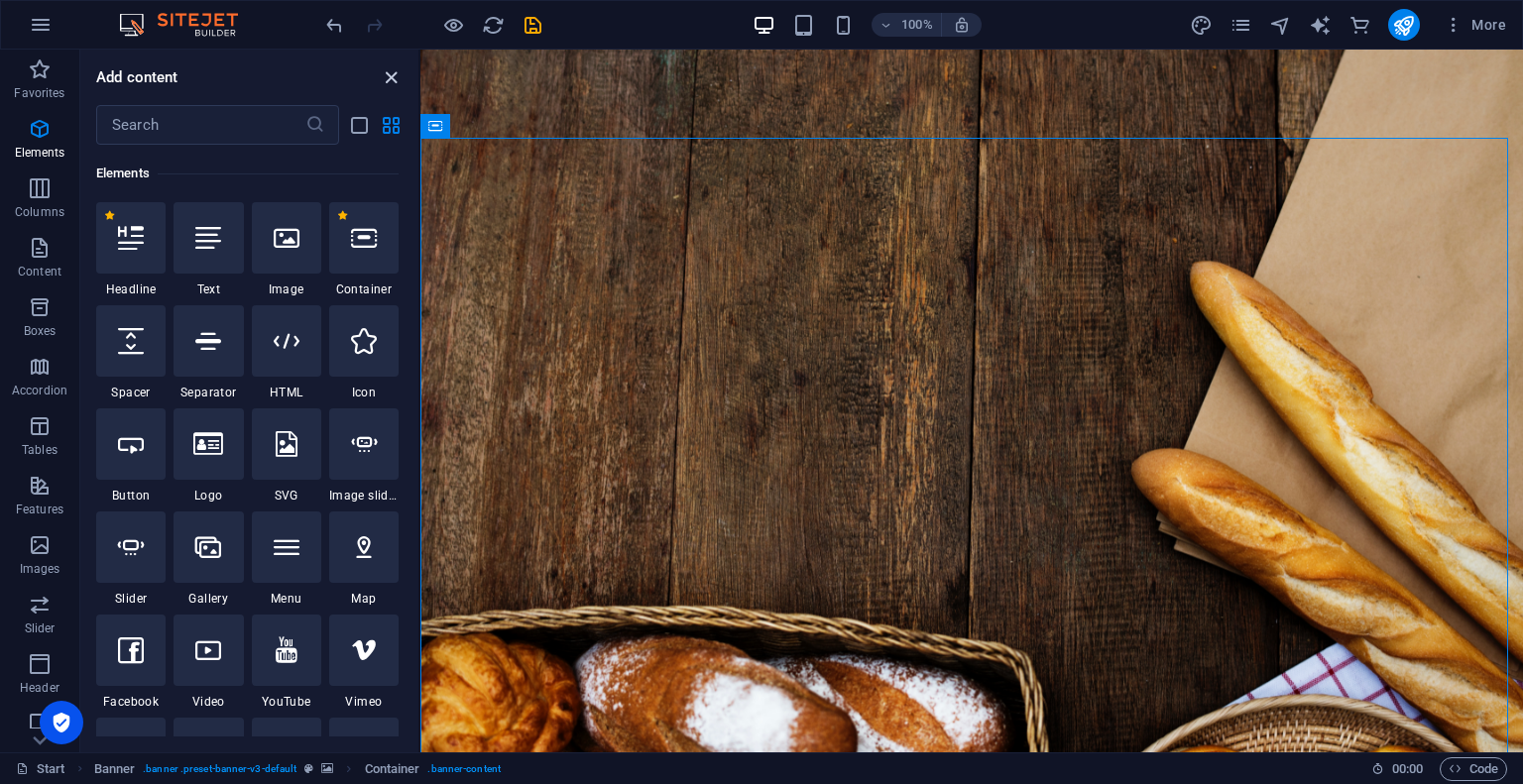 click at bounding box center (391, 77) 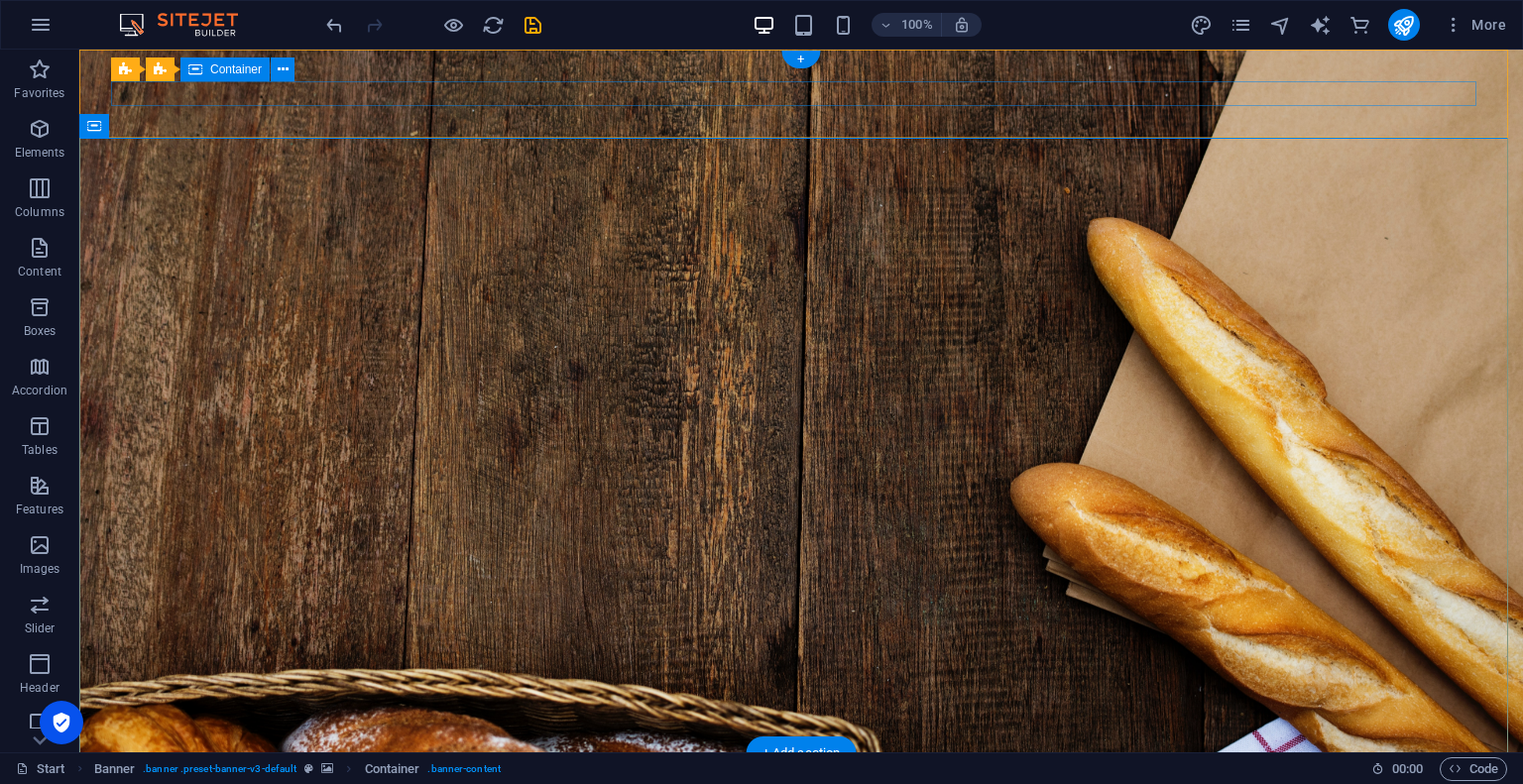 click at bounding box center (801, 797) 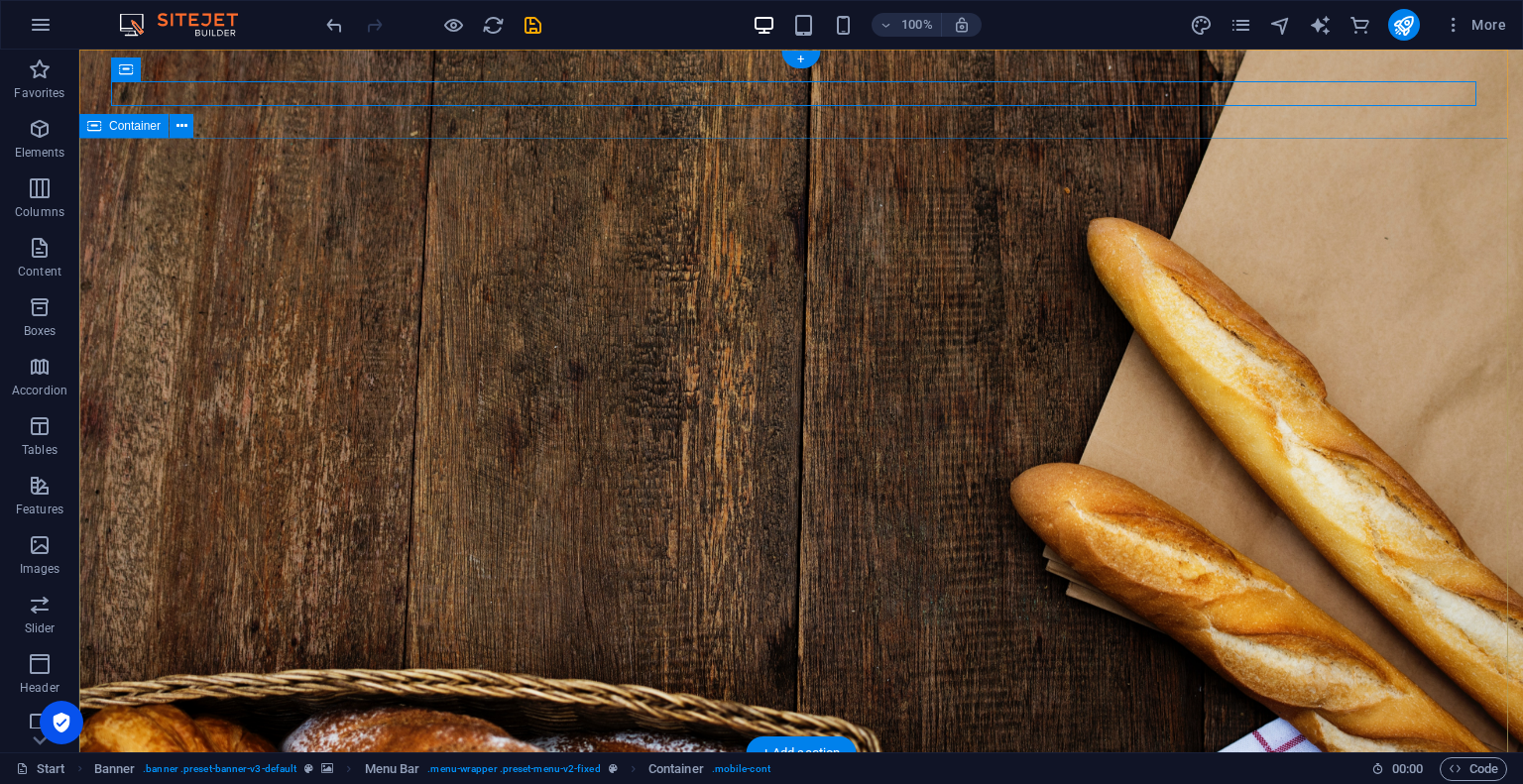 click on "BA Training Get Trained to Become a Business Analyst Work as a Business Analyst on SDLC projects batraining.ca" at bounding box center [801, 1074] 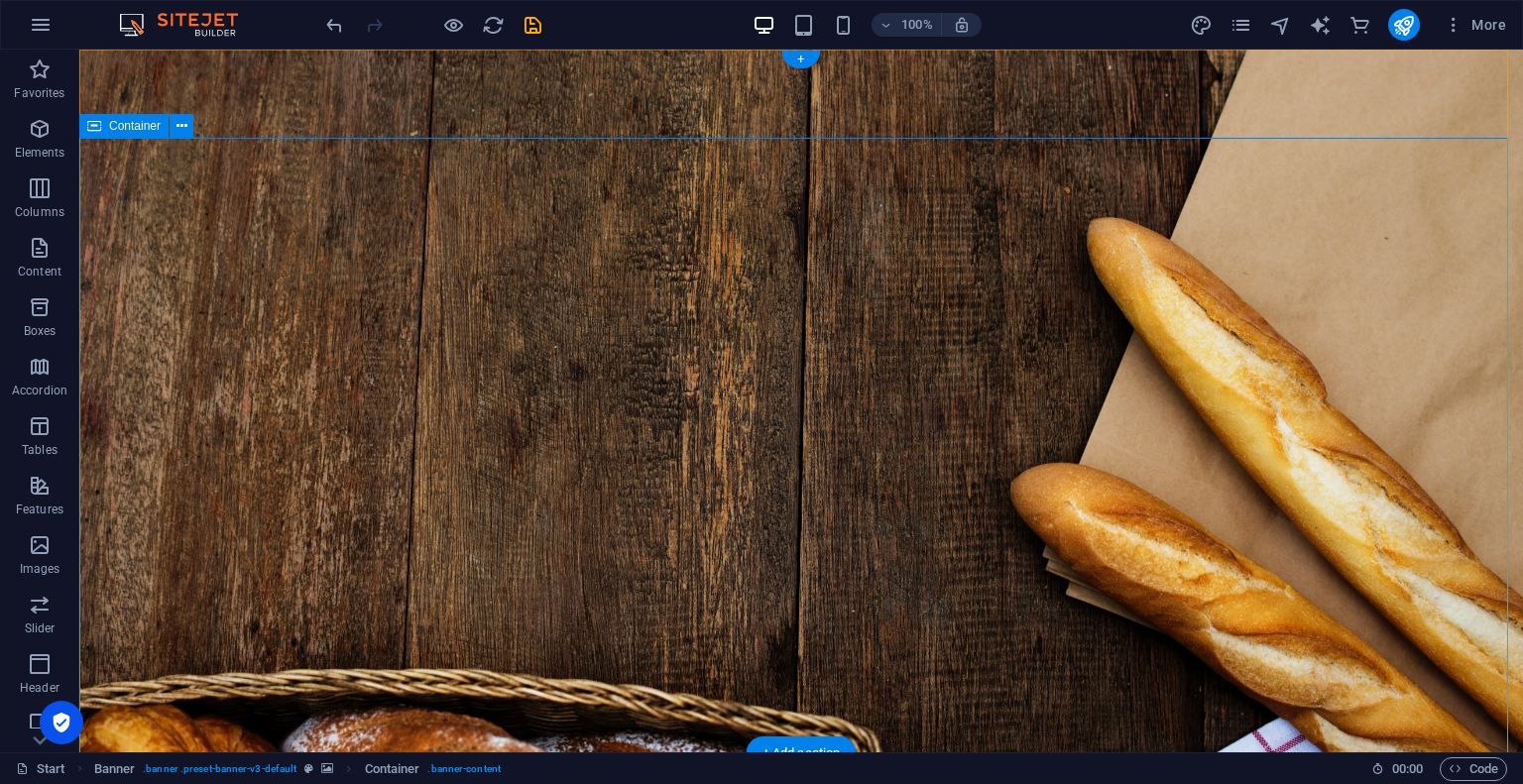 click on "BA Training Get Trained to Become a Business Analyst Work as a Business Analyst on SDLC projects batraining.ca" at bounding box center [801, 1074] 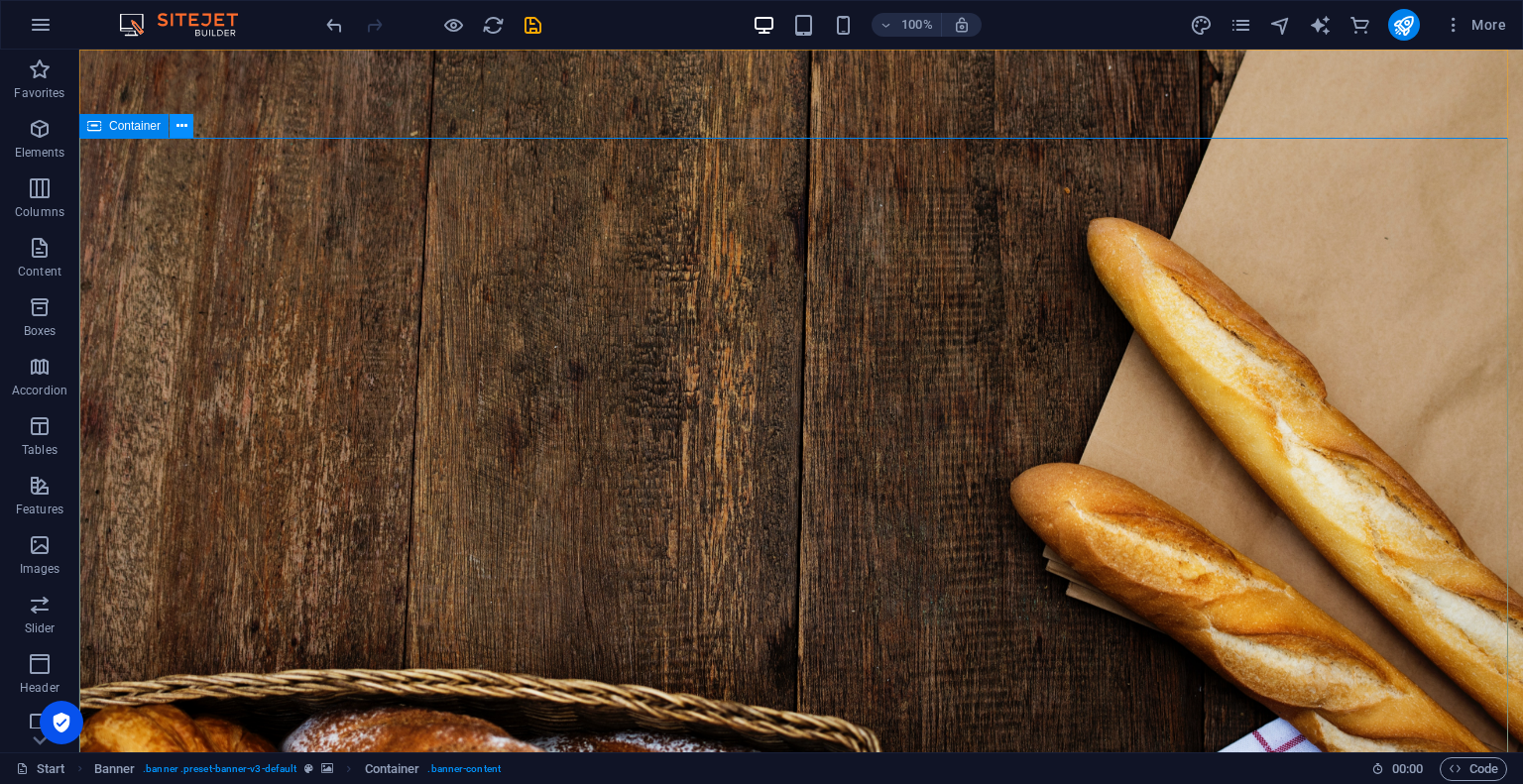 click at bounding box center (181, 126) 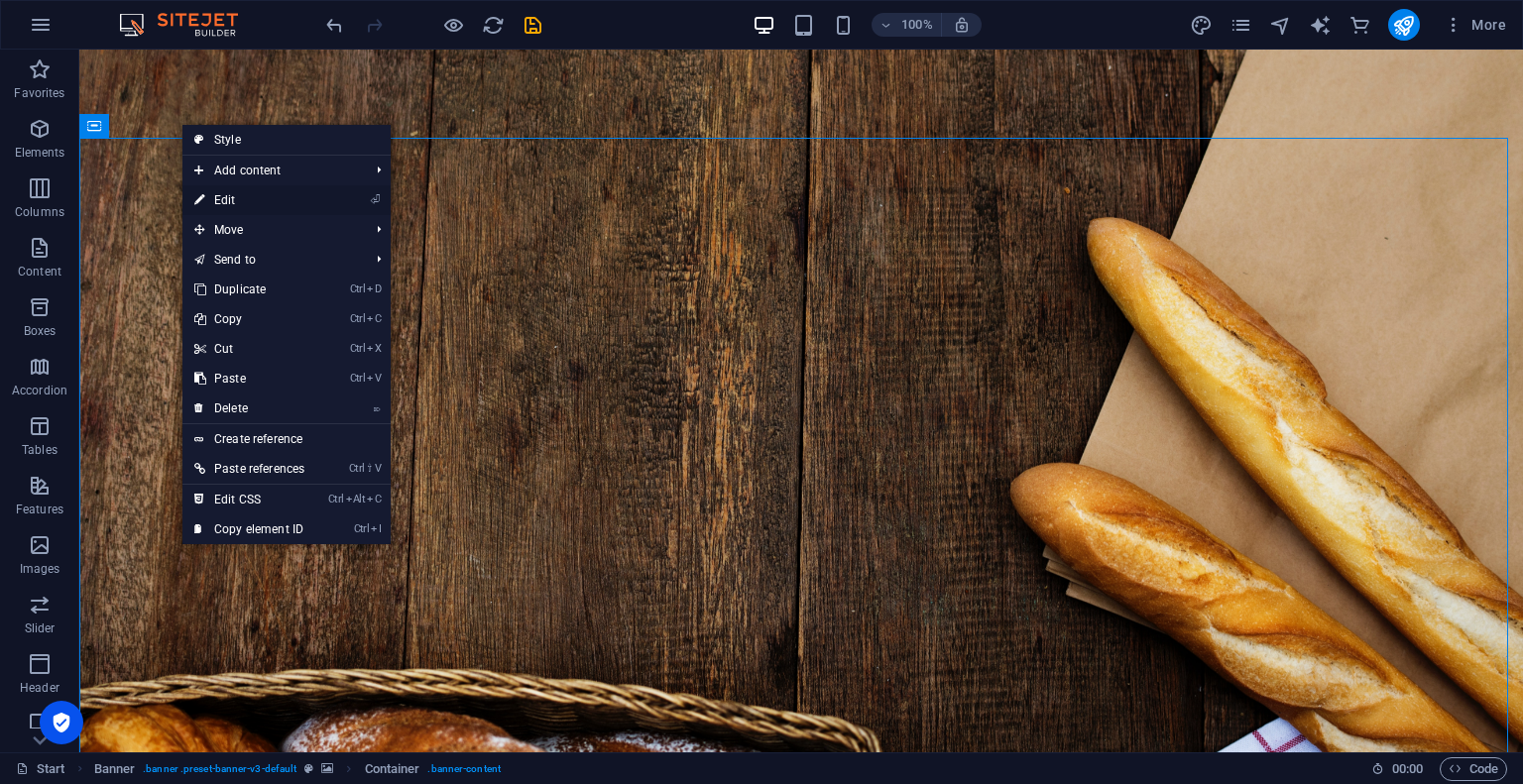 click on "⏎  Edit" at bounding box center (249, 200) 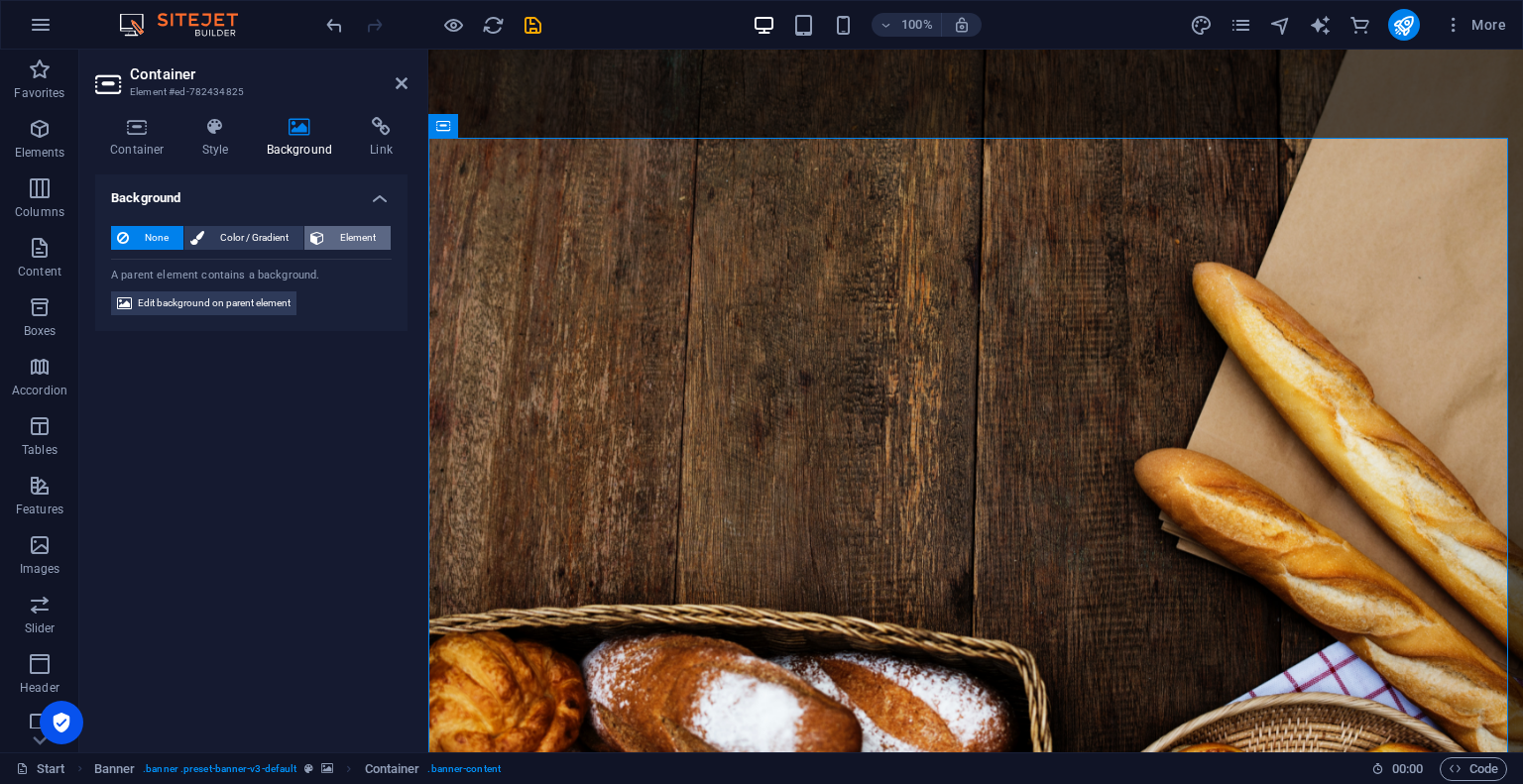 click on "Element" at bounding box center (357, 238) 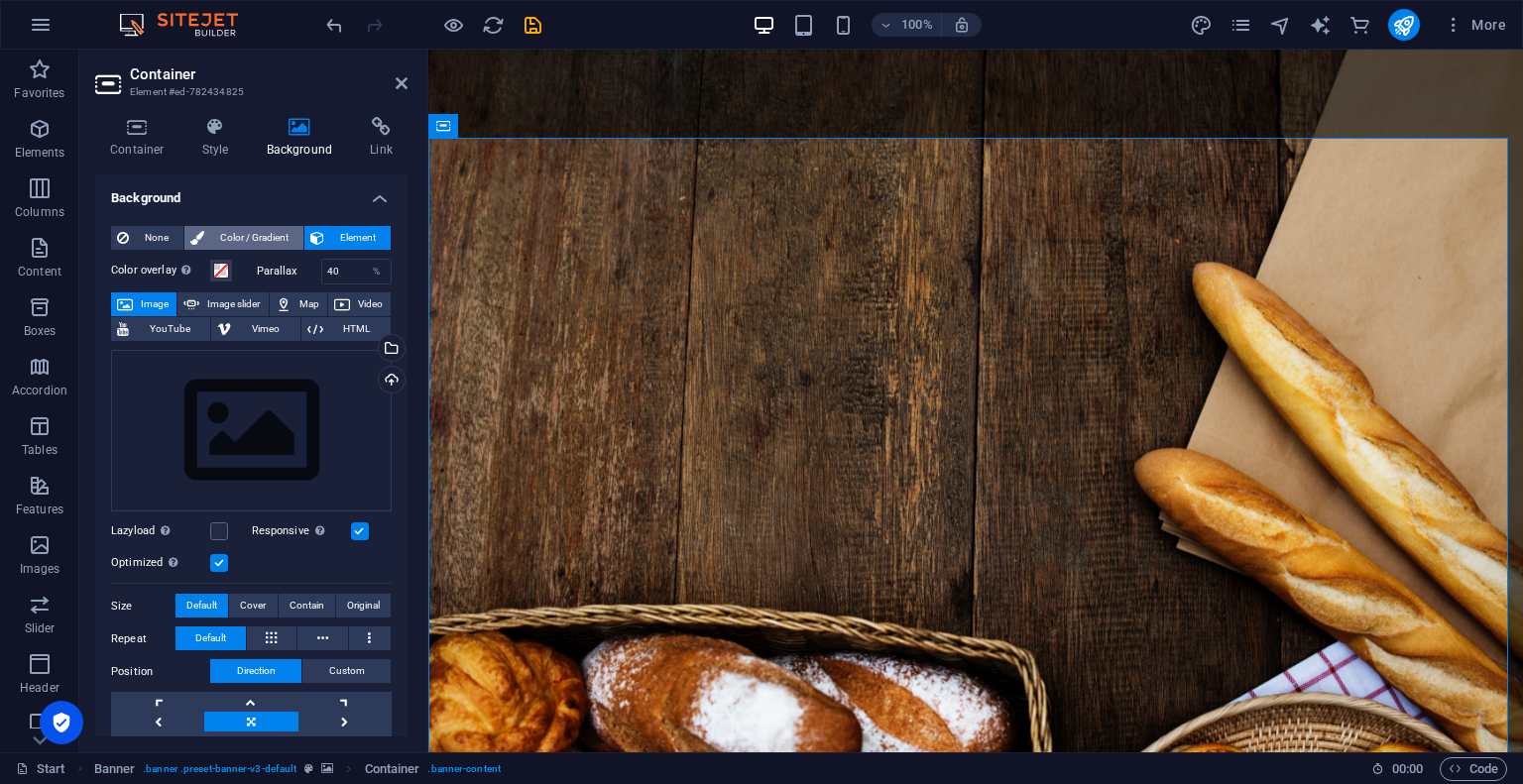 click on "Color / Gradient" at bounding box center [254, 238] 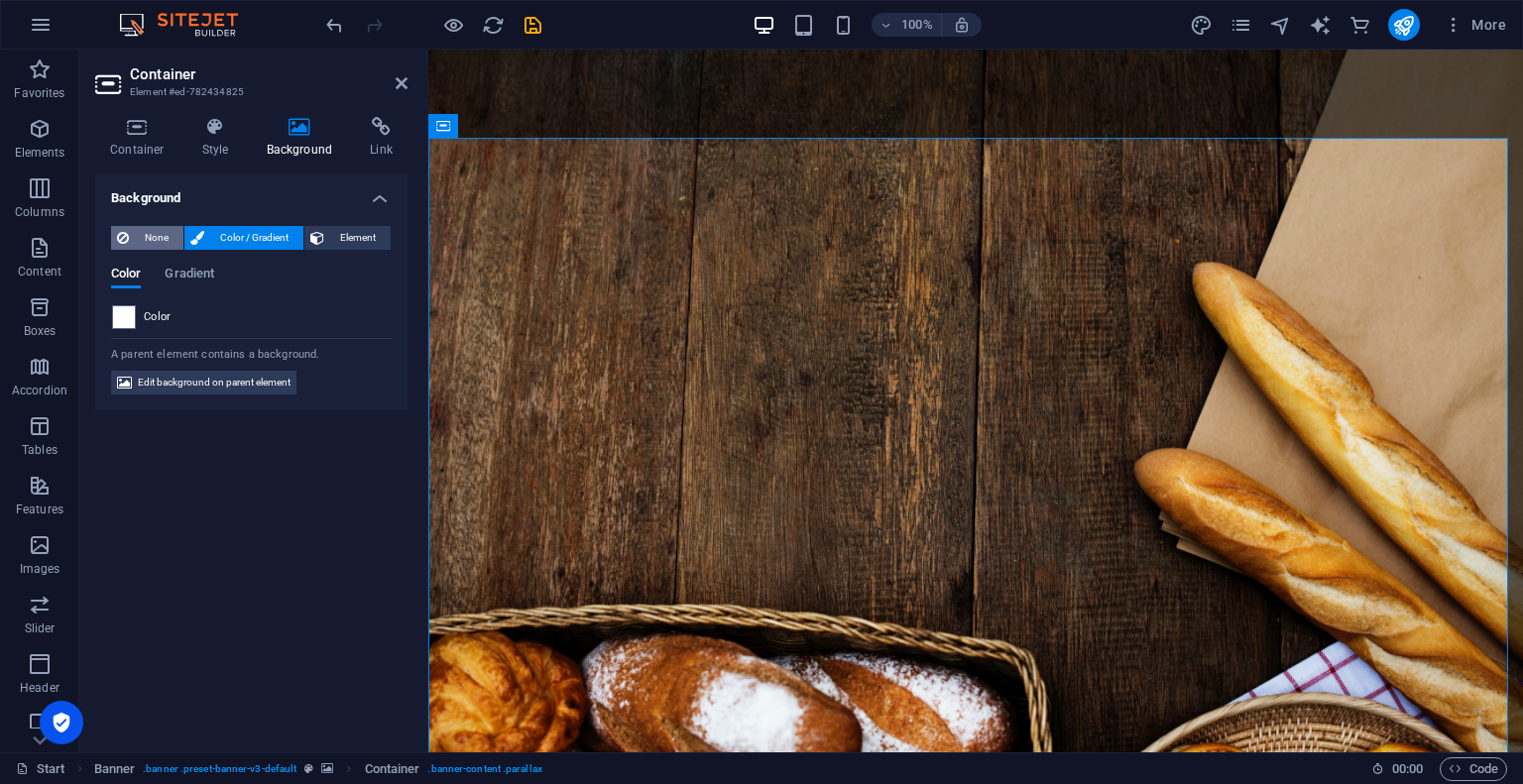 click at bounding box center (123, 238) 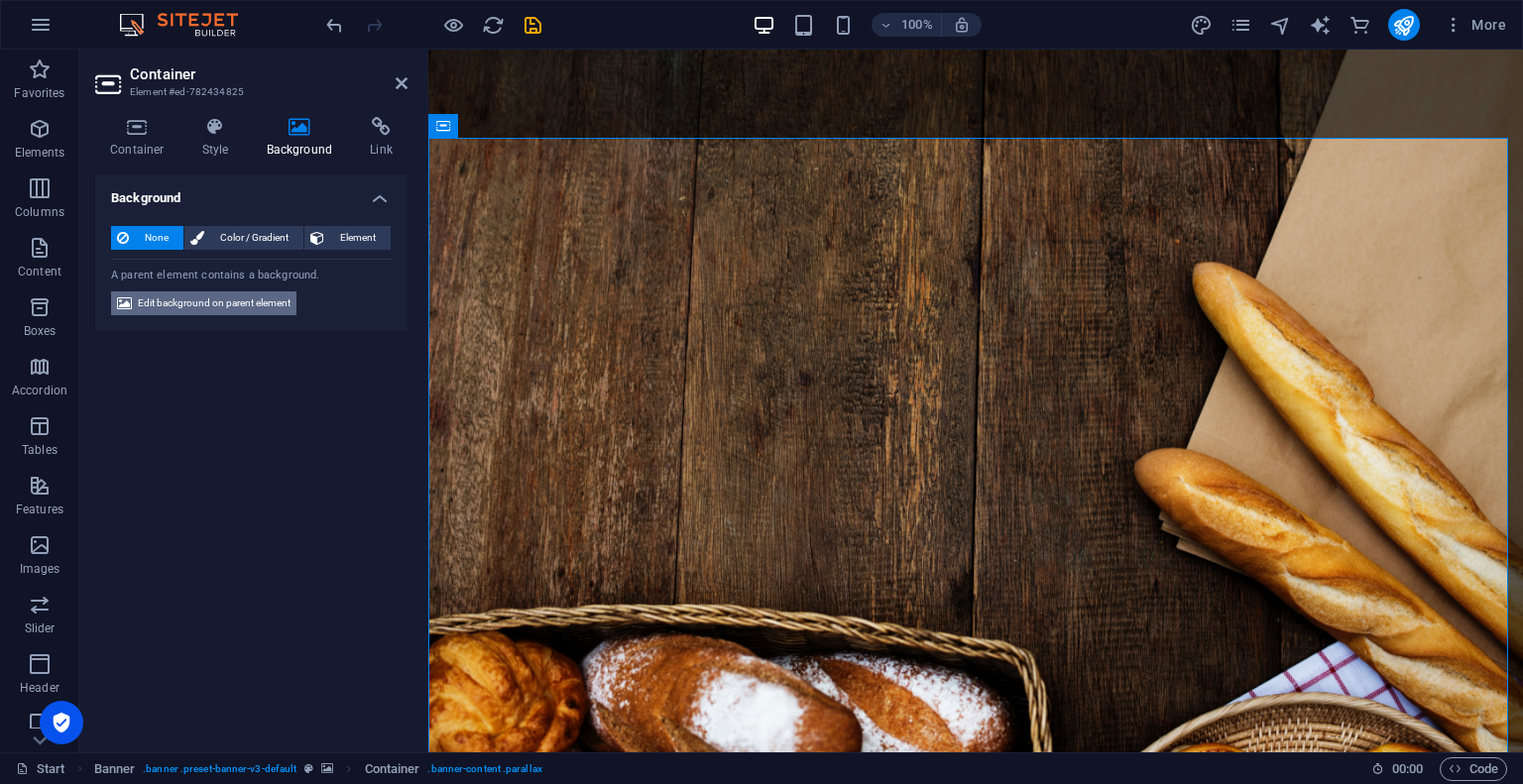 click on "Edit background on parent element" at bounding box center (214, 303) 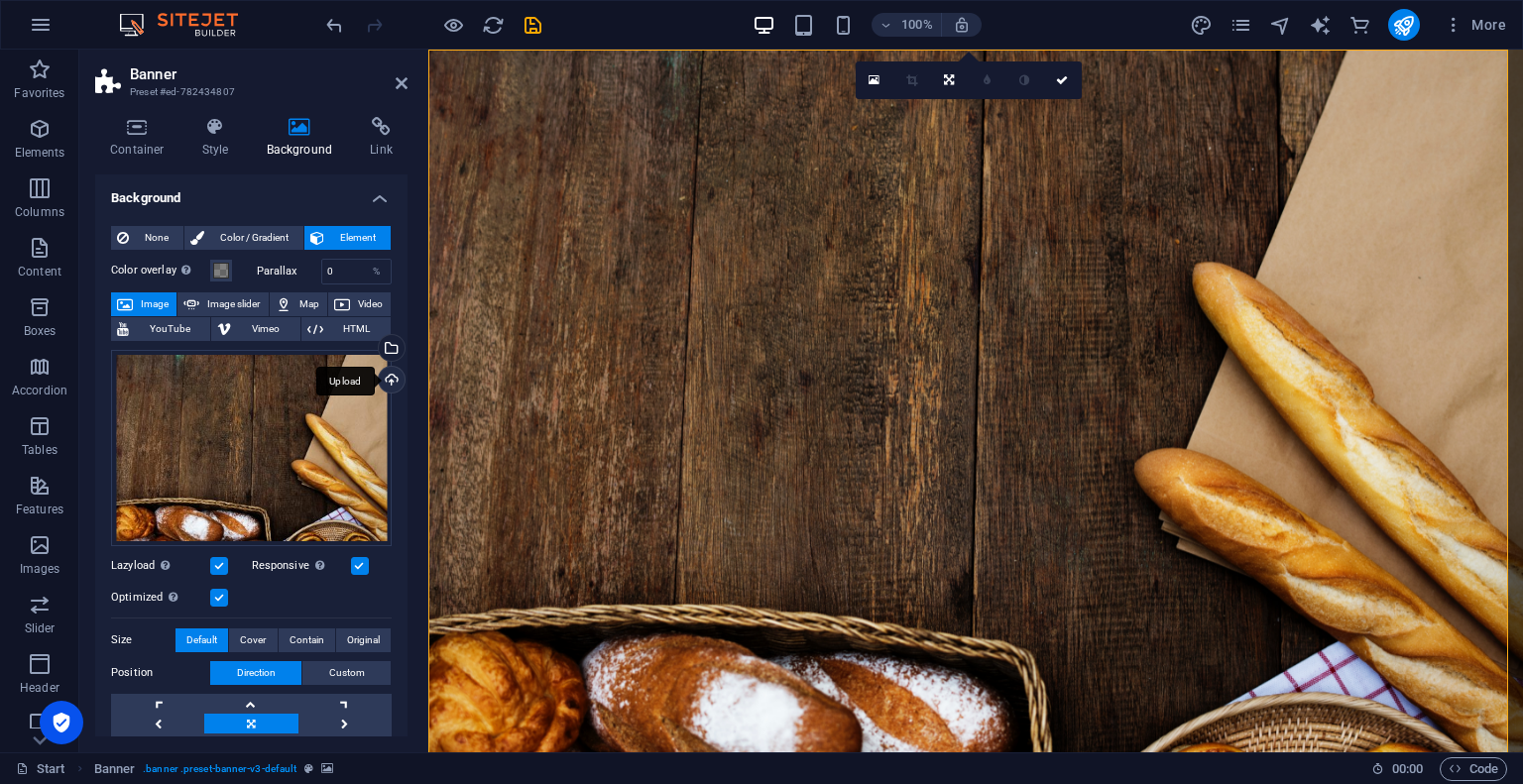 click on "Upload" at bounding box center (390, 382) 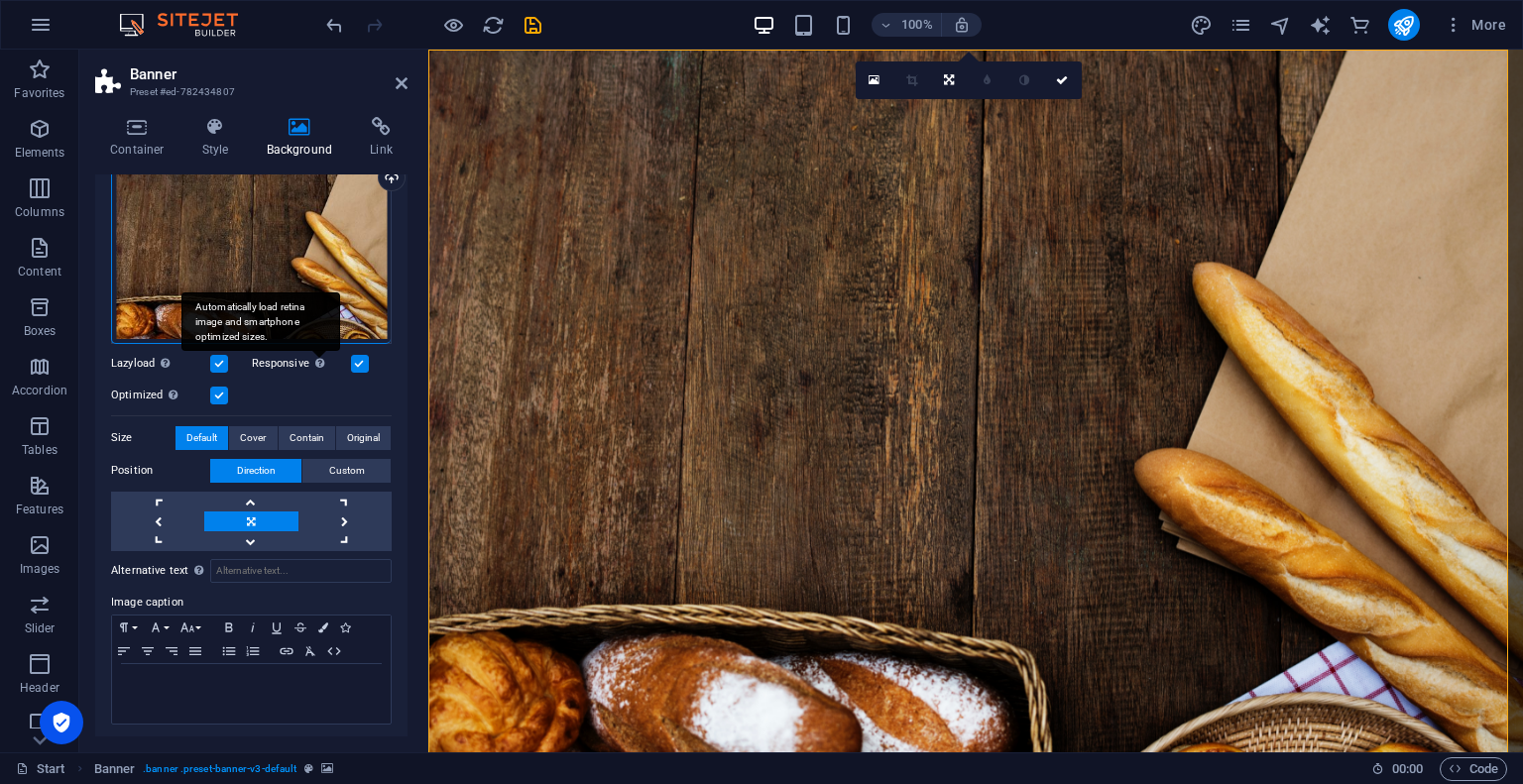 scroll, scrollTop: 0, scrollLeft: 0, axis: both 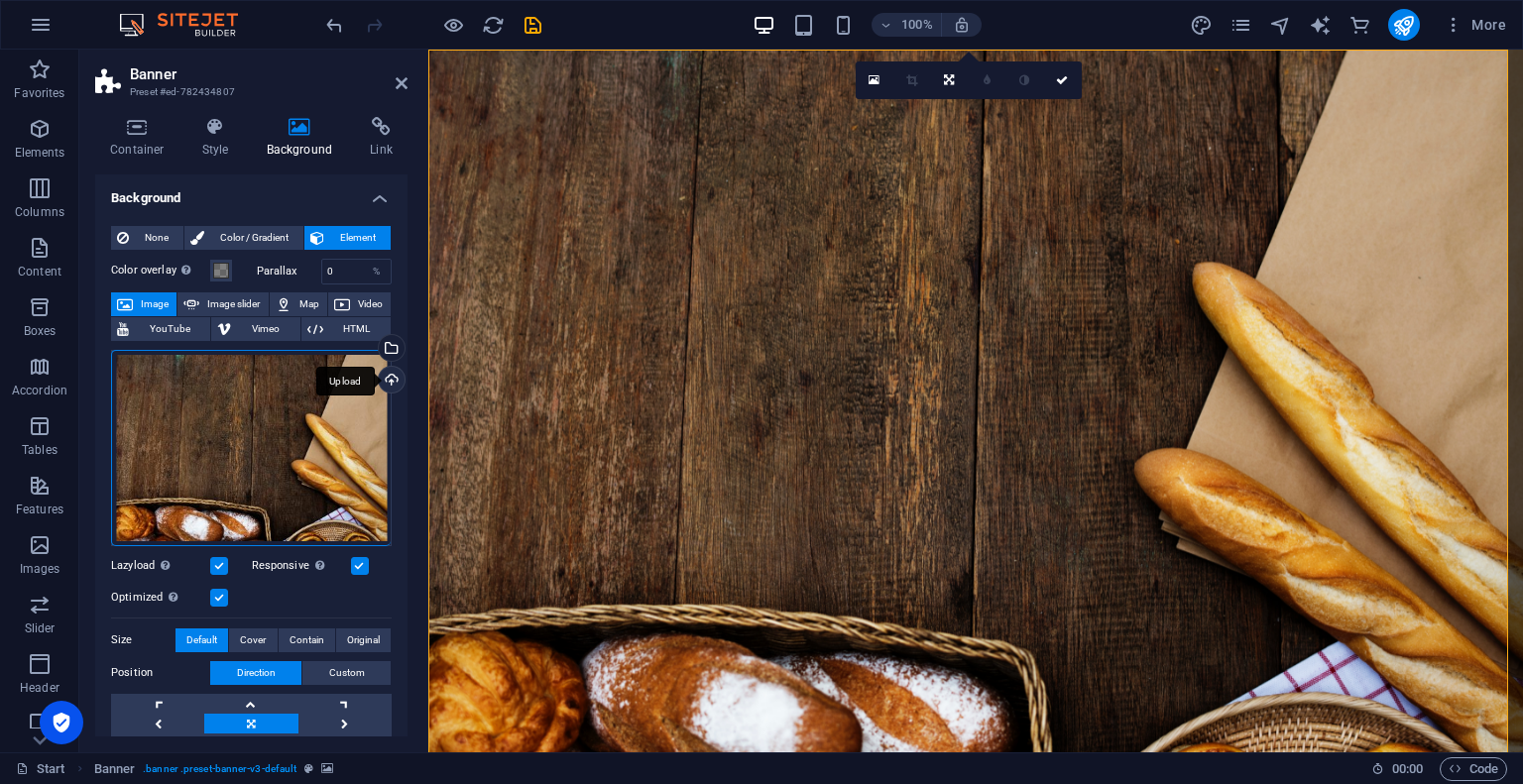 click on "Upload" at bounding box center (390, 382) 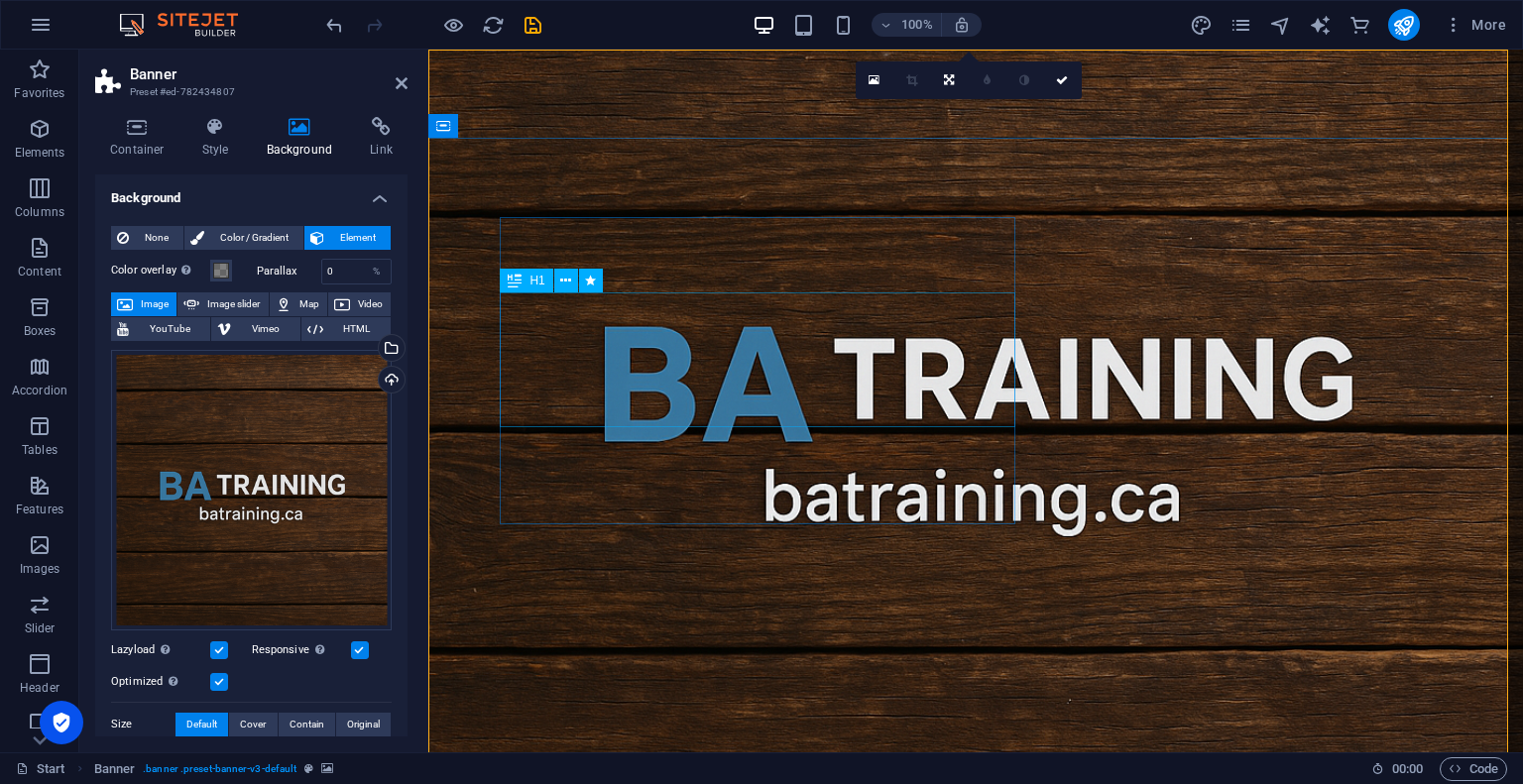 click on "Get Trained to Become a Business Analyst" at bounding box center (764, 1064) 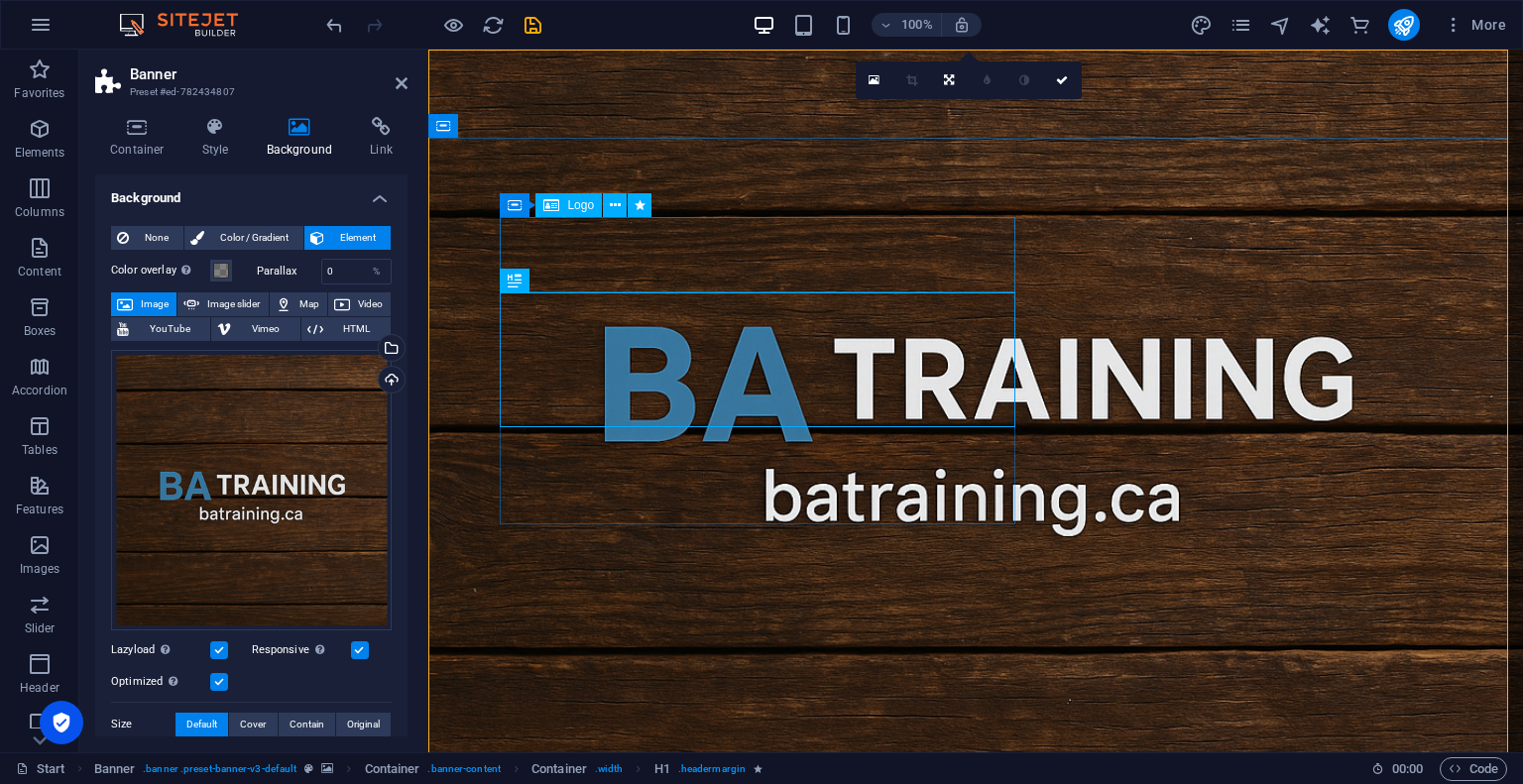 click on "BA Training" at bounding box center (764, 951) 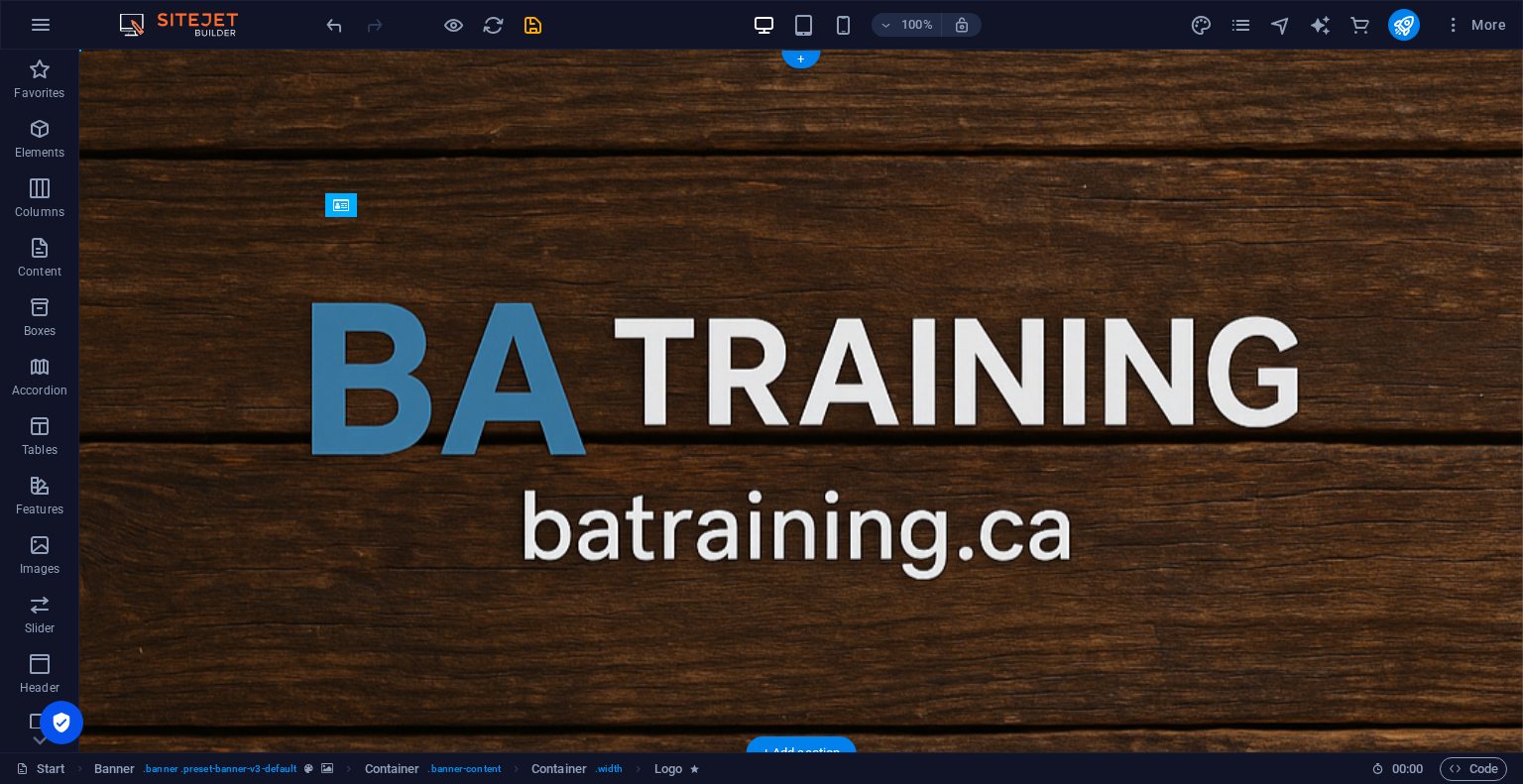 drag, startPoint x: 356, startPoint y: 241, endPoint x: 806, endPoint y: 363, distance: 466.24457 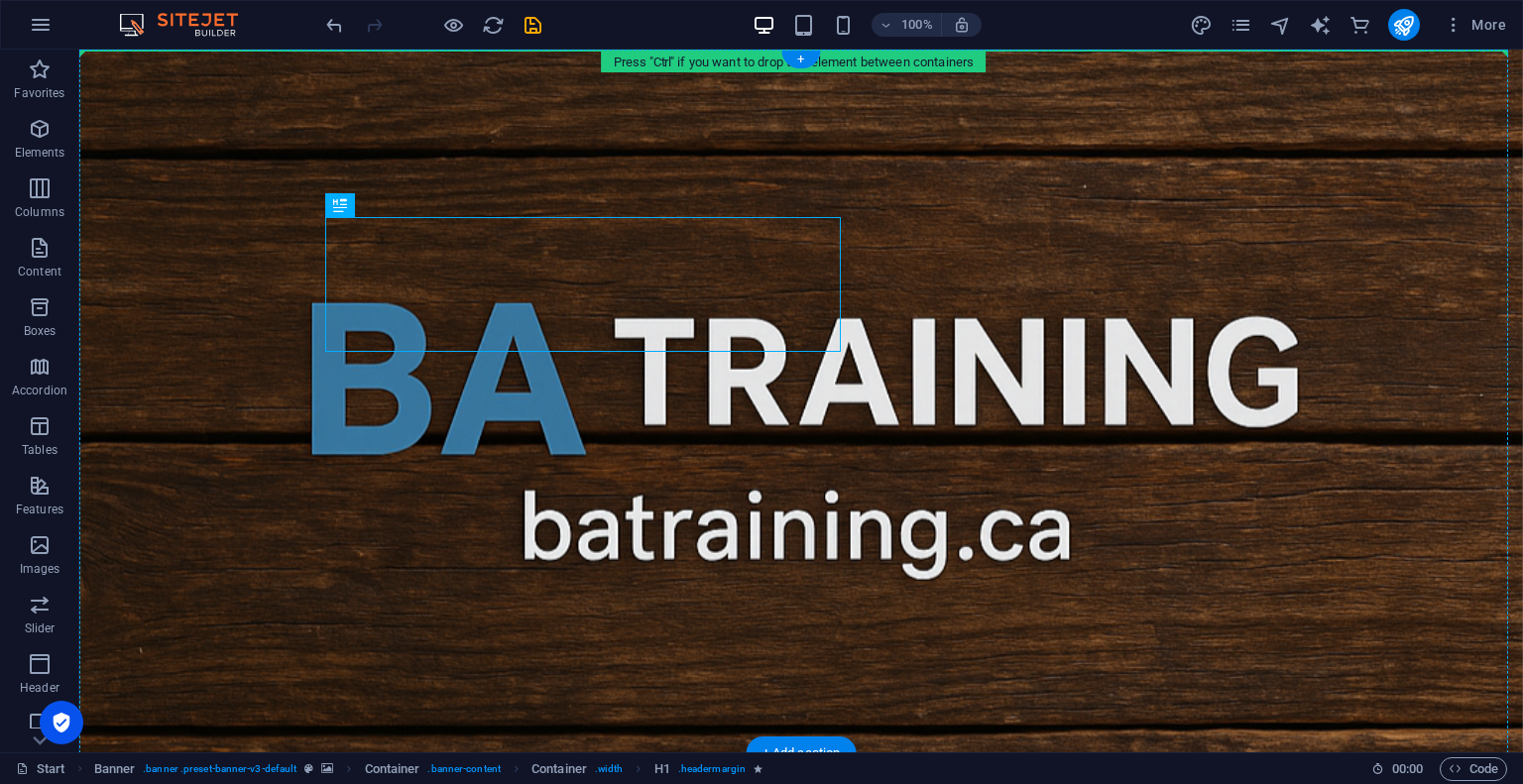 drag, startPoint x: 631, startPoint y: 271, endPoint x: 872, endPoint y: 264, distance: 241.1016 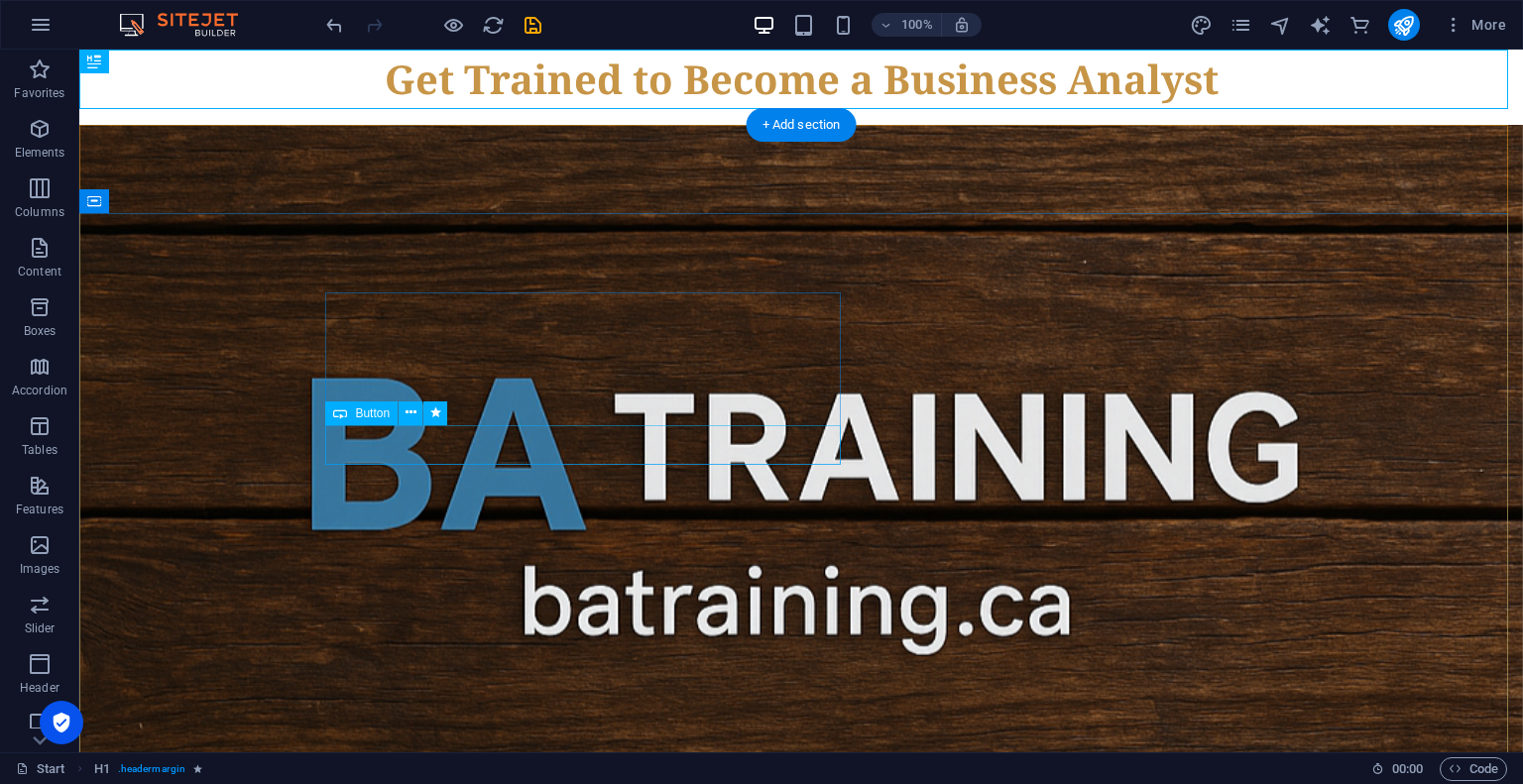 click on "[DOMAIN_NAME]" at bounding box center [590, 1149] 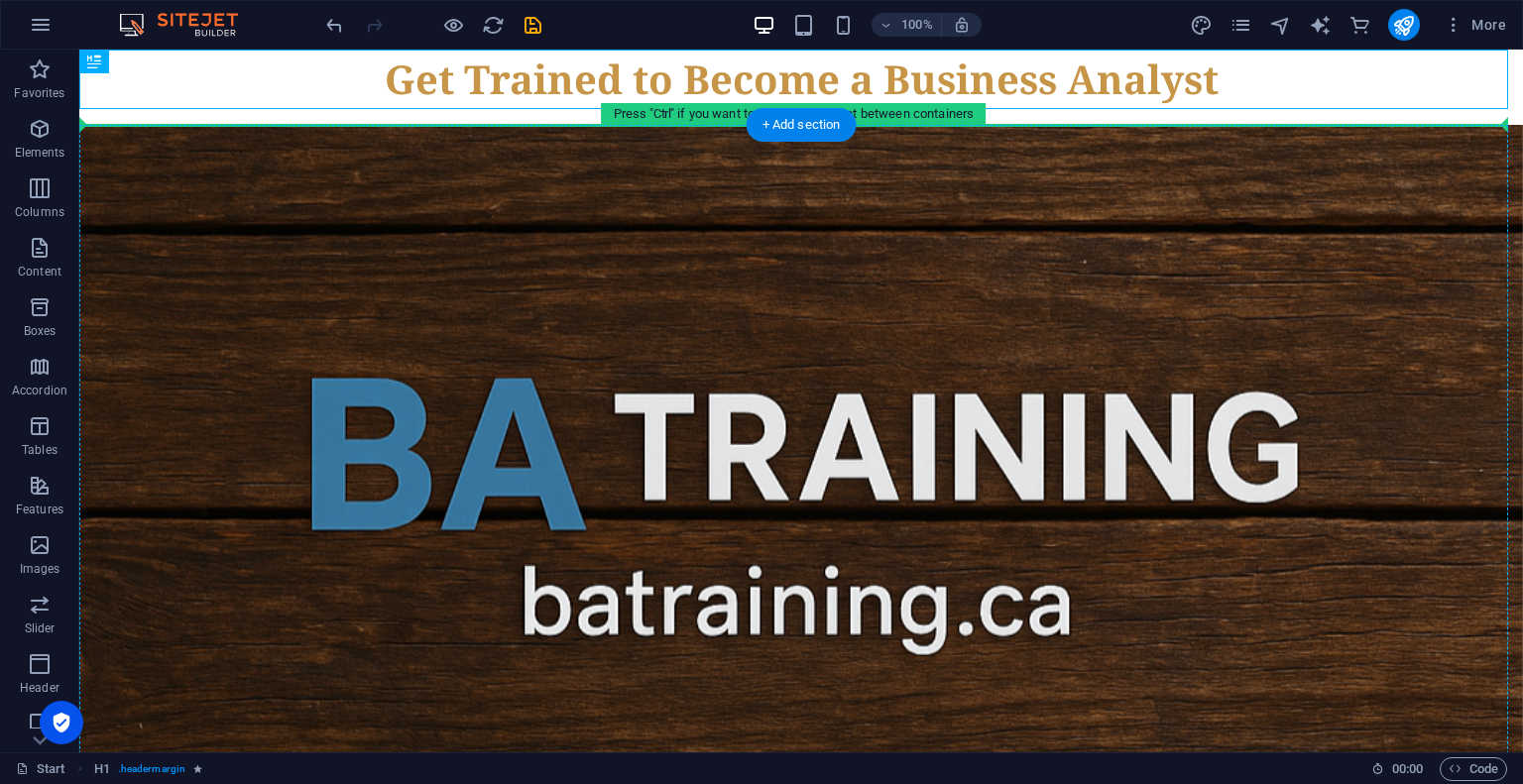 drag, startPoint x: 622, startPoint y: 85, endPoint x: 699, endPoint y: 262, distance: 193.0233 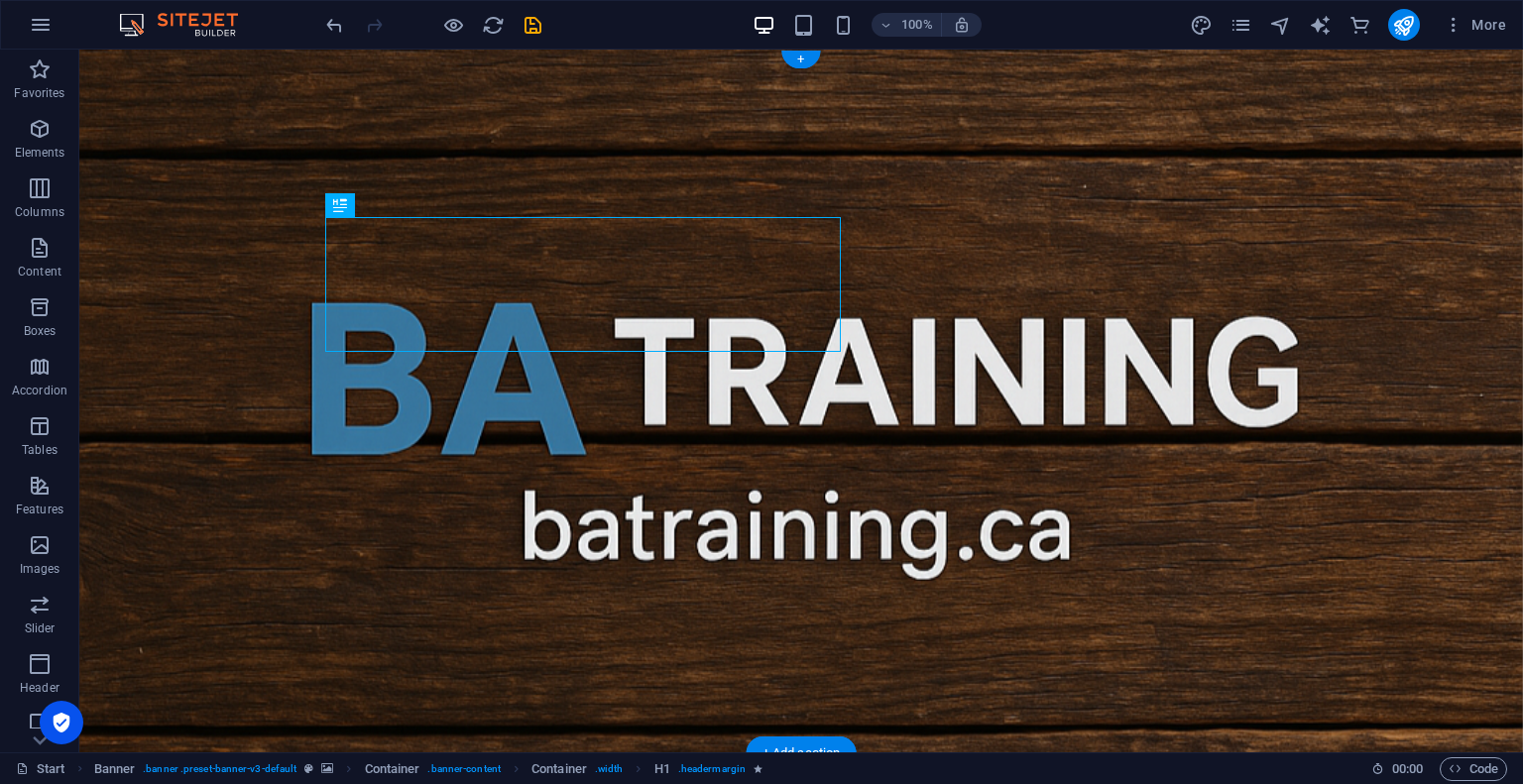 drag, startPoint x: 577, startPoint y: 239, endPoint x: 484, endPoint y: 232, distance: 93.26307 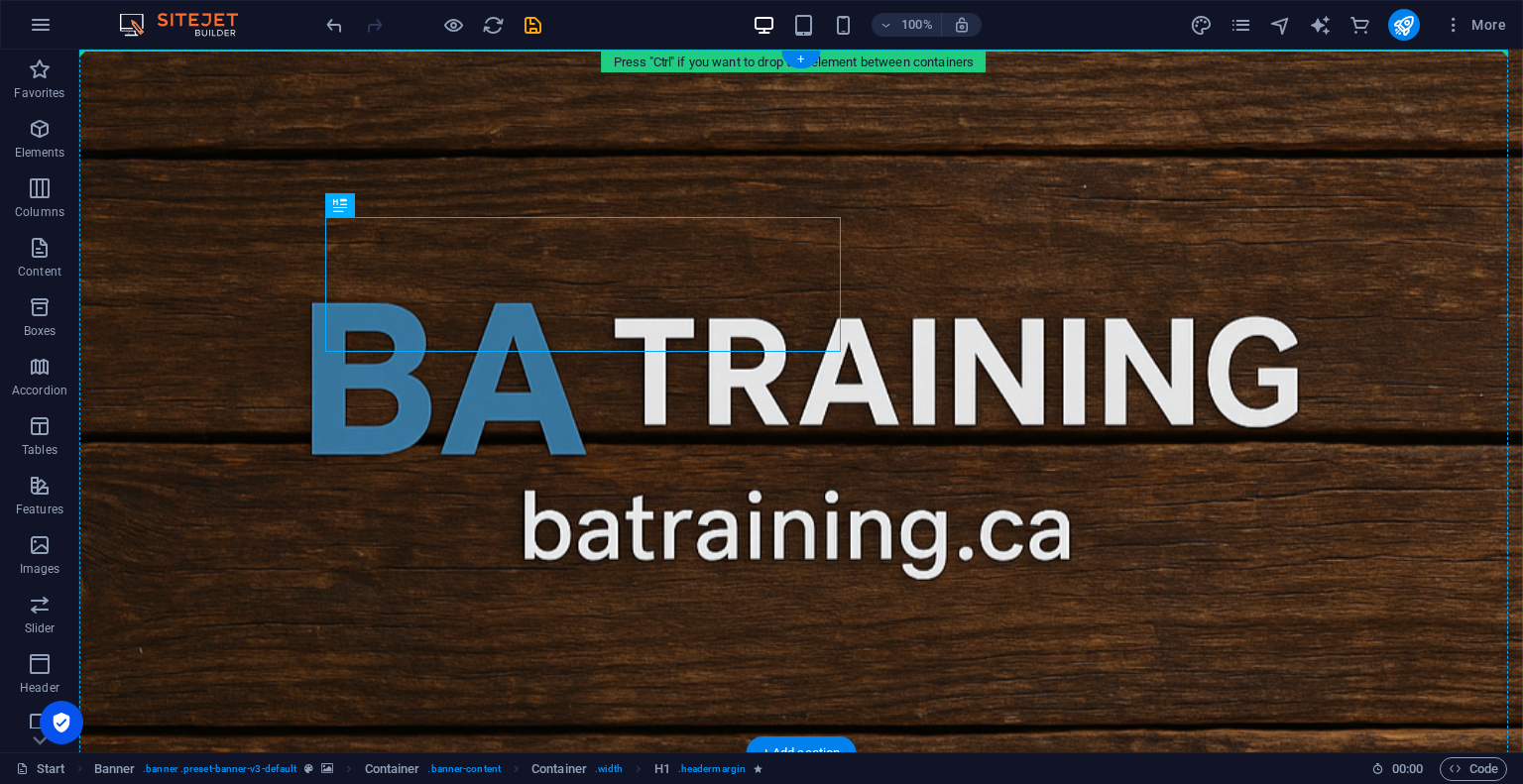 drag, startPoint x: 571, startPoint y: 246, endPoint x: 689, endPoint y: 206, distance: 124.59535 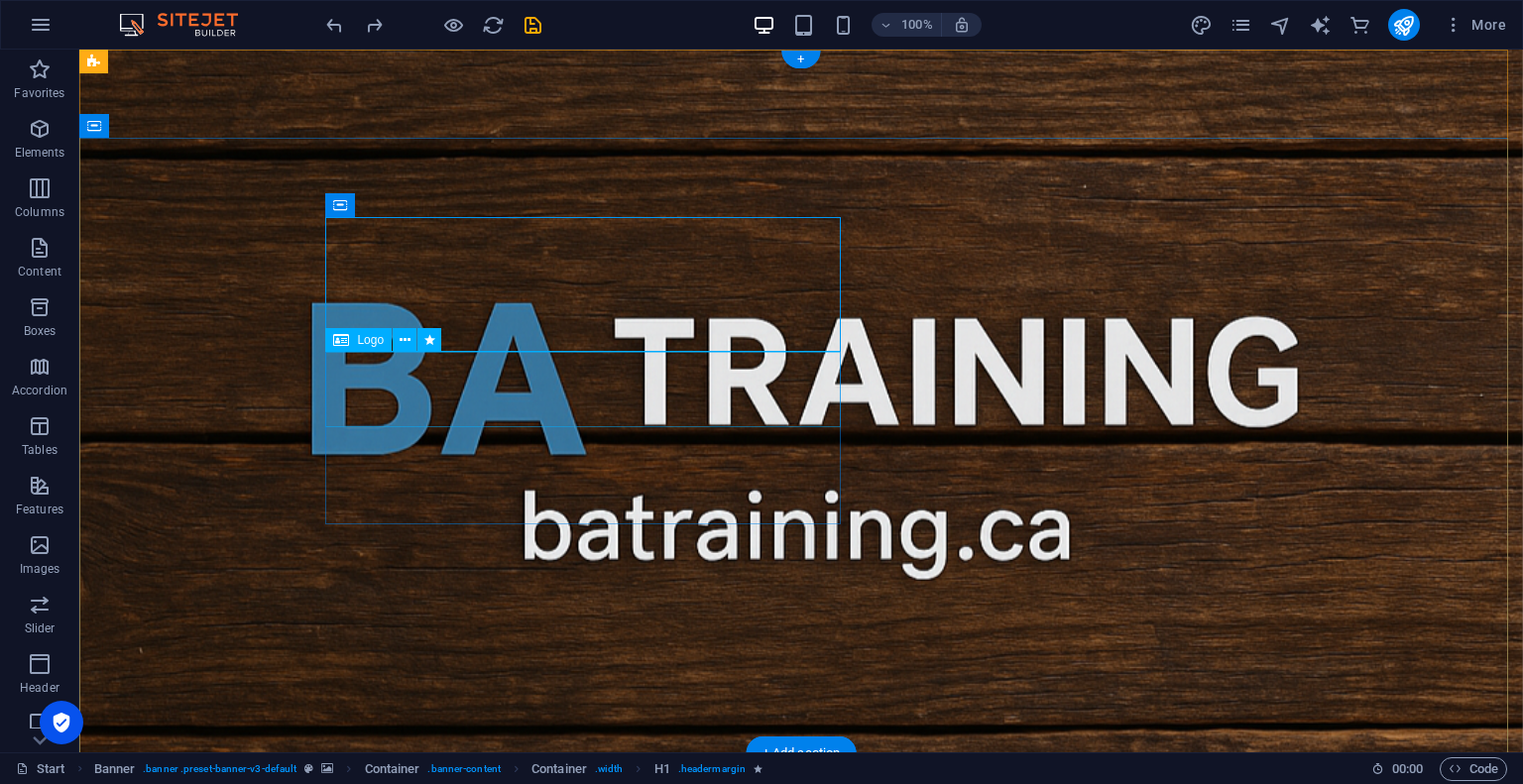 click on "BA Training" at bounding box center (590, 1085) 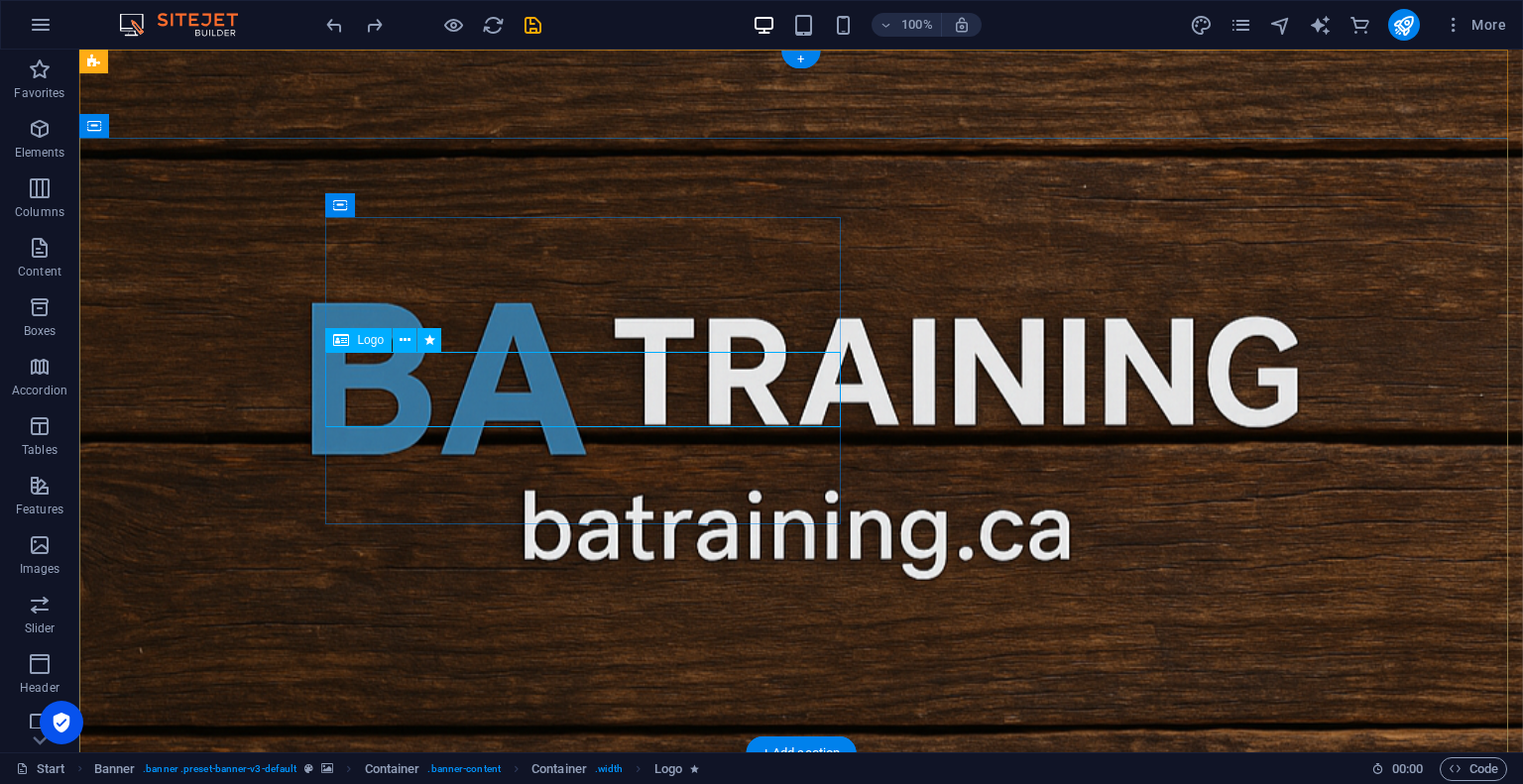 click on "BA Training" at bounding box center [590, 1085] 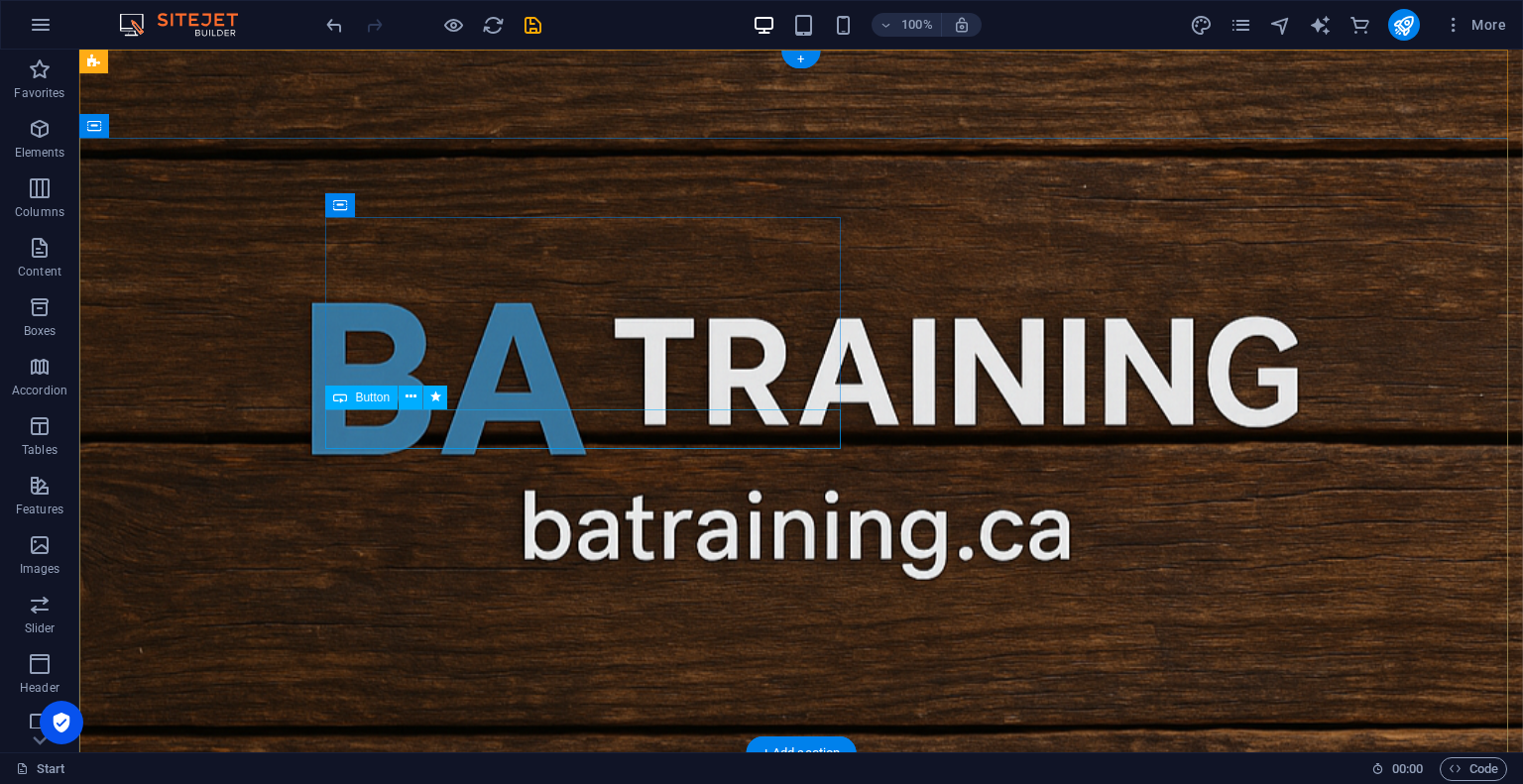 click on "[DOMAIN_NAME]" at bounding box center [590, 1133] 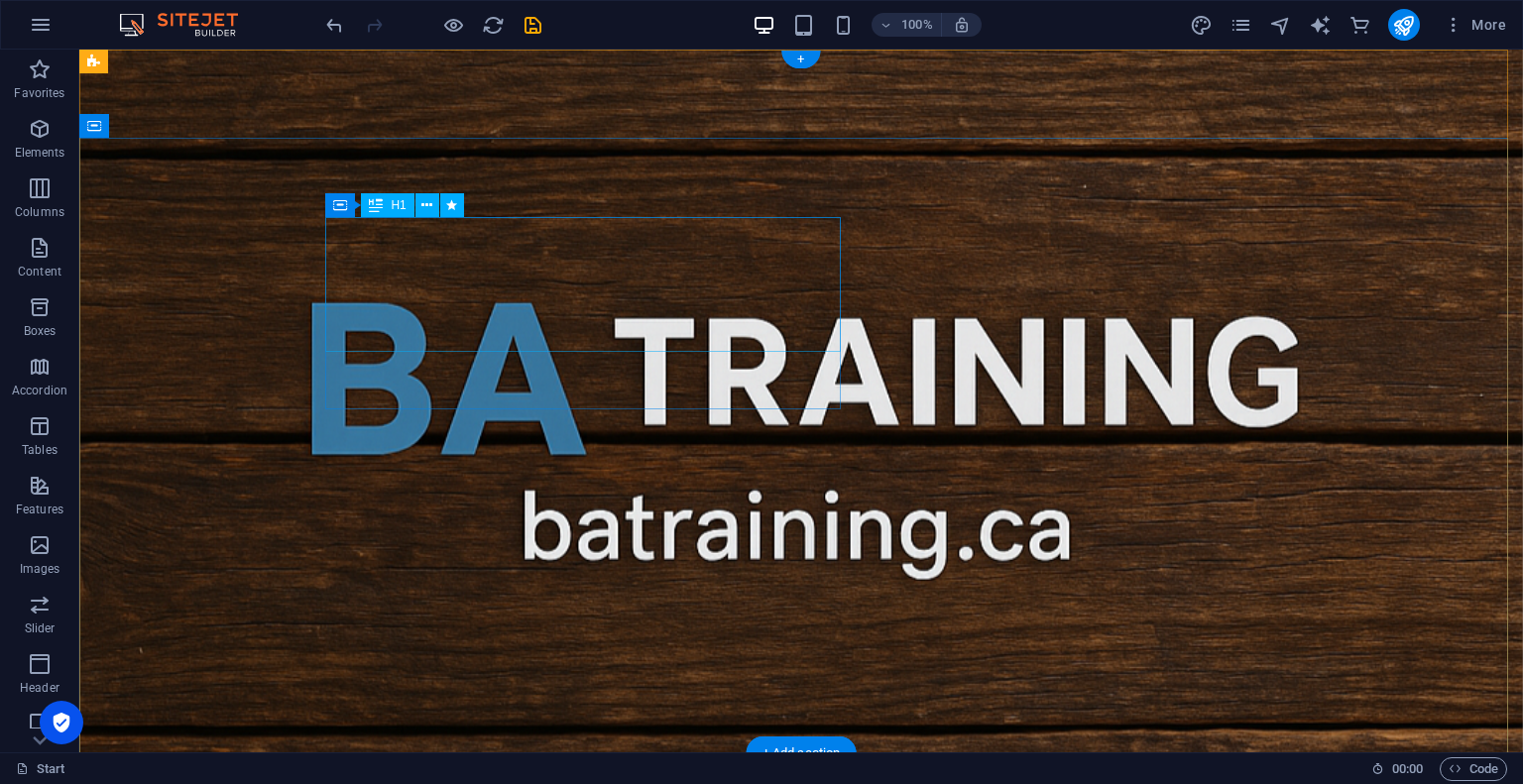 click on "Get Trained to Become a Business Analyst" at bounding box center (590, 988) 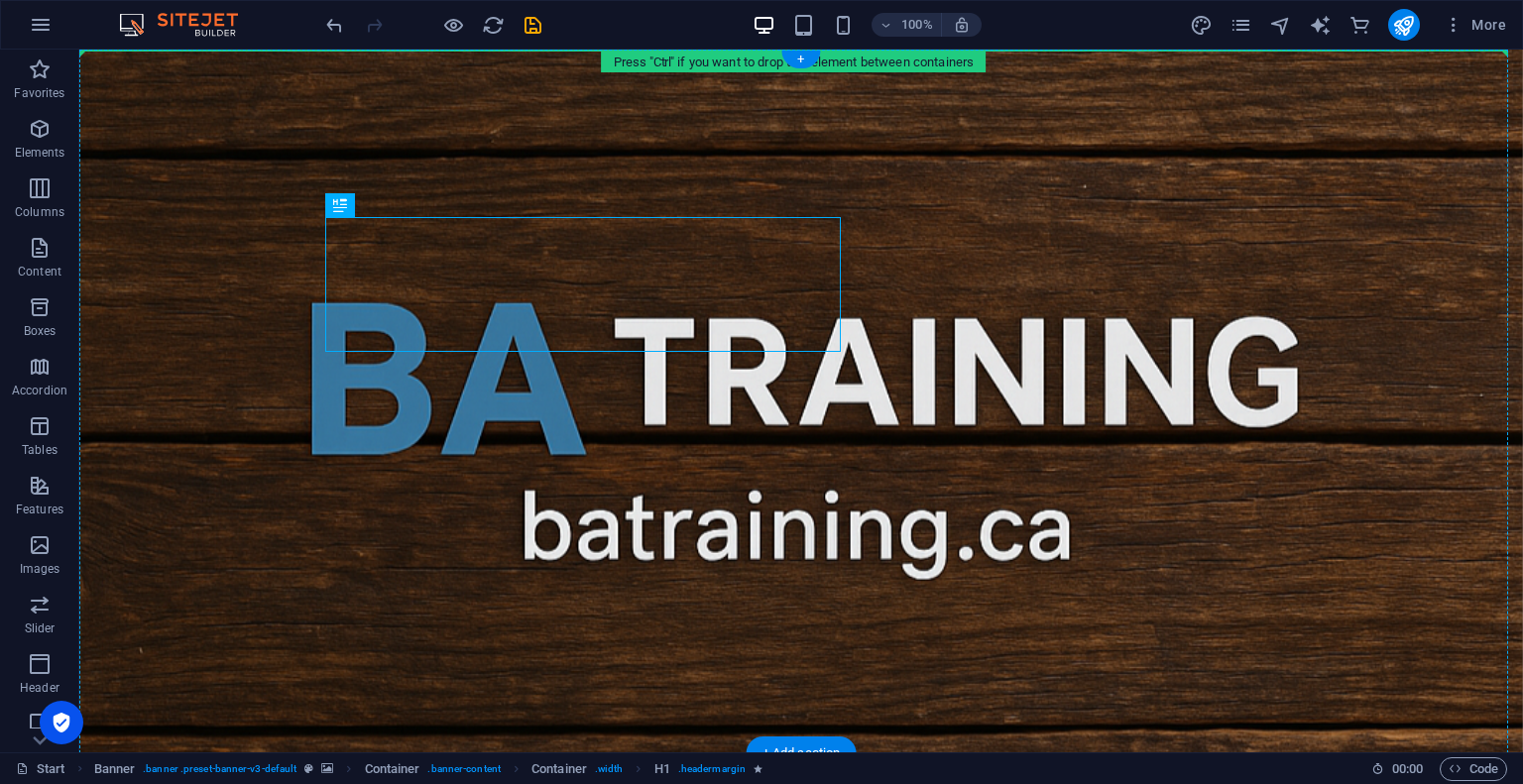 drag, startPoint x: 508, startPoint y: 224, endPoint x: 682, endPoint y: 213, distance: 174.34735 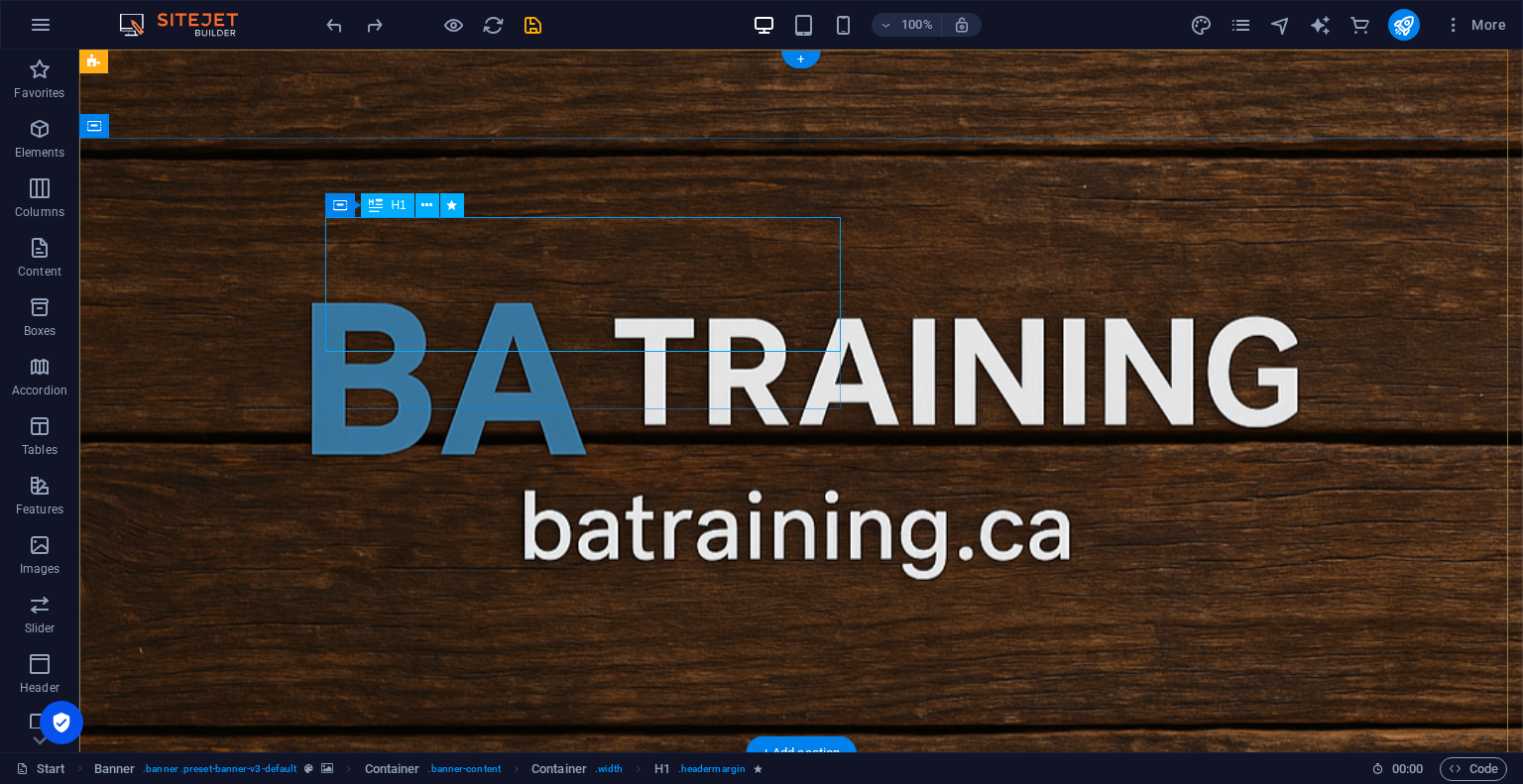 click on "Get Trained to Become a Business Analyst" at bounding box center (590, 988) 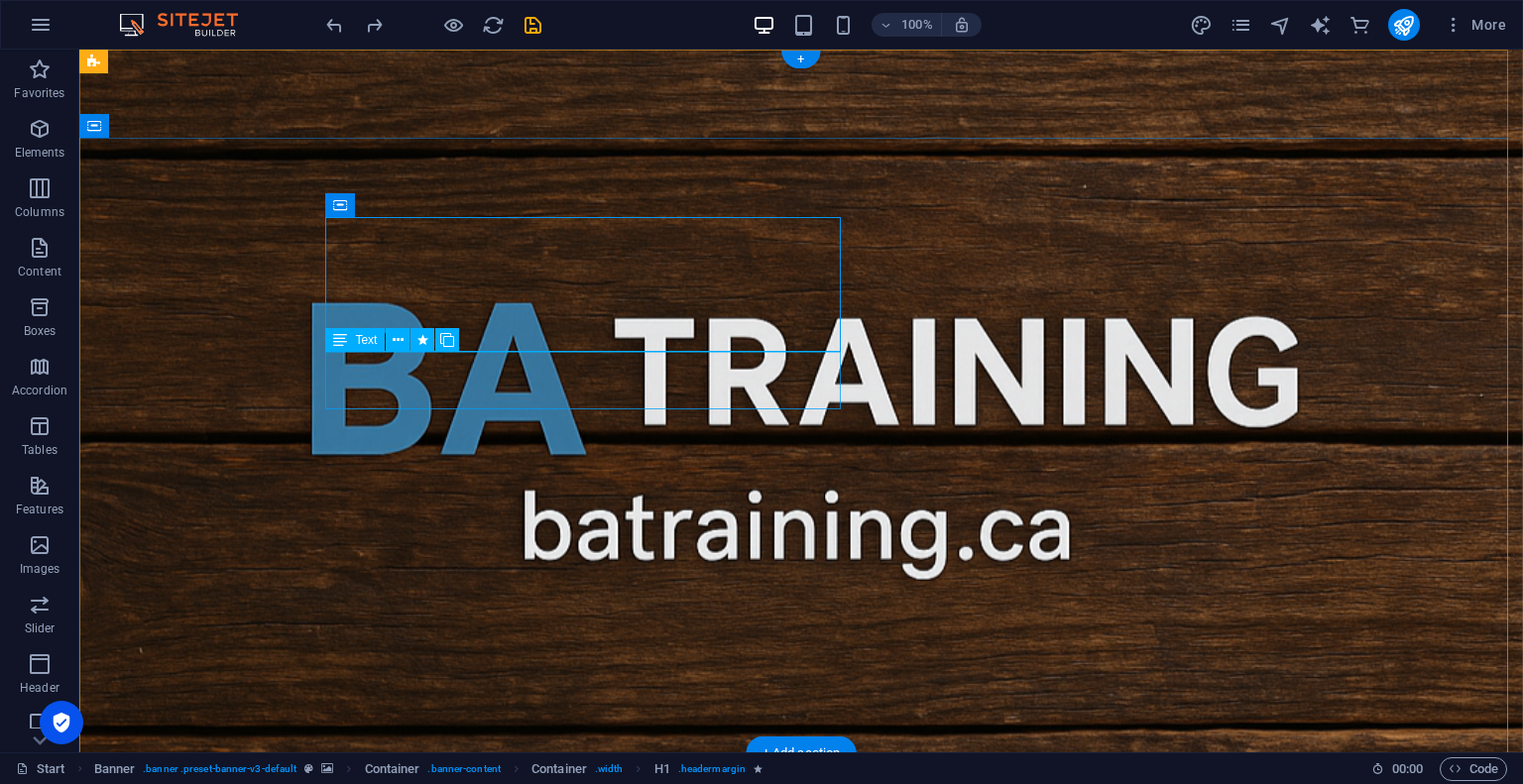 click on "Work as a Business Analyst on SDLC projects" at bounding box center (590, 1074) 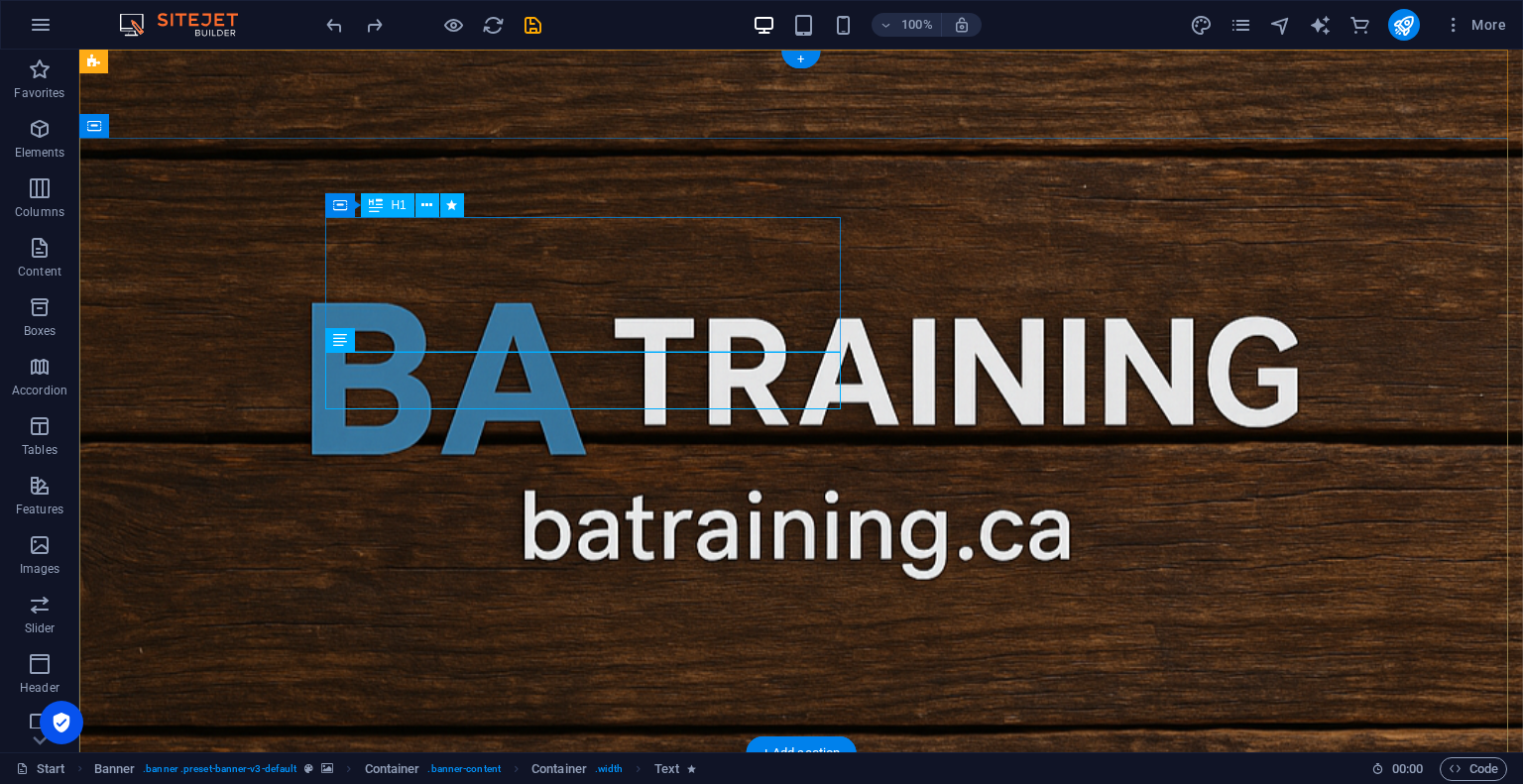 click on "Get Trained to Become a Business Analyst" at bounding box center (590, 988) 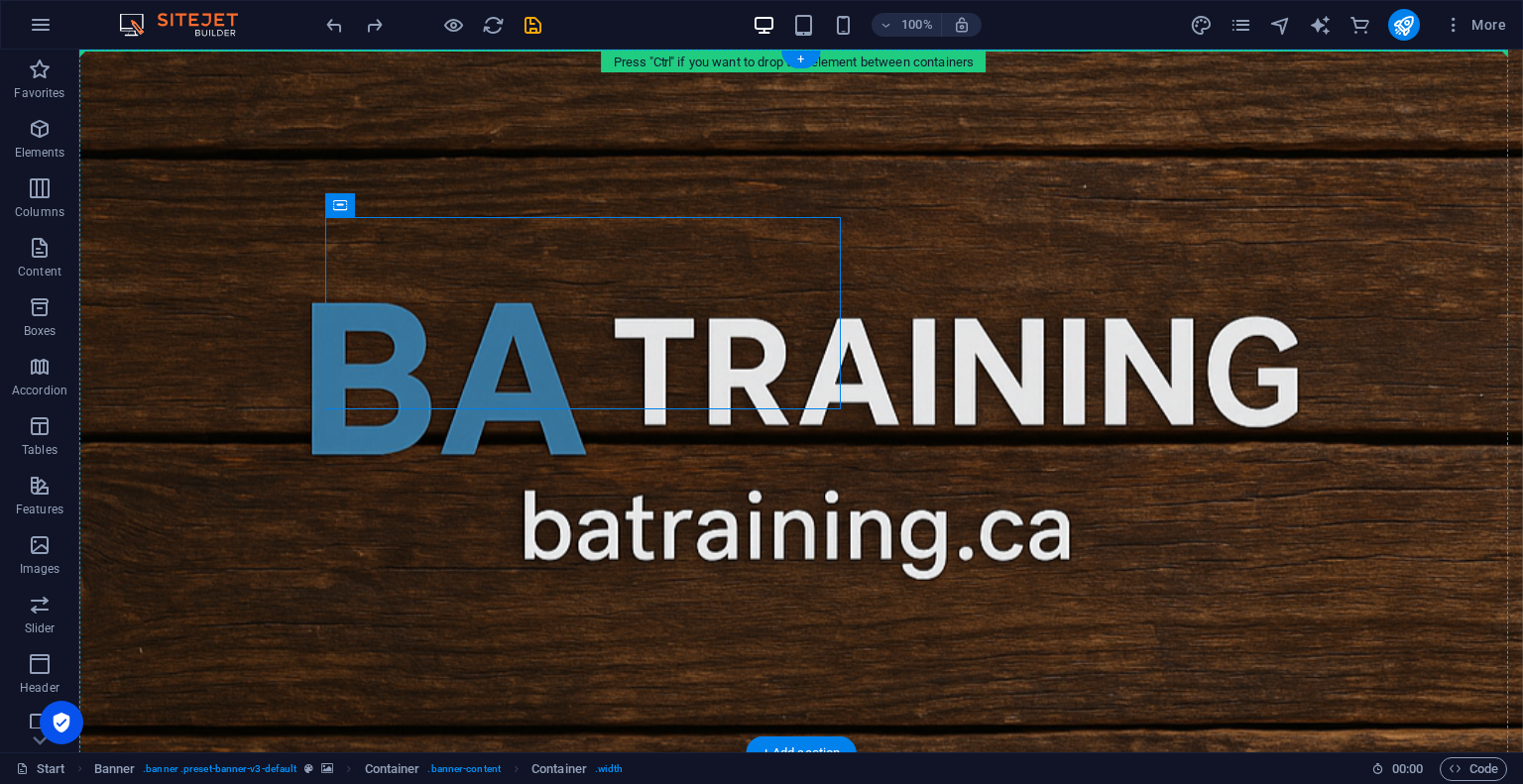 drag, startPoint x: 454, startPoint y: 253, endPoint x: 773, endPoint y: 189, distance: 325.35673 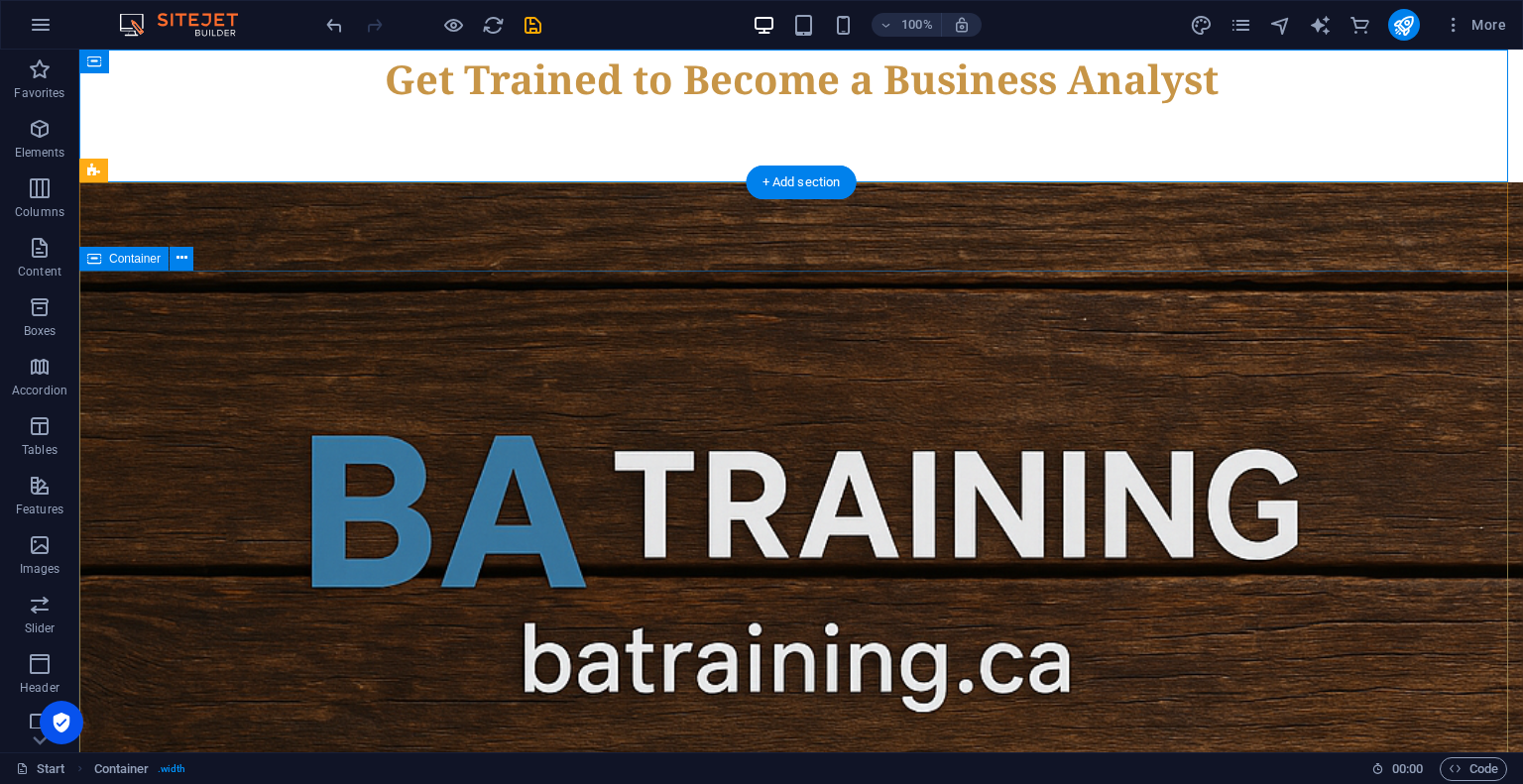 click at bounding box center [801, 1054] 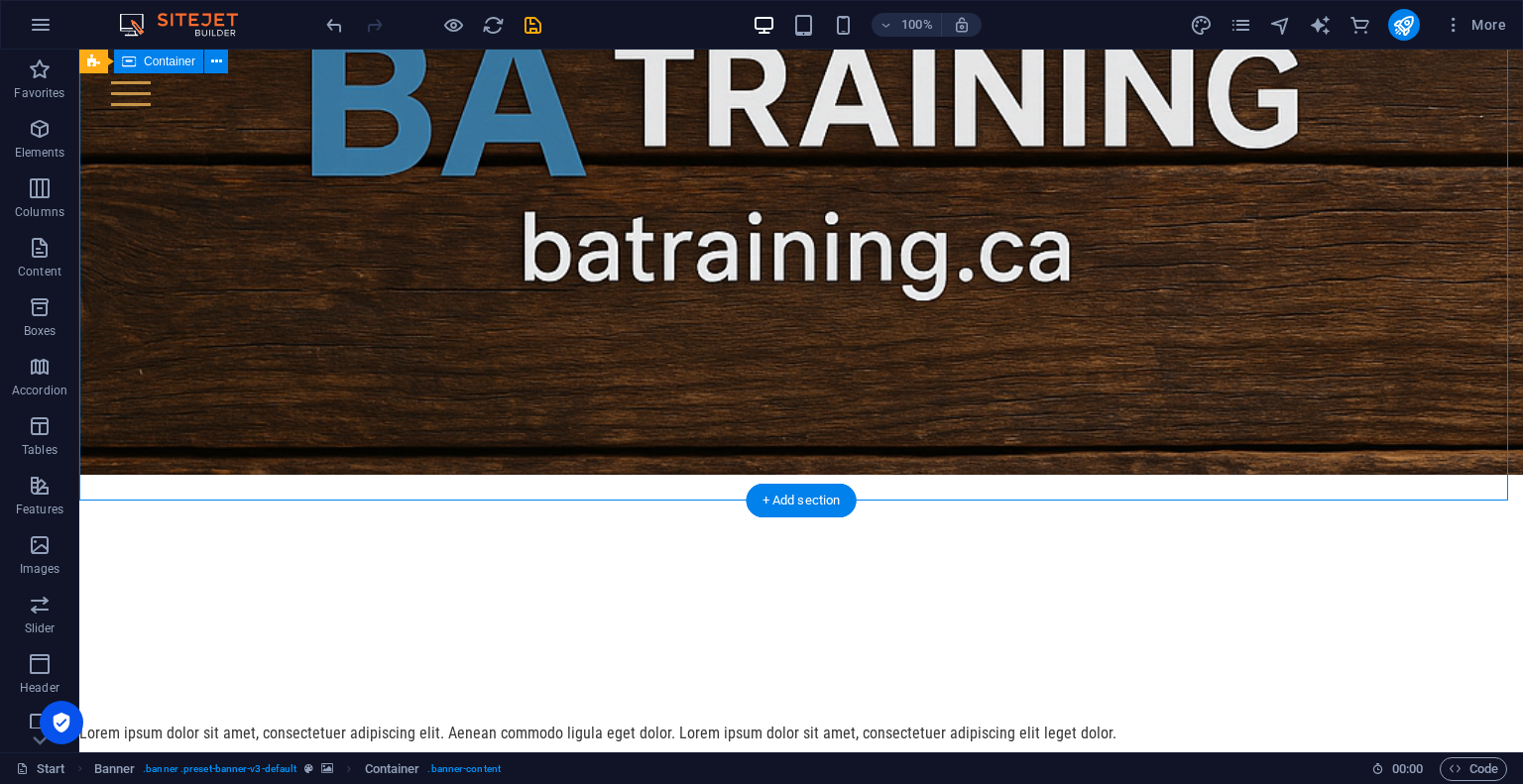 scroll, scrollTop: 412, scrollLeft: 0, axis: vertical 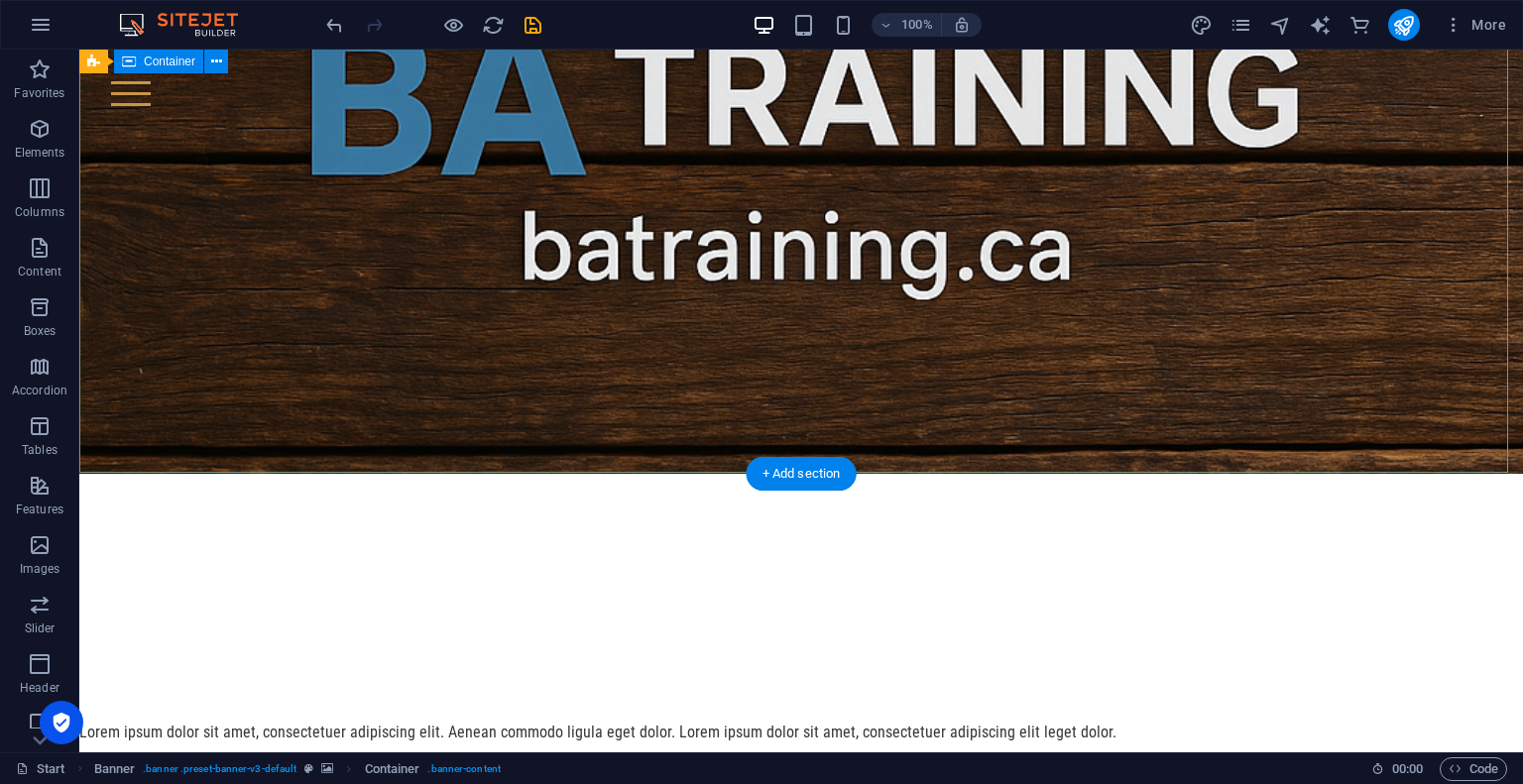 click at bounding box center (801, 597) 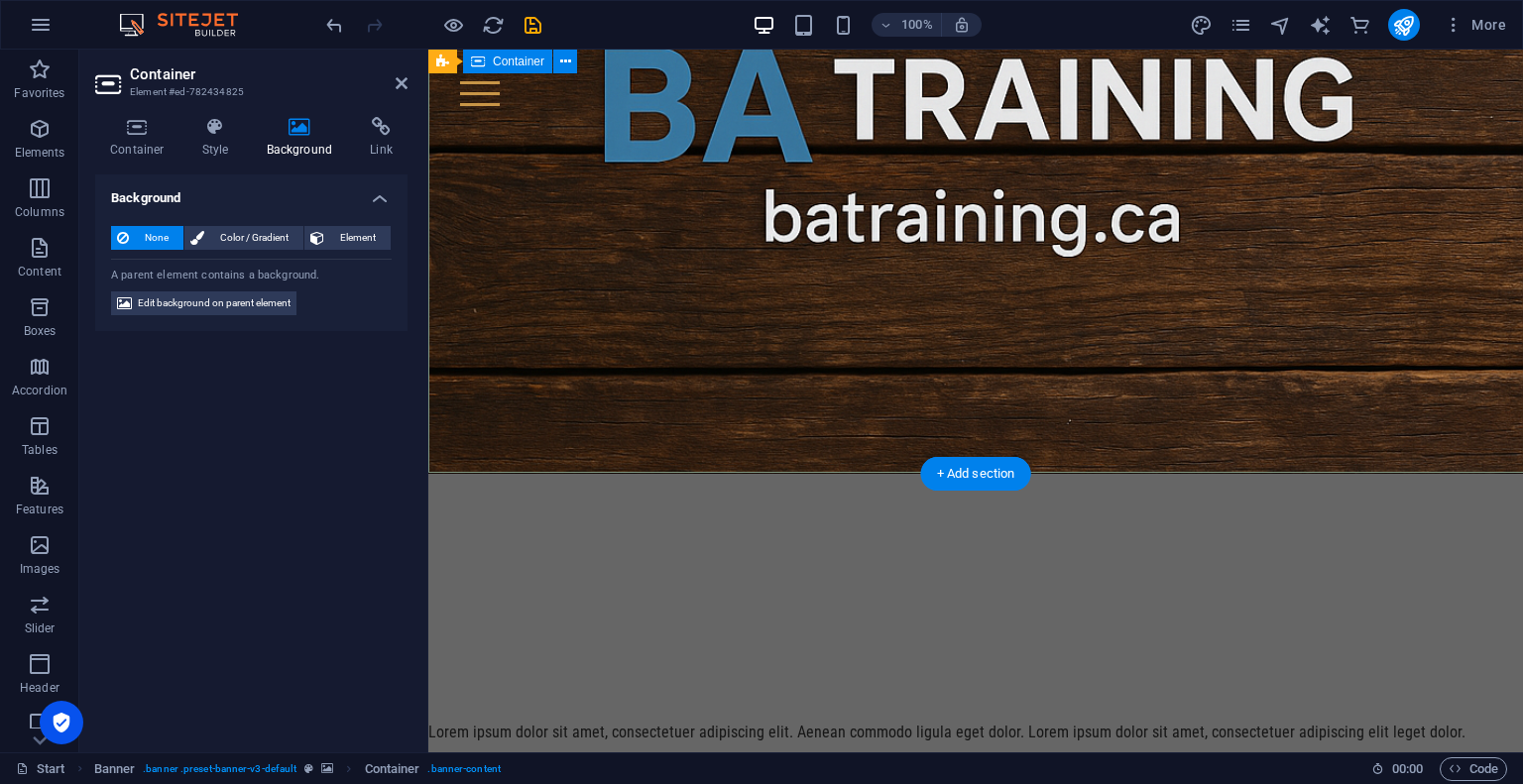 click at bounding box center (976, 597) 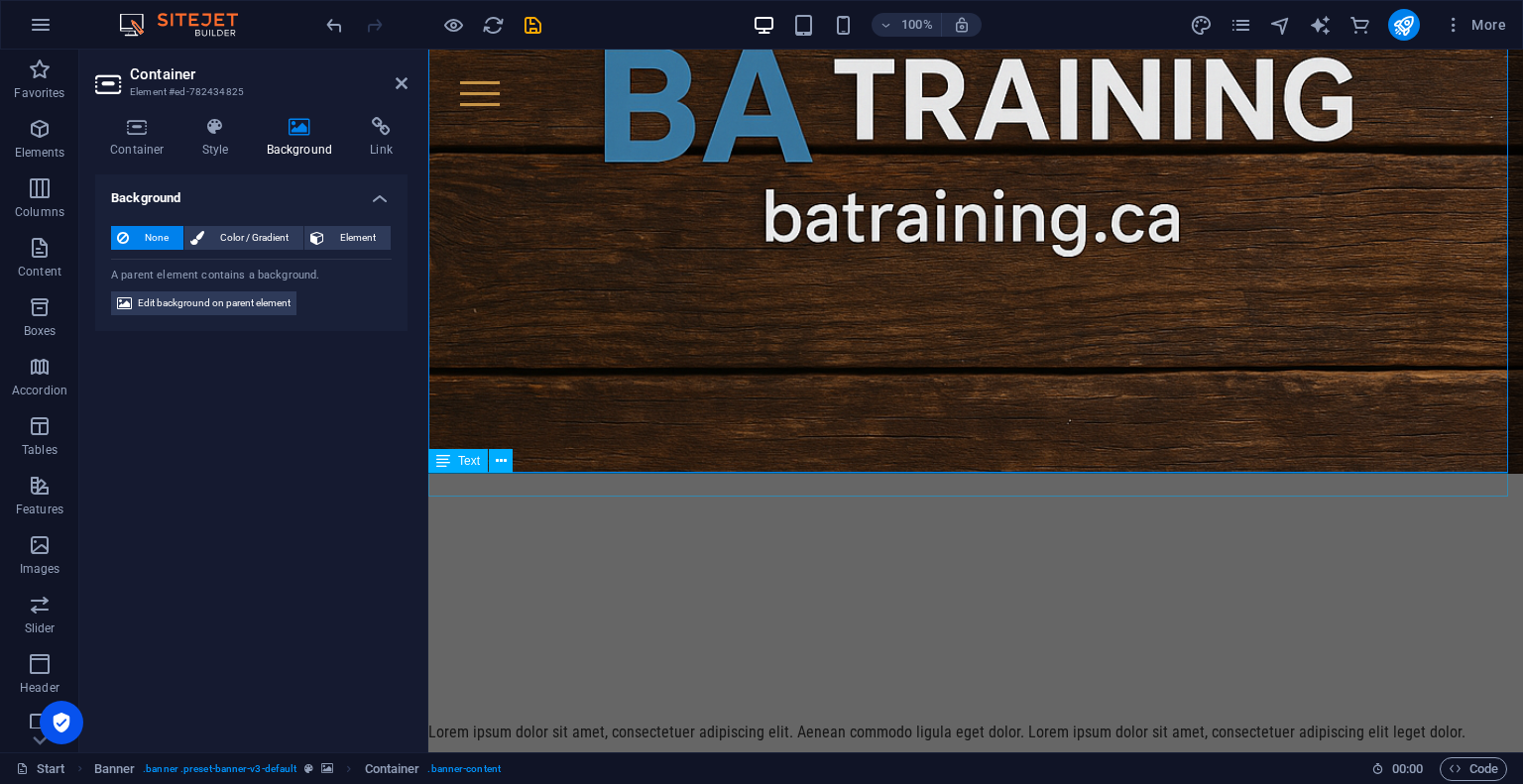 click on "Lorem ipsum dolor sit amet, consectetuer adipiscing elit. Aenean commodo ligula eget dolor. Lorem ipsum dolor sit amet, consectetuer adipiscing elit leget dolor." at bounding box center (976, 732) 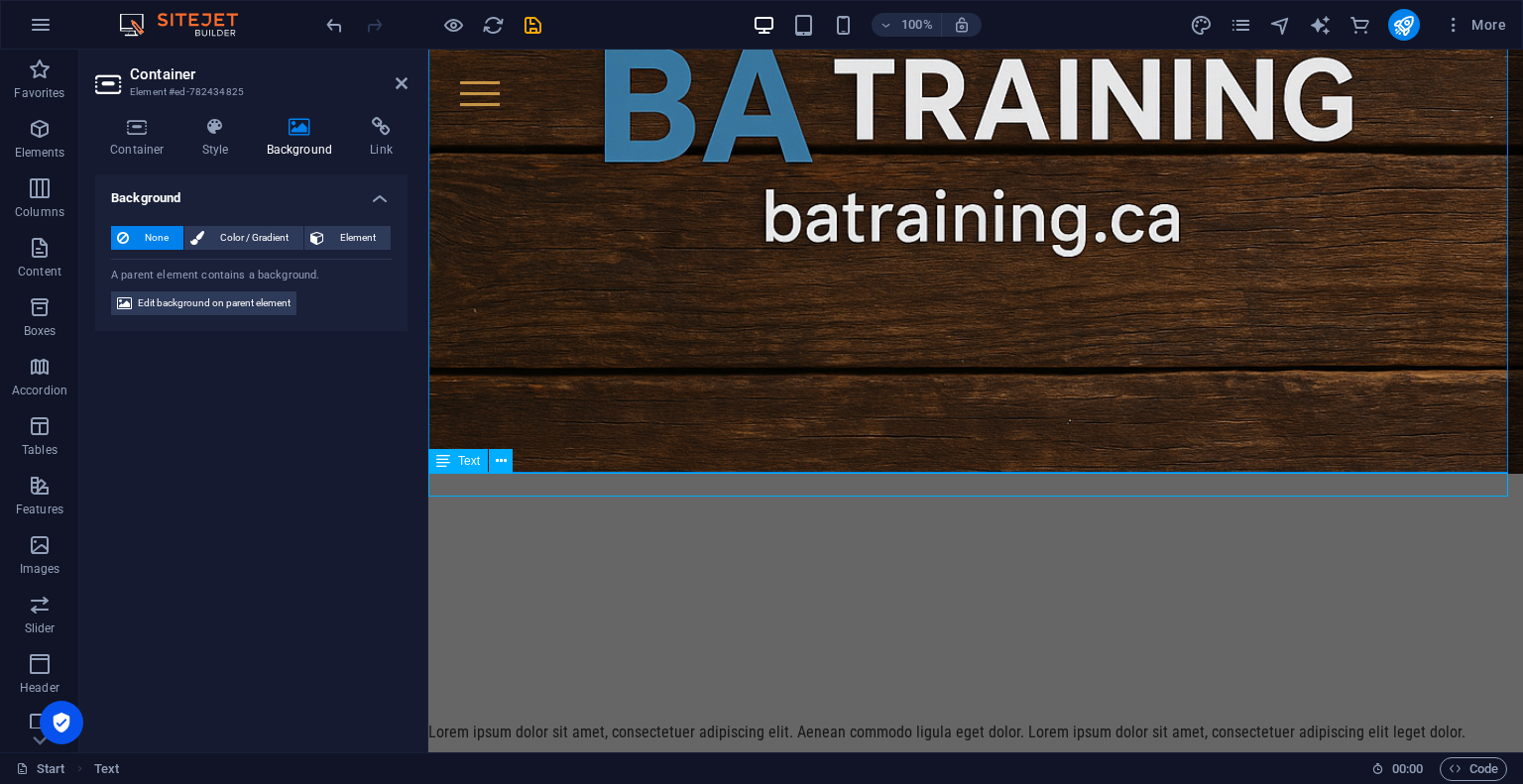 click on "Lorem ipsum dolor sit amet, consectetuer adipiscing elit. Aenean commodo ligula eget dolor. Lorem ipsum dolor sit amet, consectetuer adipiscing elit leget dolor." at bounding box center (976, 732) 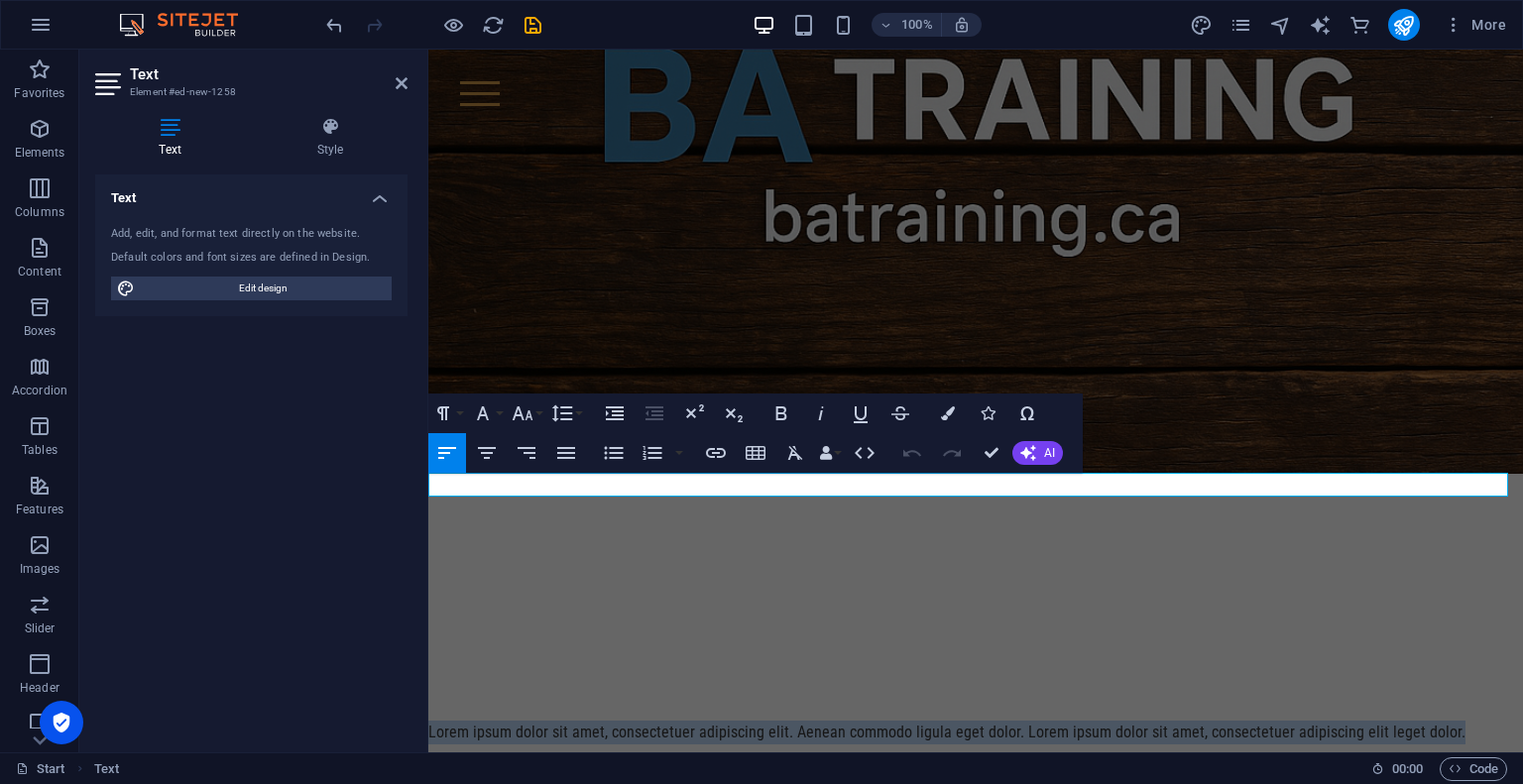 click on "Lorem ipsum dolor sit amet, consectetuer adipiscing elit. Aenean commodo ligula eget dolor. Lorem ipsum dolor sit amet, consectetuer adipiscing elit leget dolor." at bounding box center [976, 732] 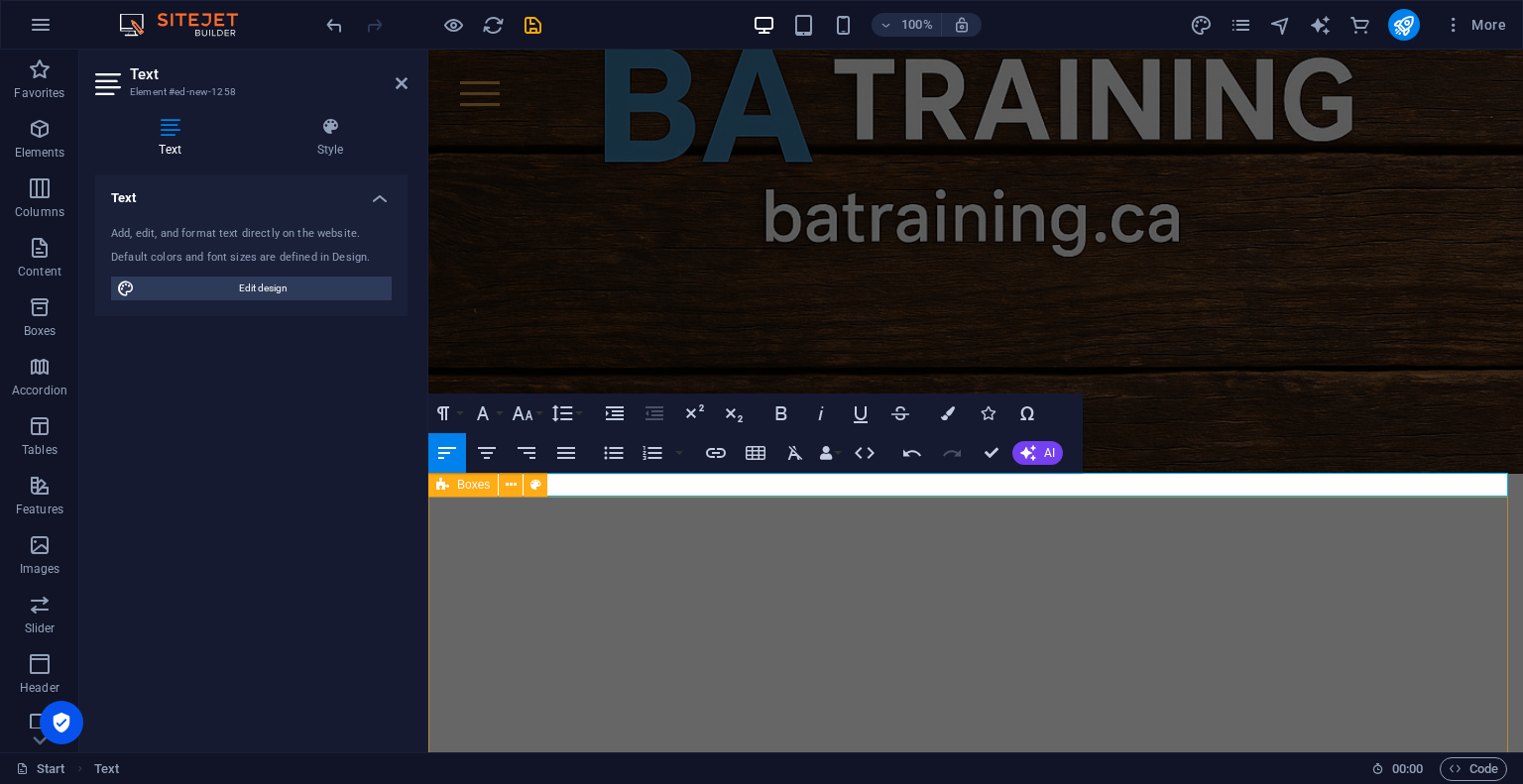 click on "Headline Lorem ipsum dolor sit amet, consectetuer adipiscing elit. Aenean commodo ligula eget dolor. Lorem ipsum dolor sit amet, consectetuer adipiscing elit leget dolor. Headline Lorem ipsum dolor sit amet, consectetuer adipiscing elit. Aenean commodo ligula eget dolor. Lorem ipsum dolor sit amet, consectetuer adipiscing elit leget dolor. Headline Lorem ipsum dolor sit amet, consectetuer adipiscing elit. Aenean commodo ligula eget dolor. Lorem ipsum dolor sit amet, consectetuer adipiscing elit leget dolor." at bounding box center (976, 1306) 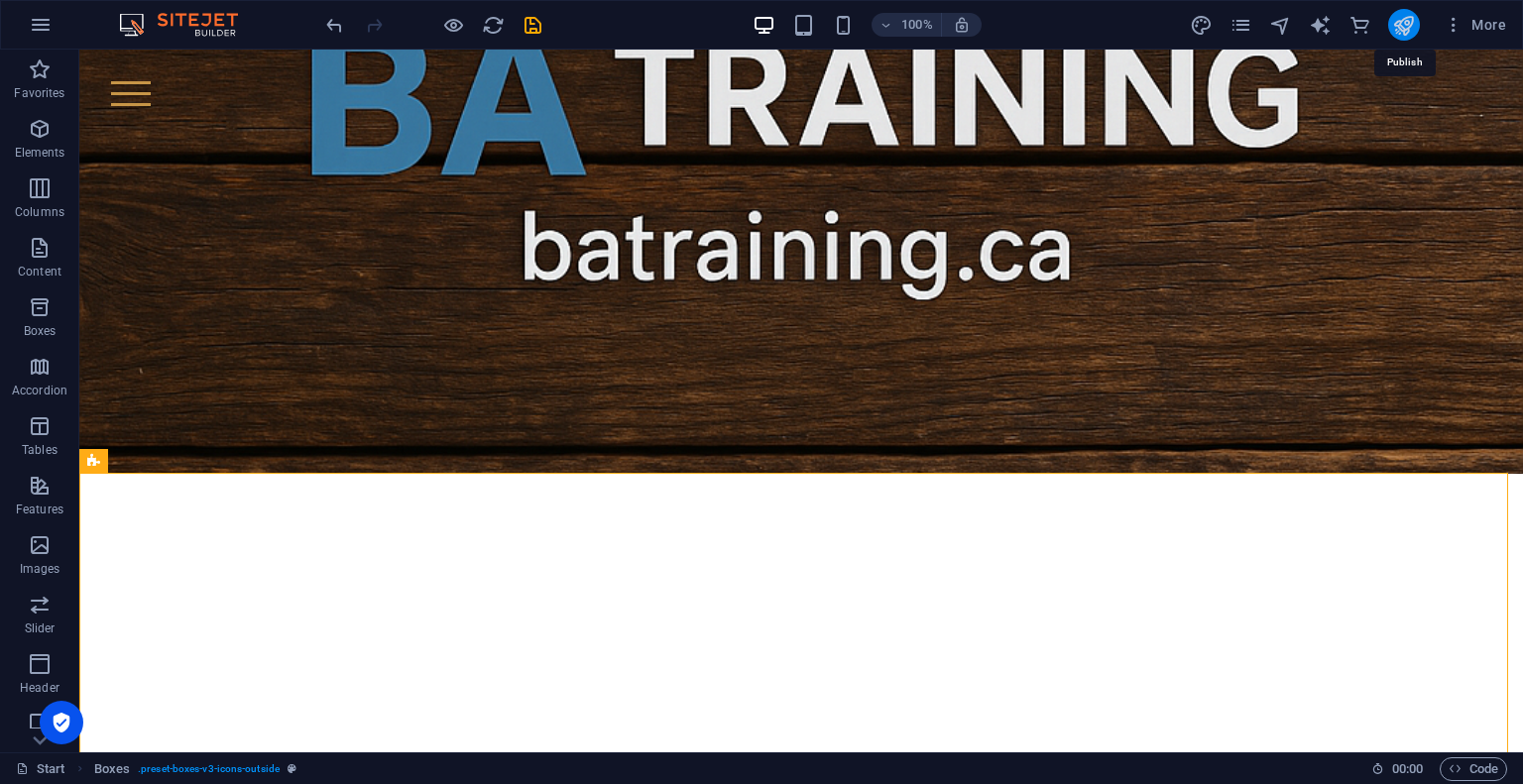 click at bounding box center [1403, 25] 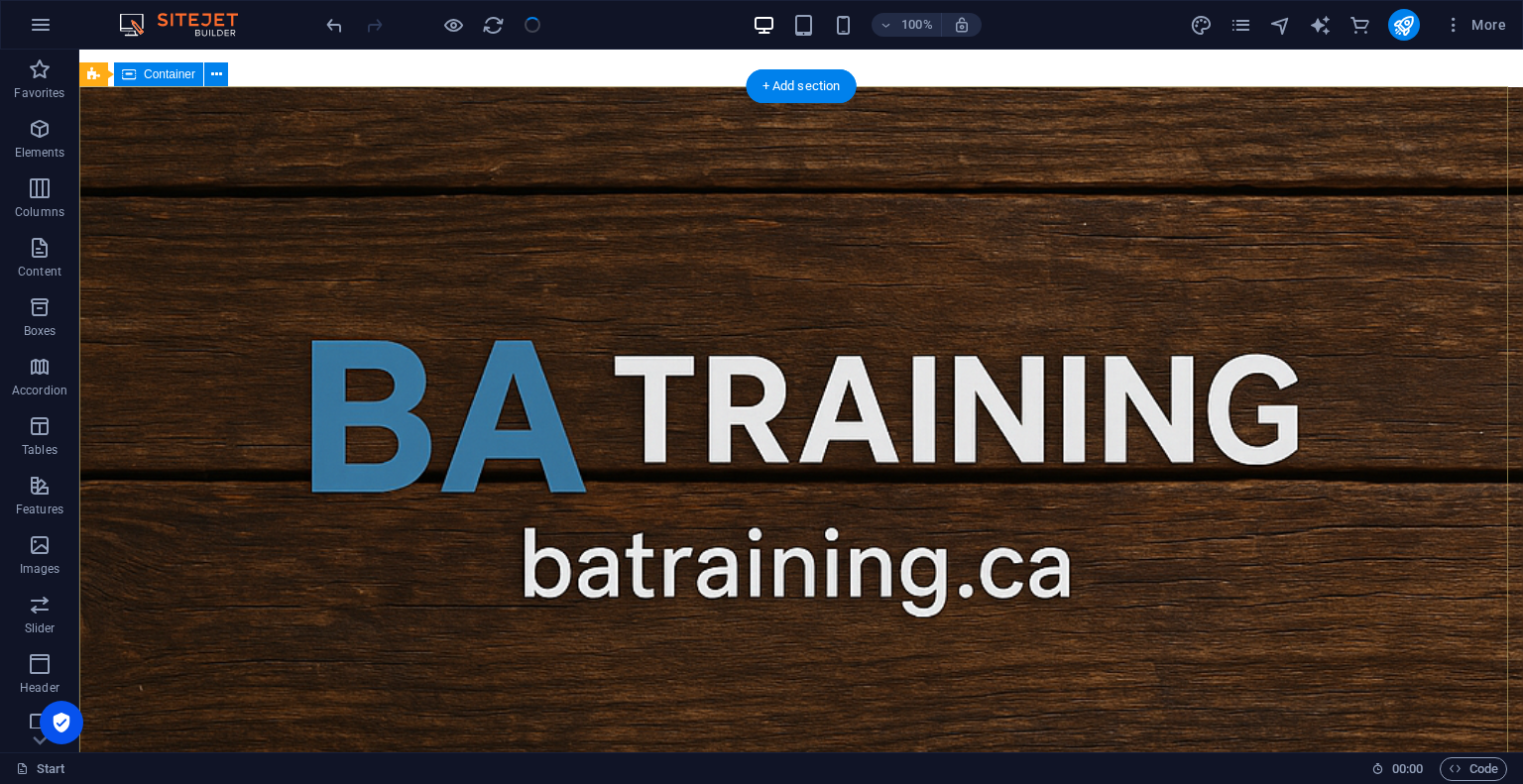 scroll, scrollTop: 0, scrollLeft: 0, axis: both 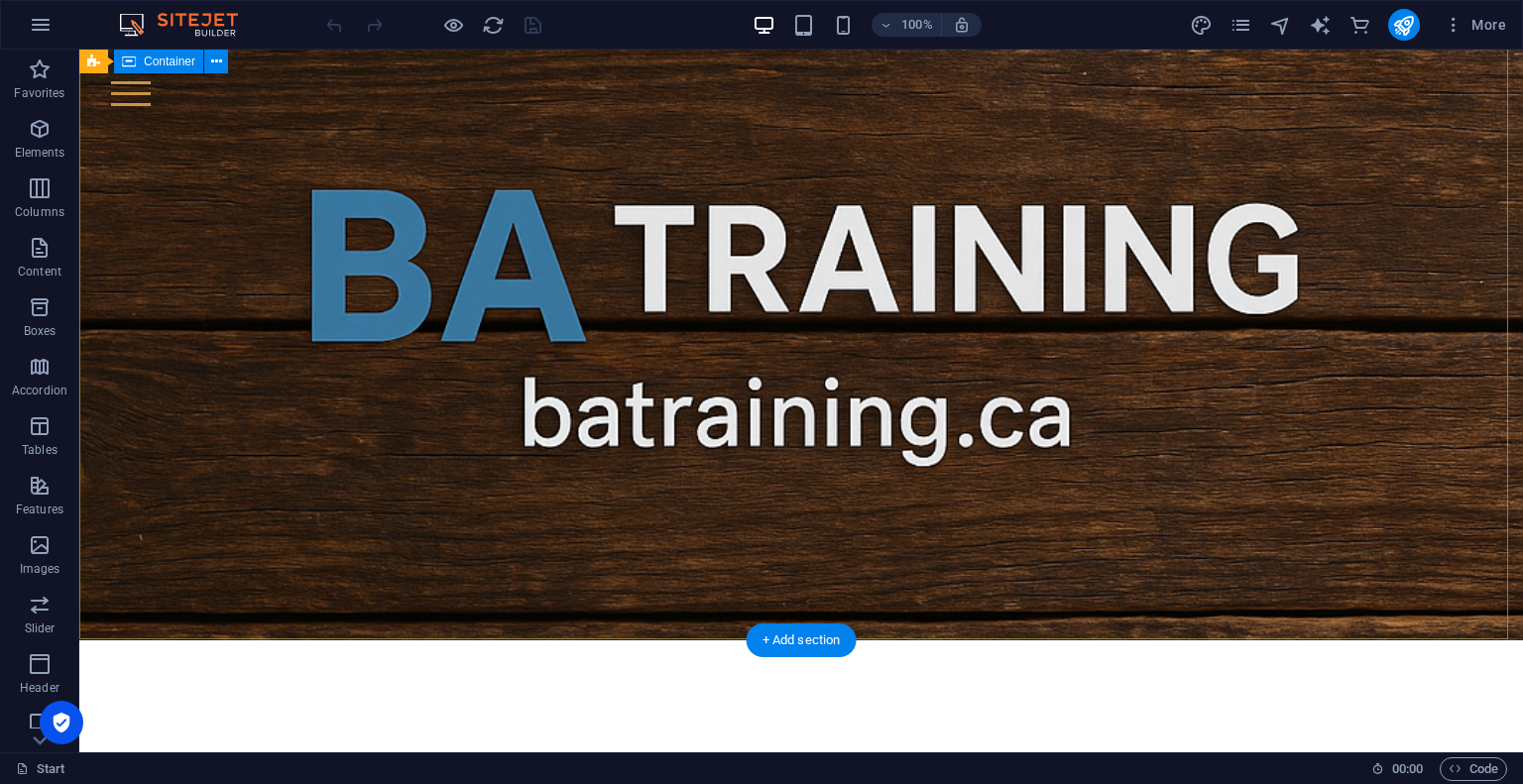 click at bounding box center (801, 763) 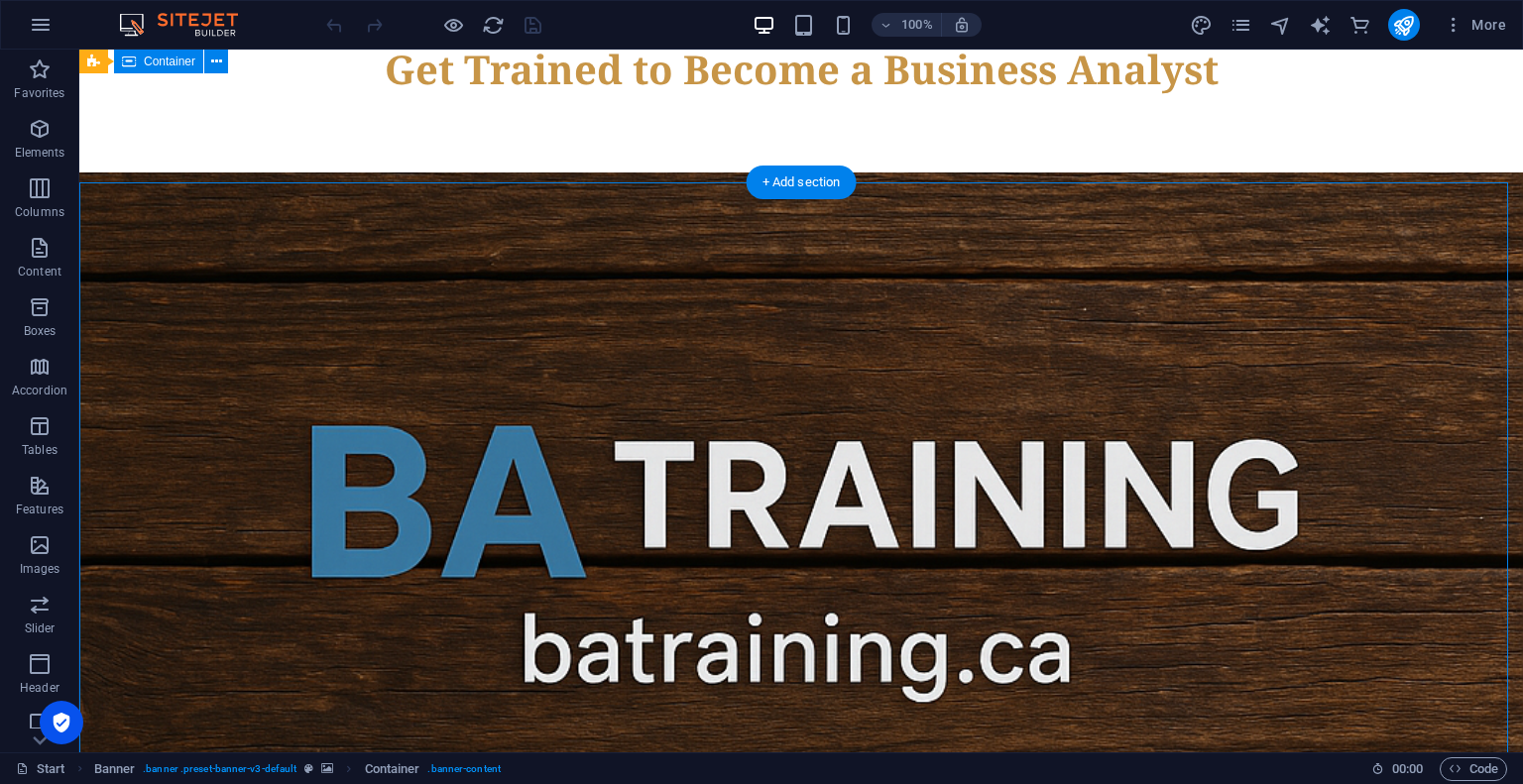 scroll, scrollTop: 0, scrollLeft: 0, axis: both 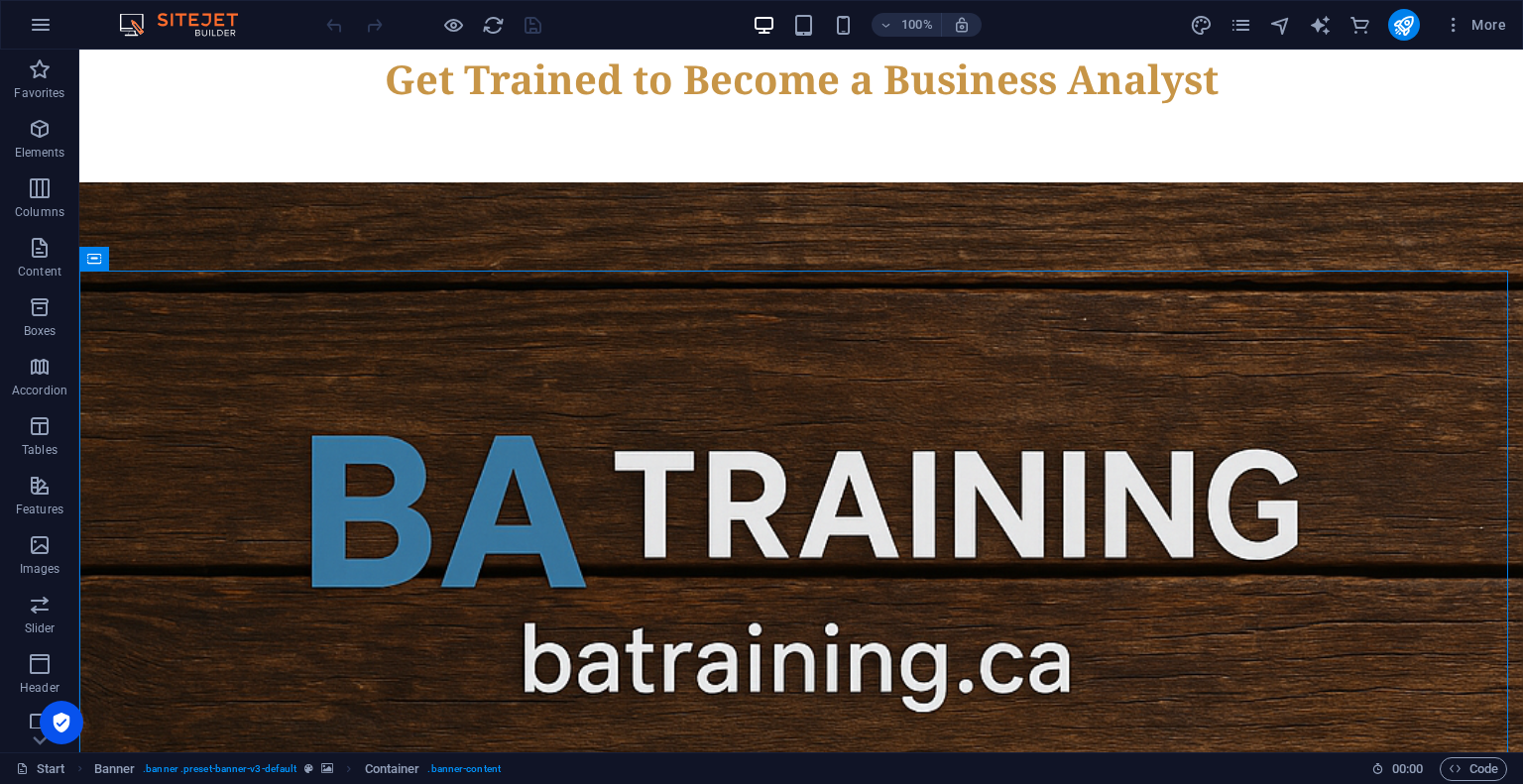 click at bounding box center [1404, 25] 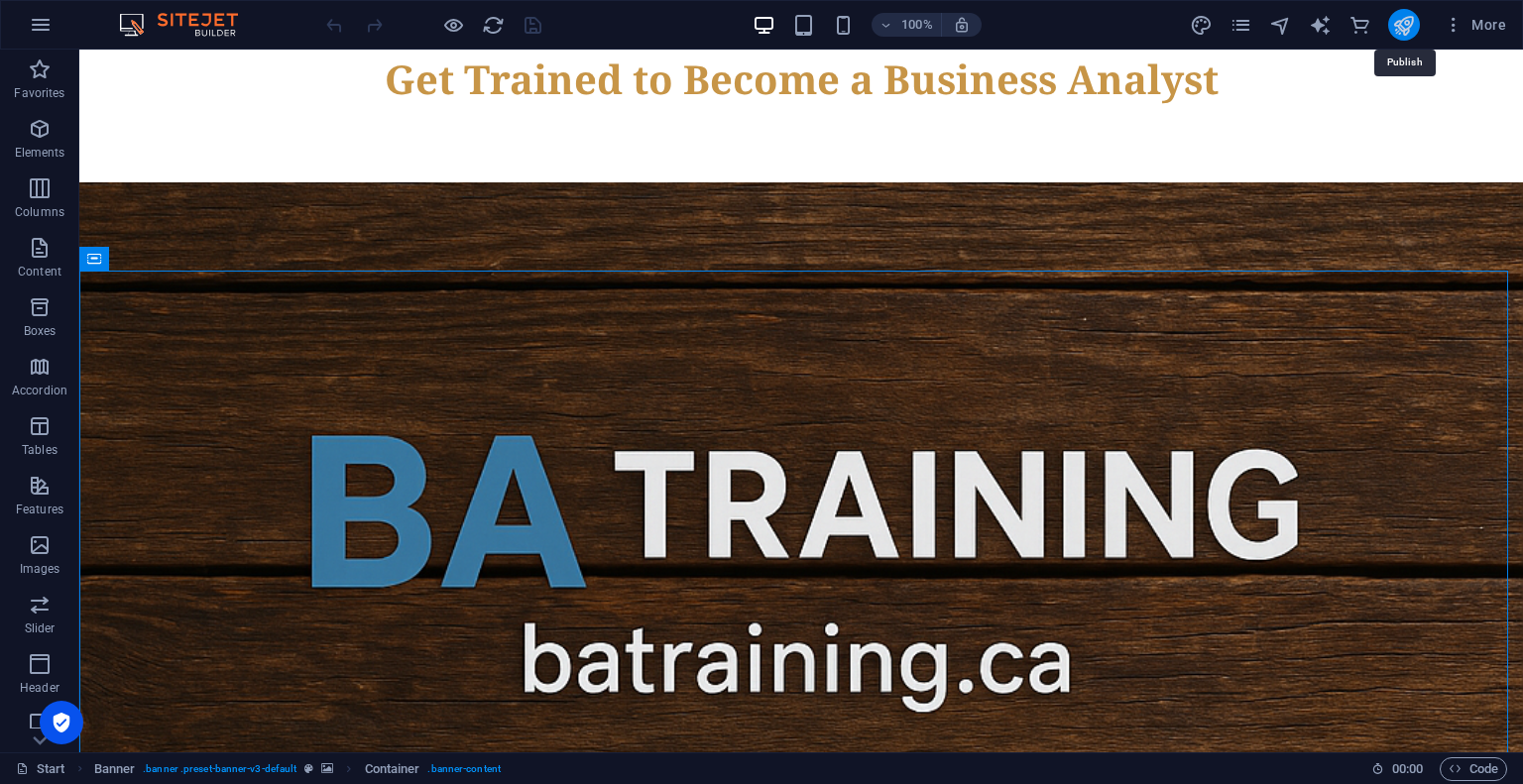 click at bounding box center (1403, 25) 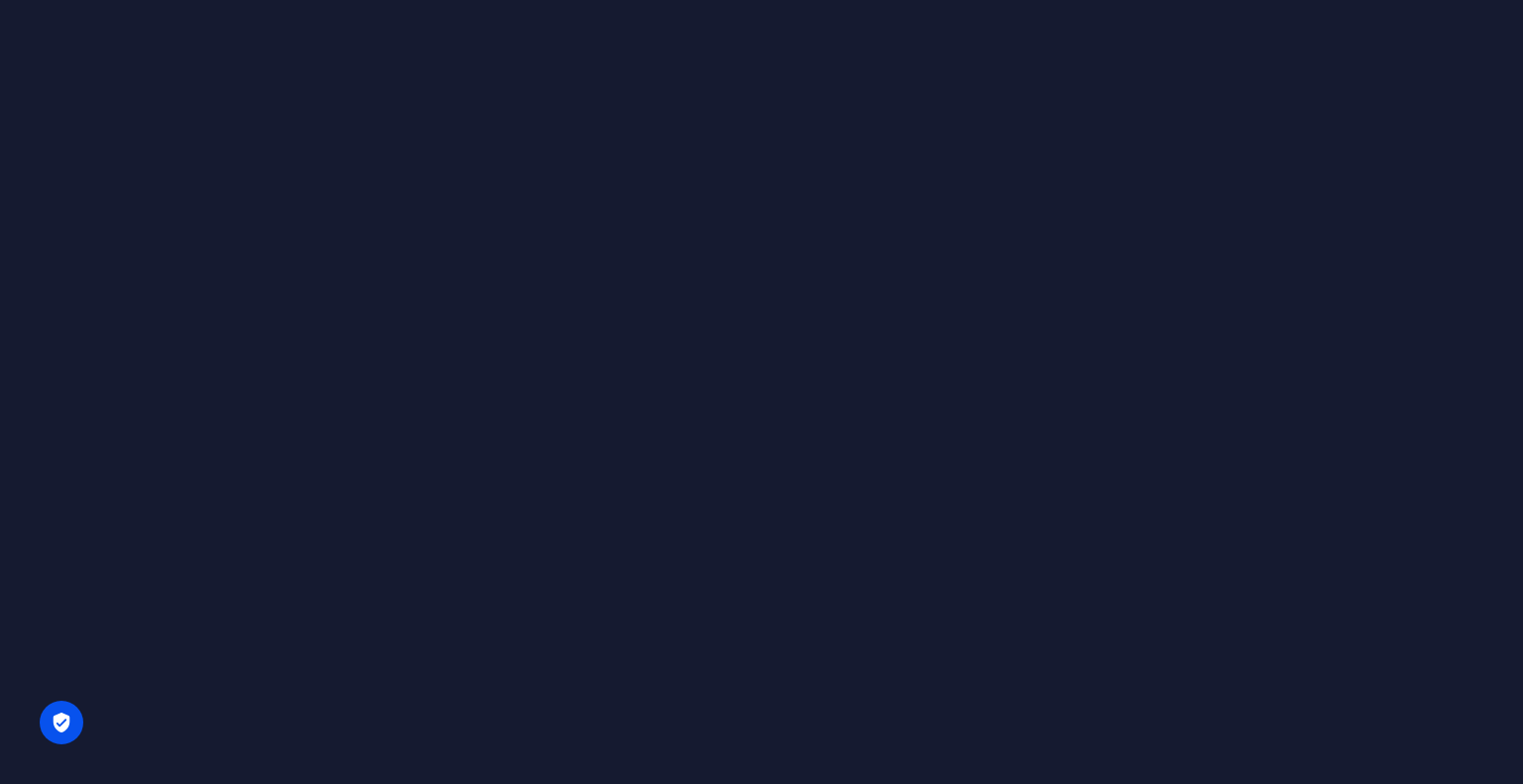 scroll, scrollTop: 0, scrollLeft: 0, axis: both 